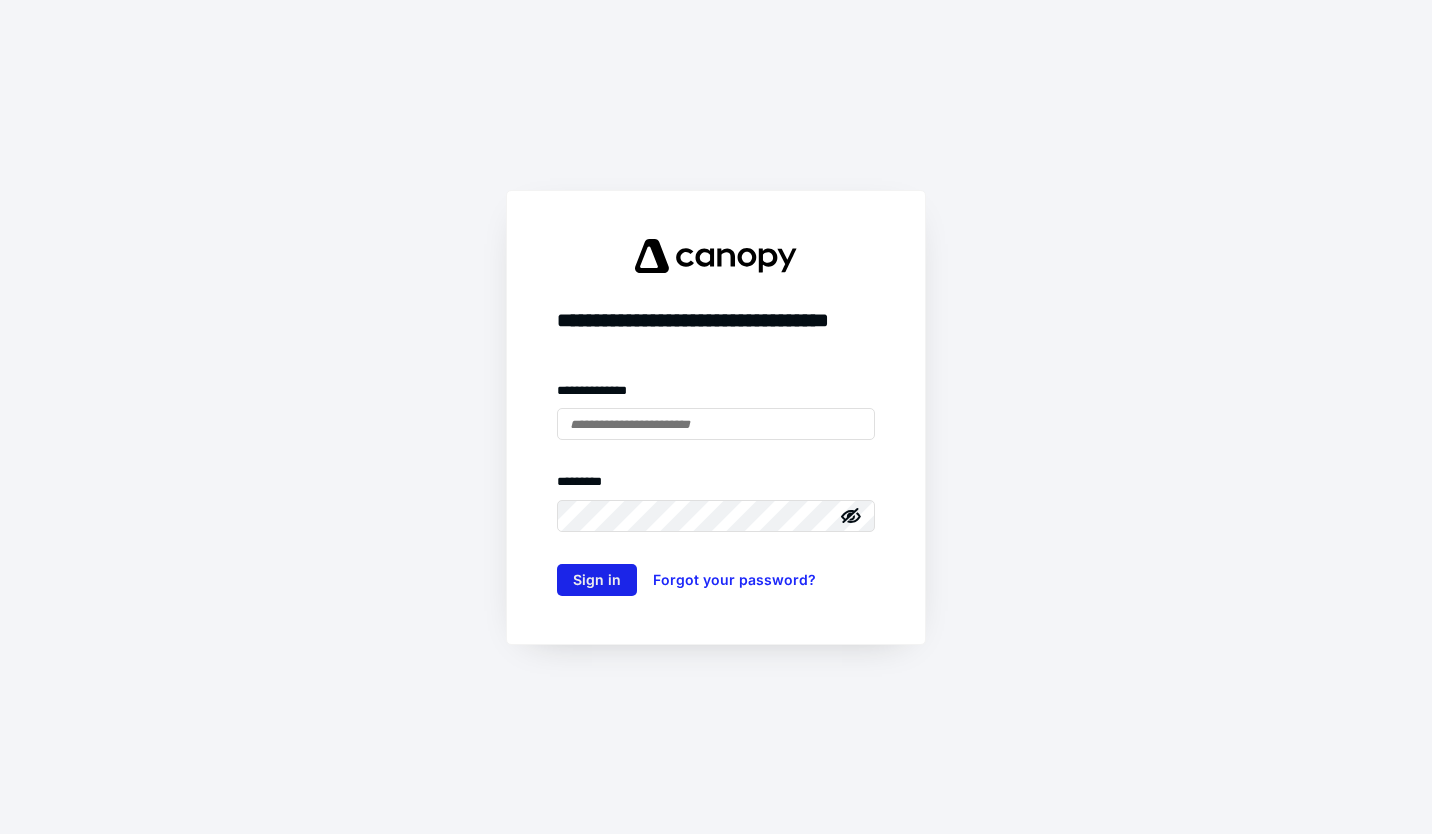 type on "**********" 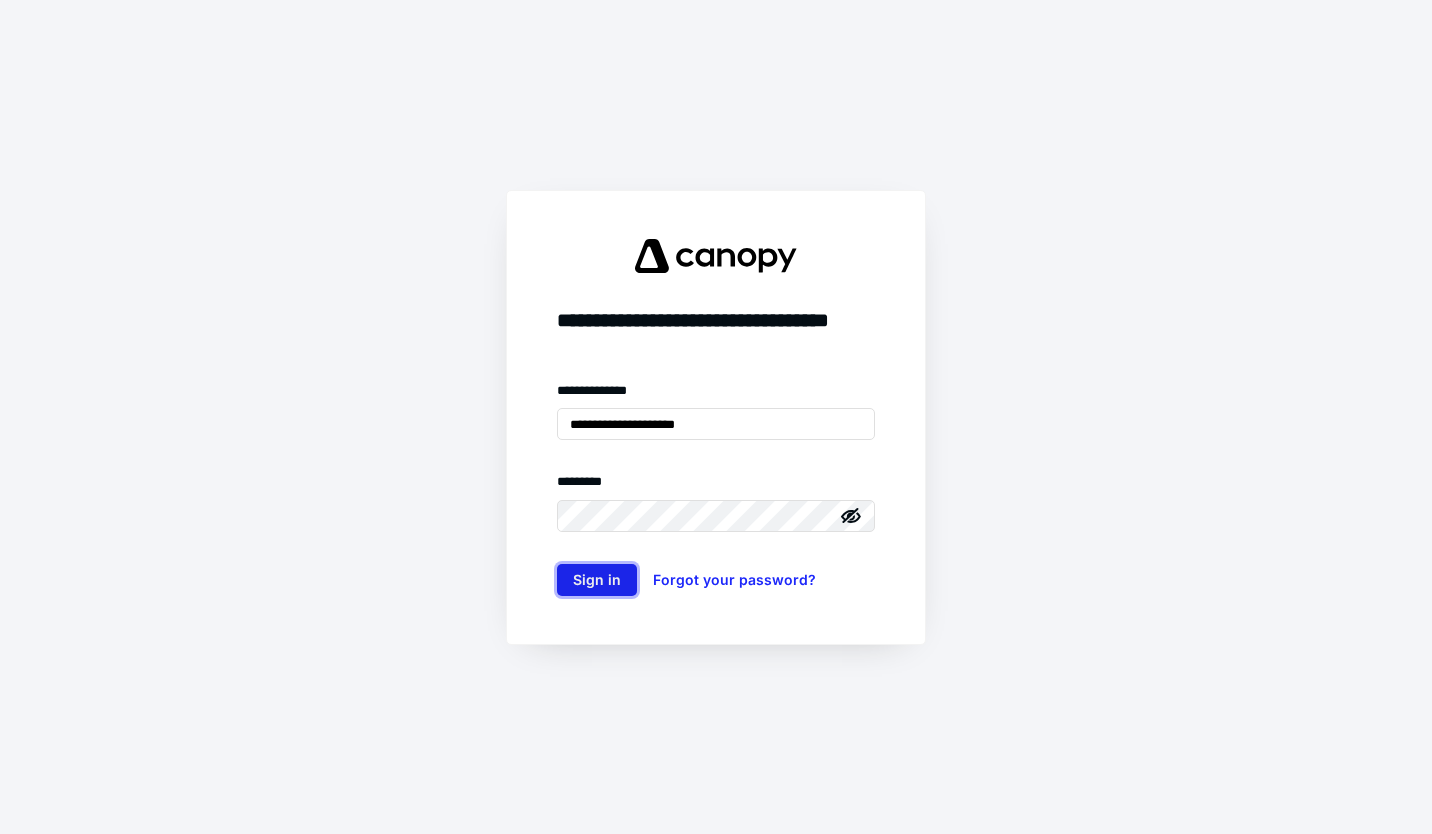 click on "Sign in" at bounding box center (597, 580) 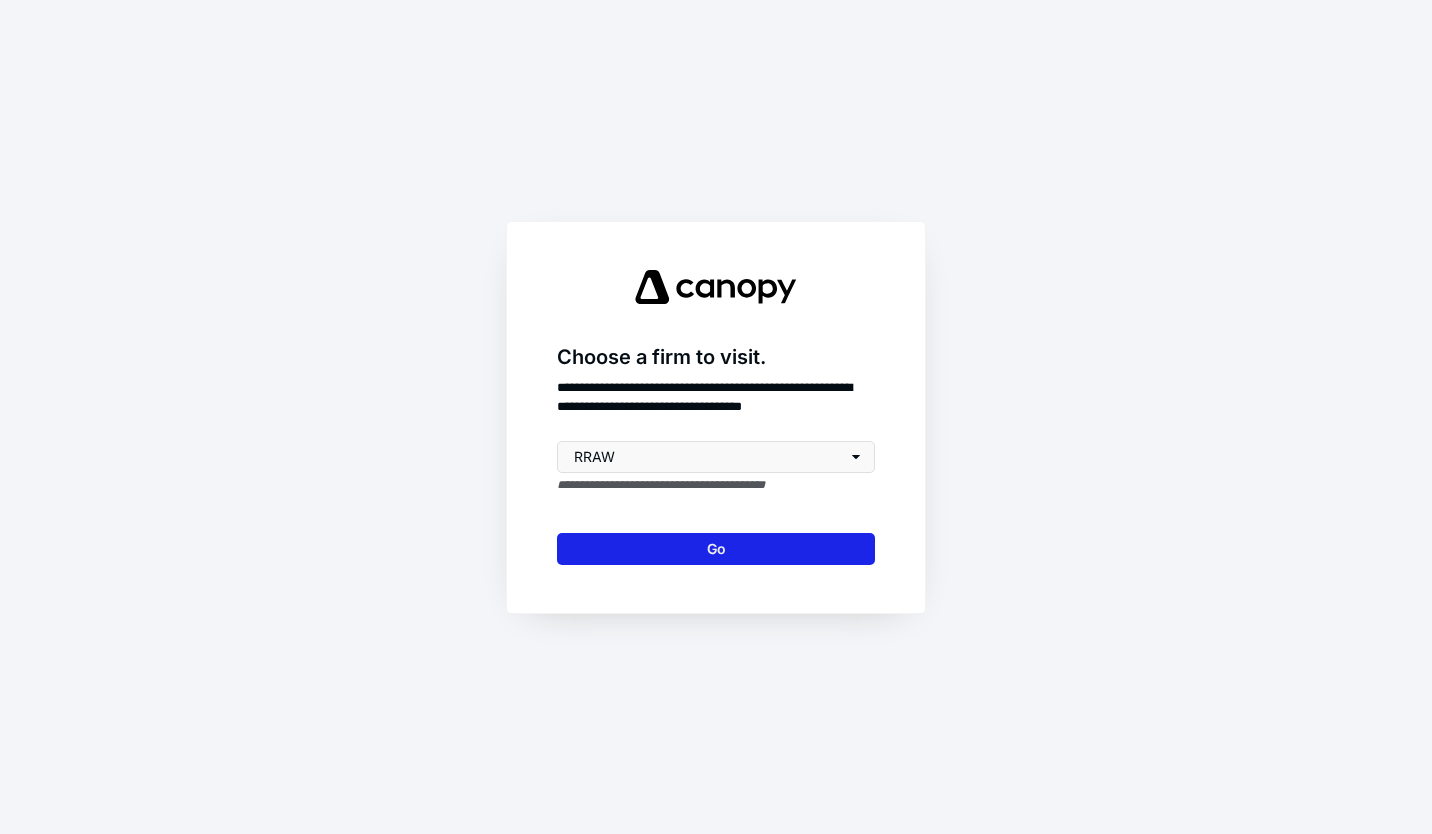 click on "Go" at bounding box center (716, 549) 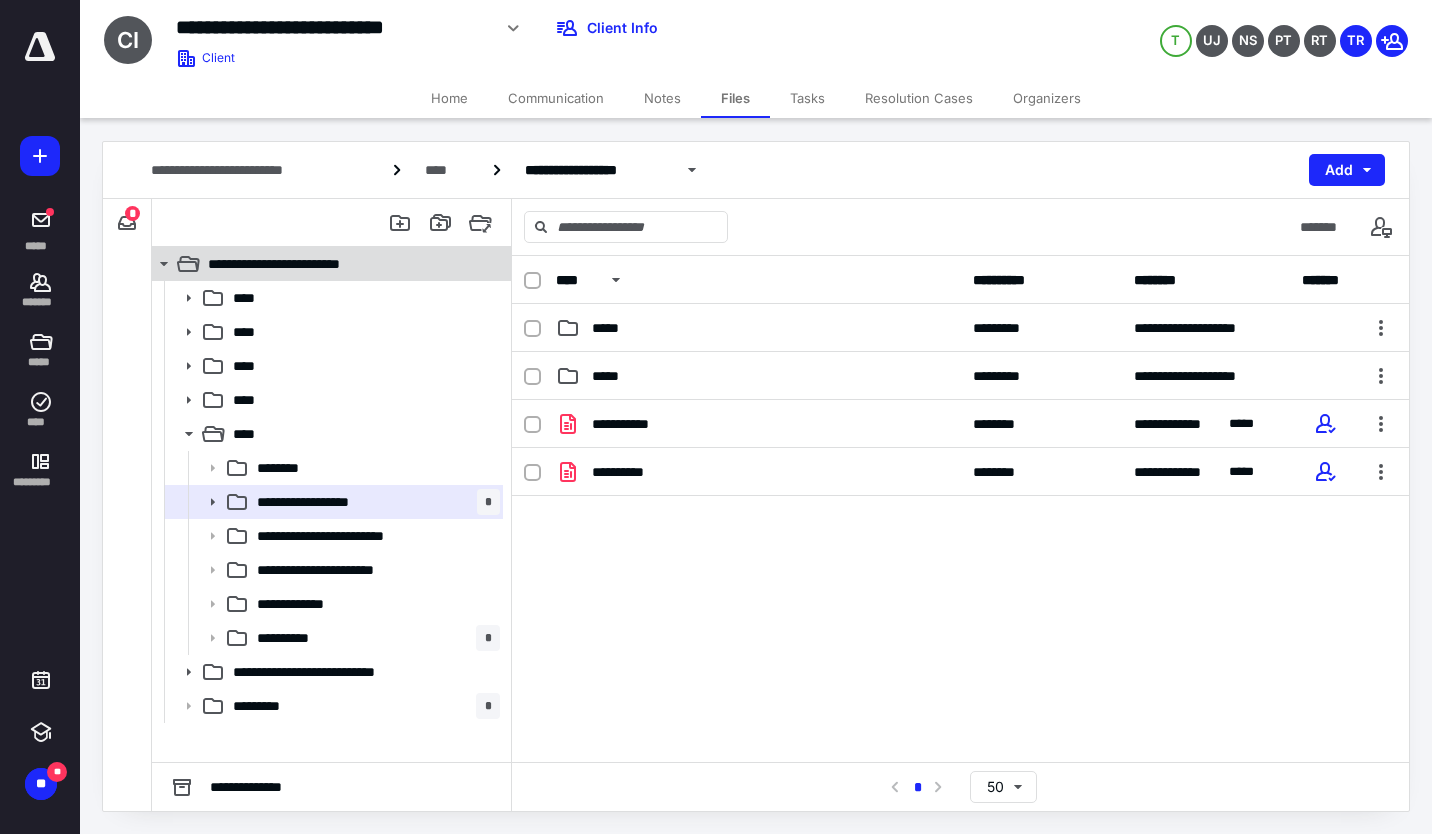 scroll, scrollTop: 0, scrollLeft: 0, axis: both 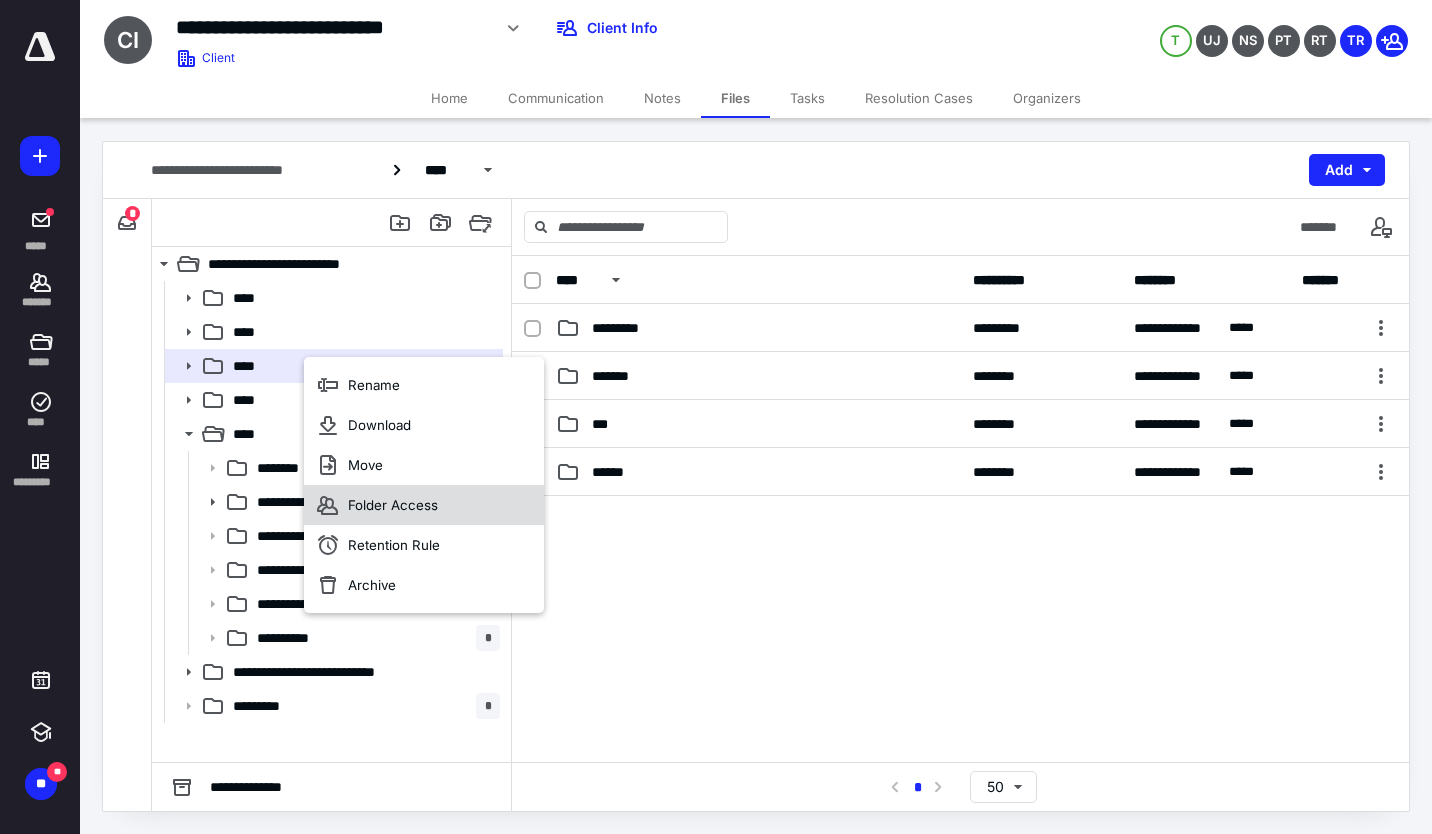 click on "Folder Access" at bounding box center (424, 505) 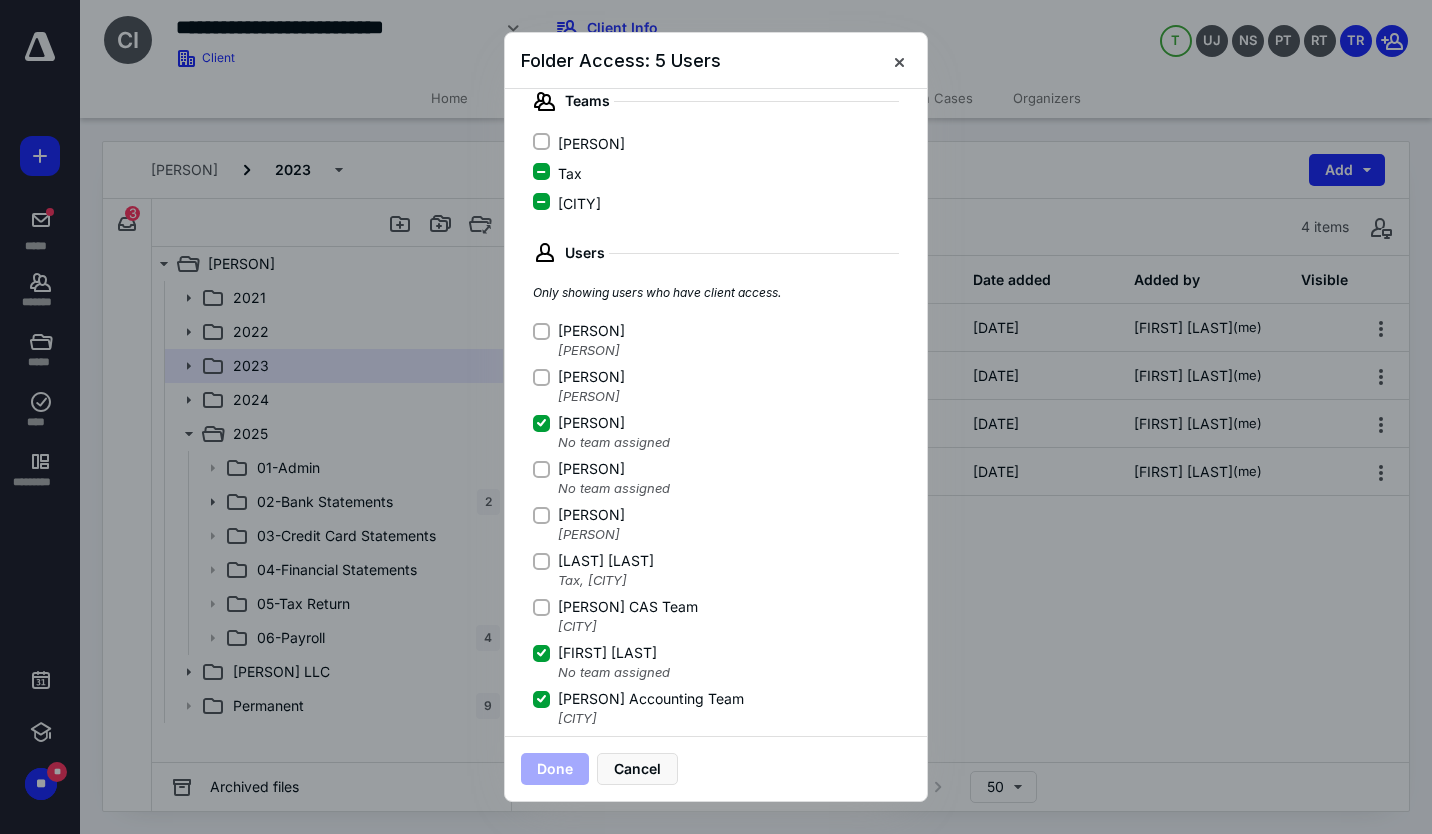 scroll, scrollTop: 211, scrollLeft: 0, axis: vertical 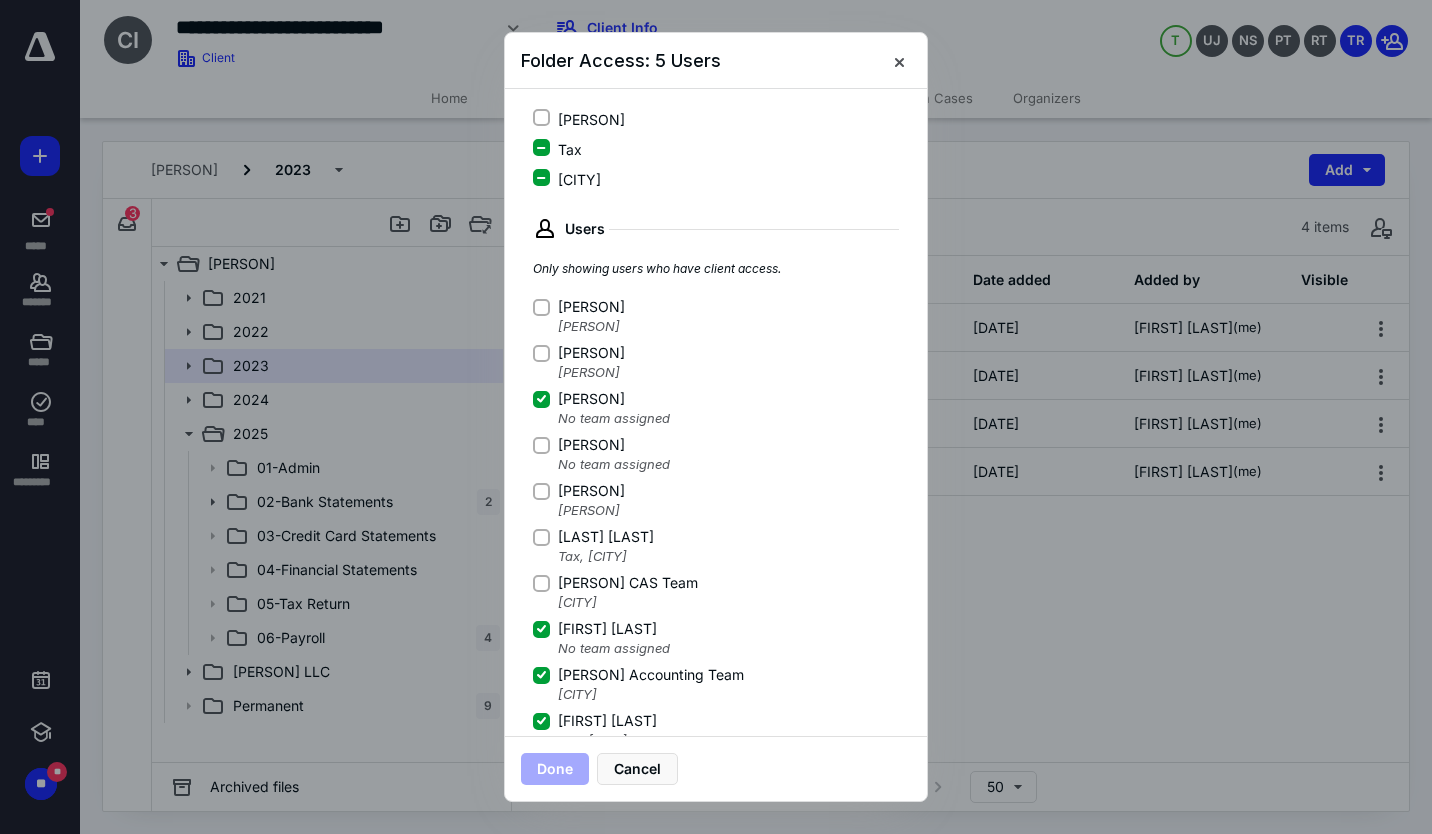 click at bounding box center (541, 306) 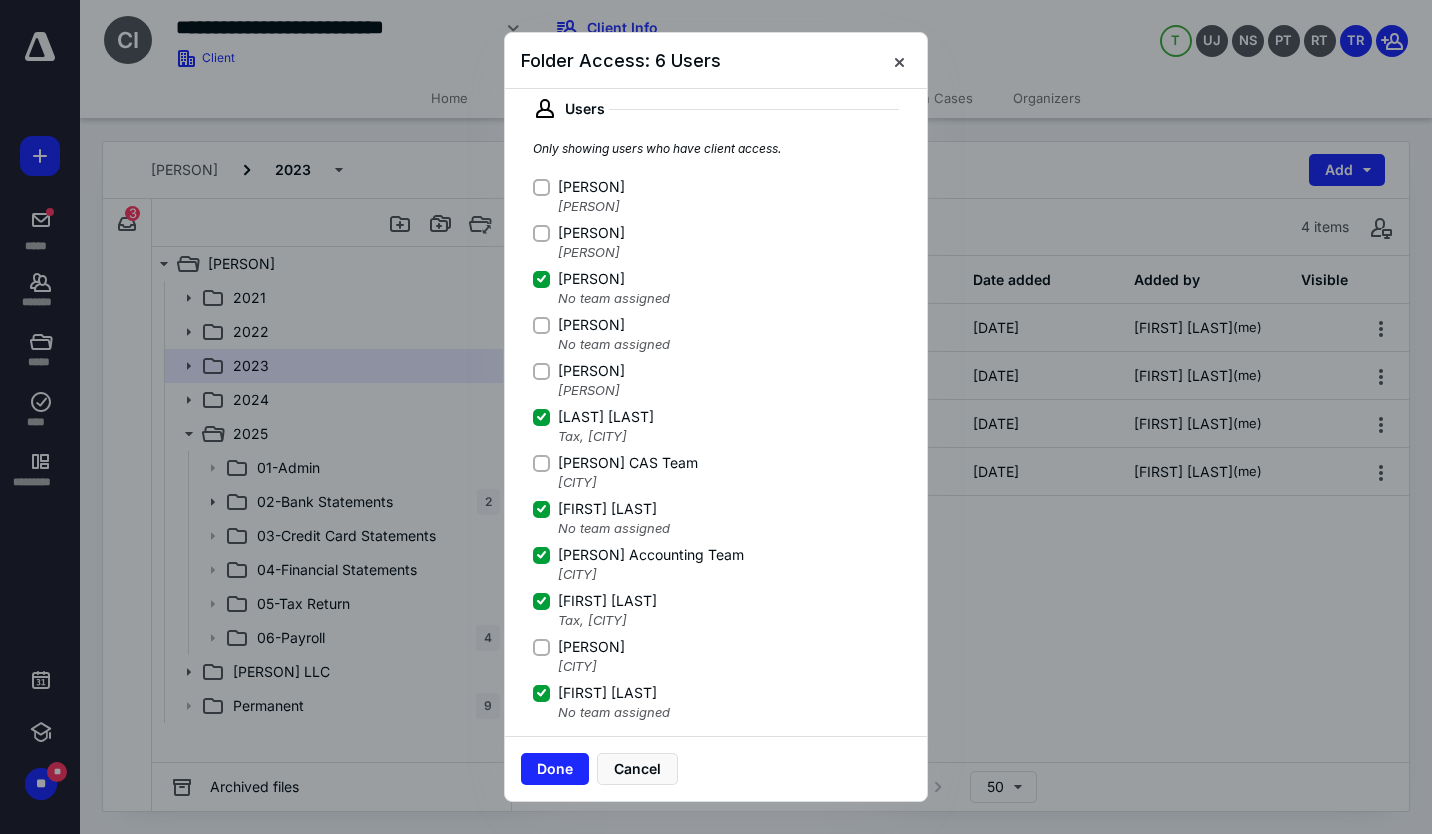 scroll, scrollTop: 340, scrollLeft: 0, axis: vertical 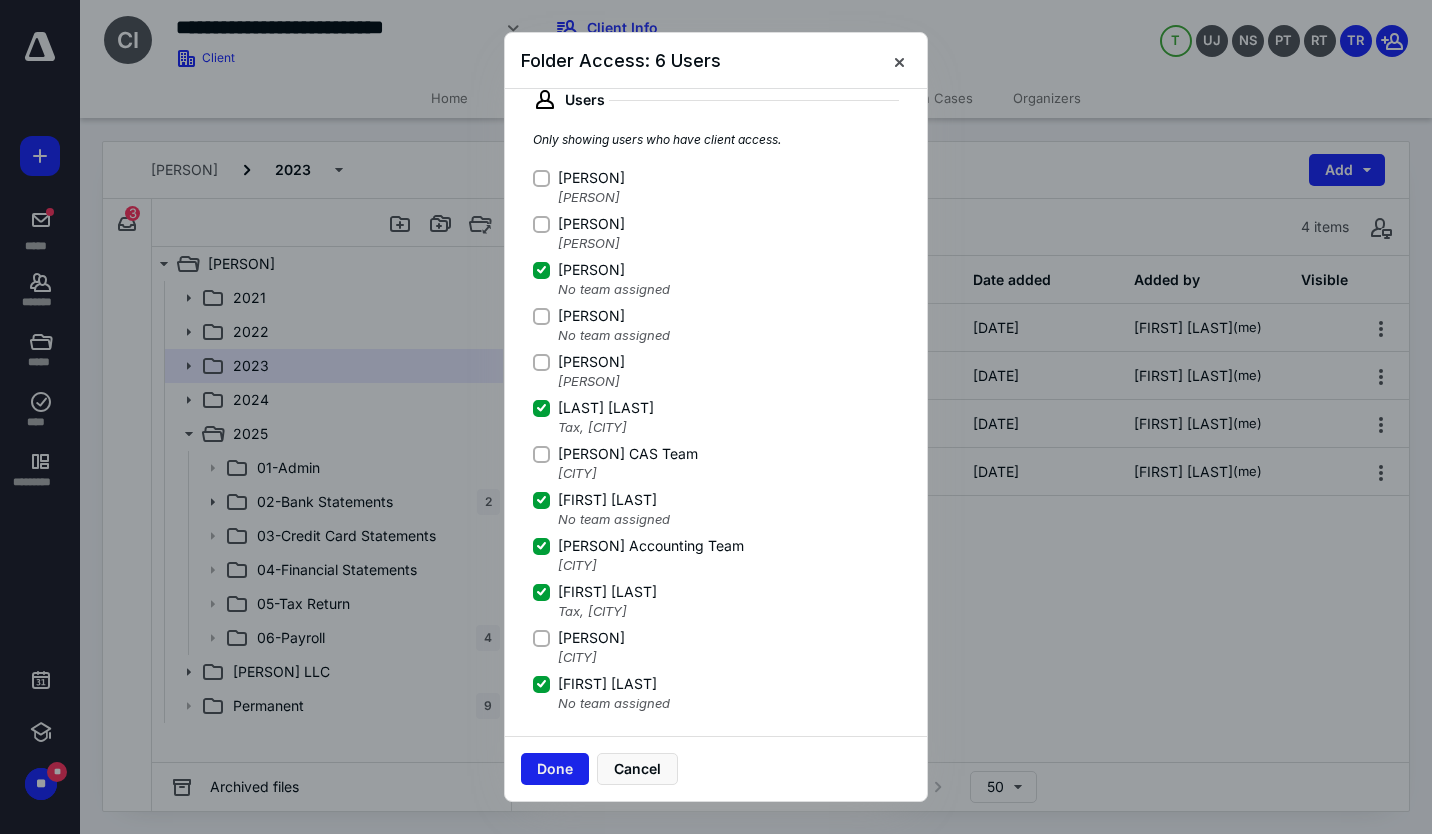 click on "Done" at bounding box center (555, 769) 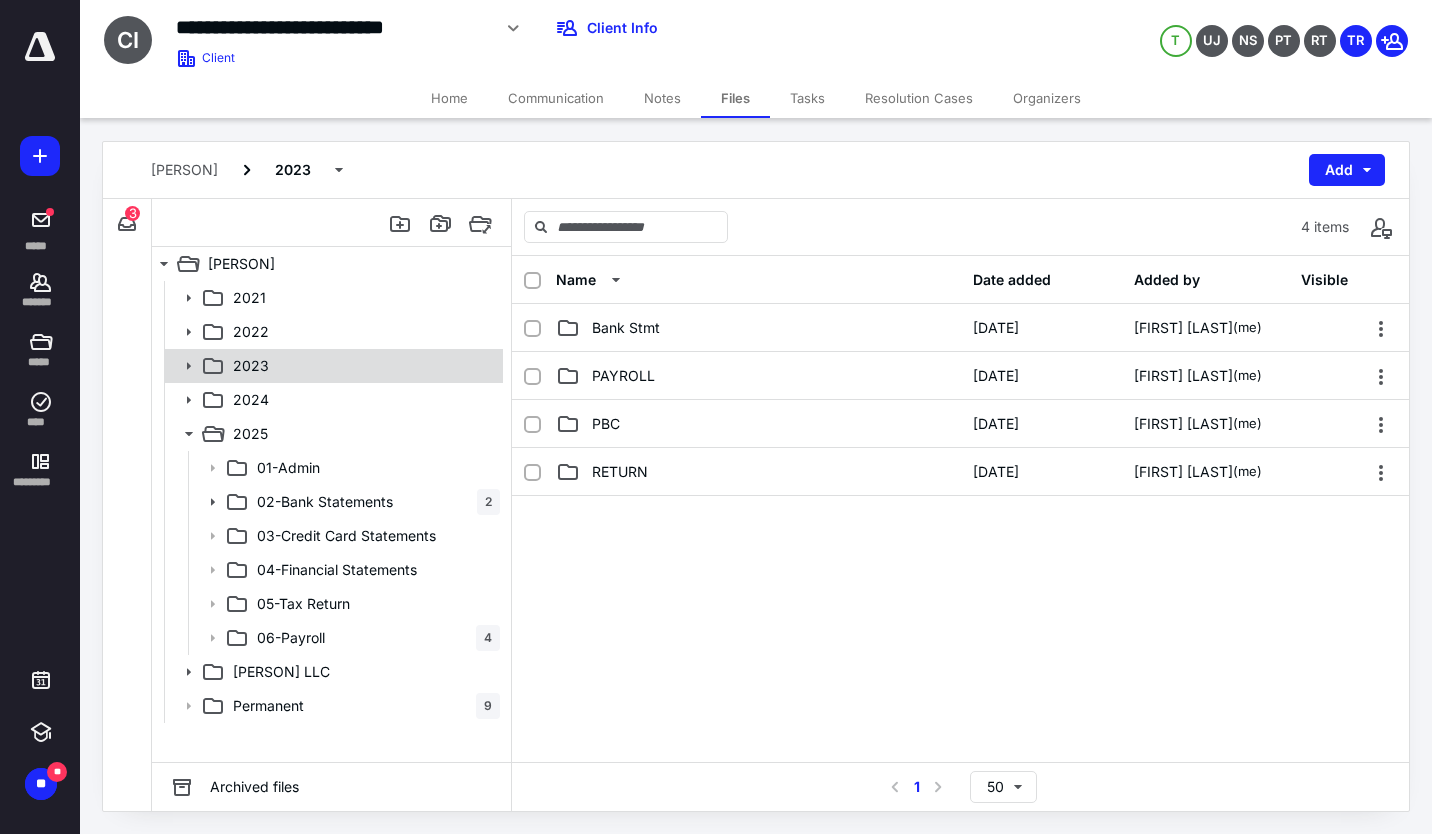 click at bounding box center (189, 366) 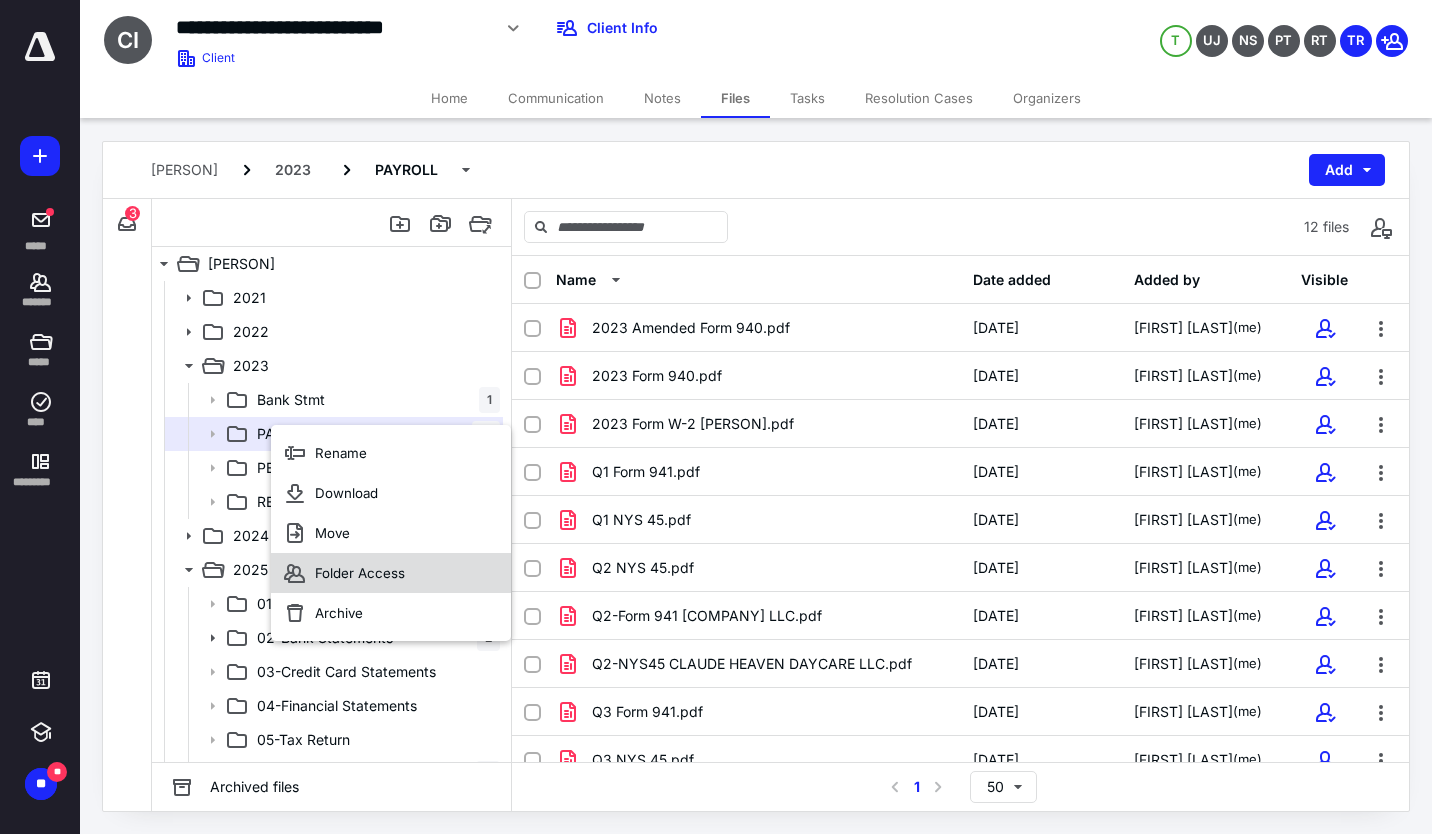 click on "Folder Access" at bounding box center (341, 453) 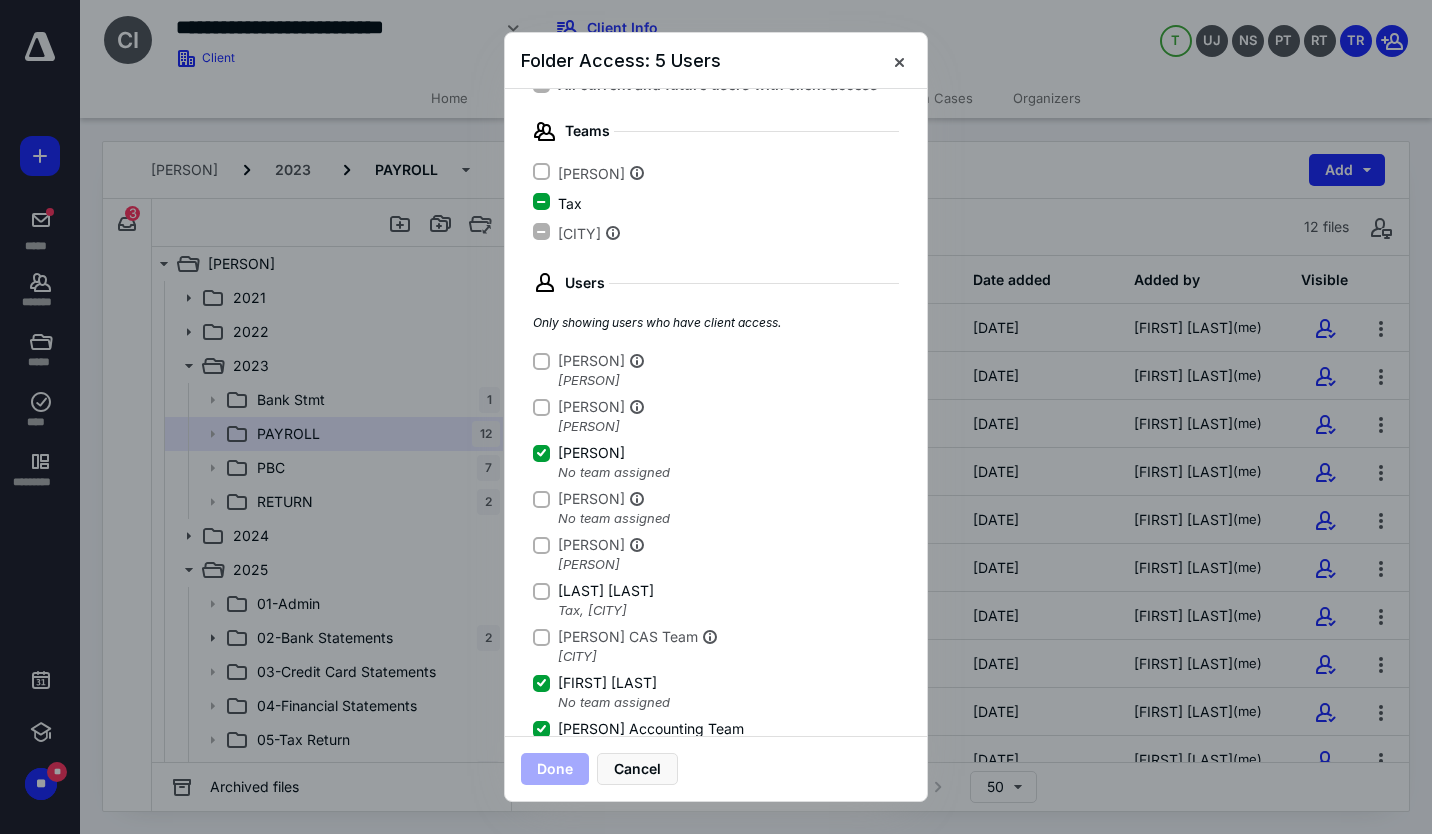 scroll, scrollTop: 161, scrollLeft: 0, axis: vertical 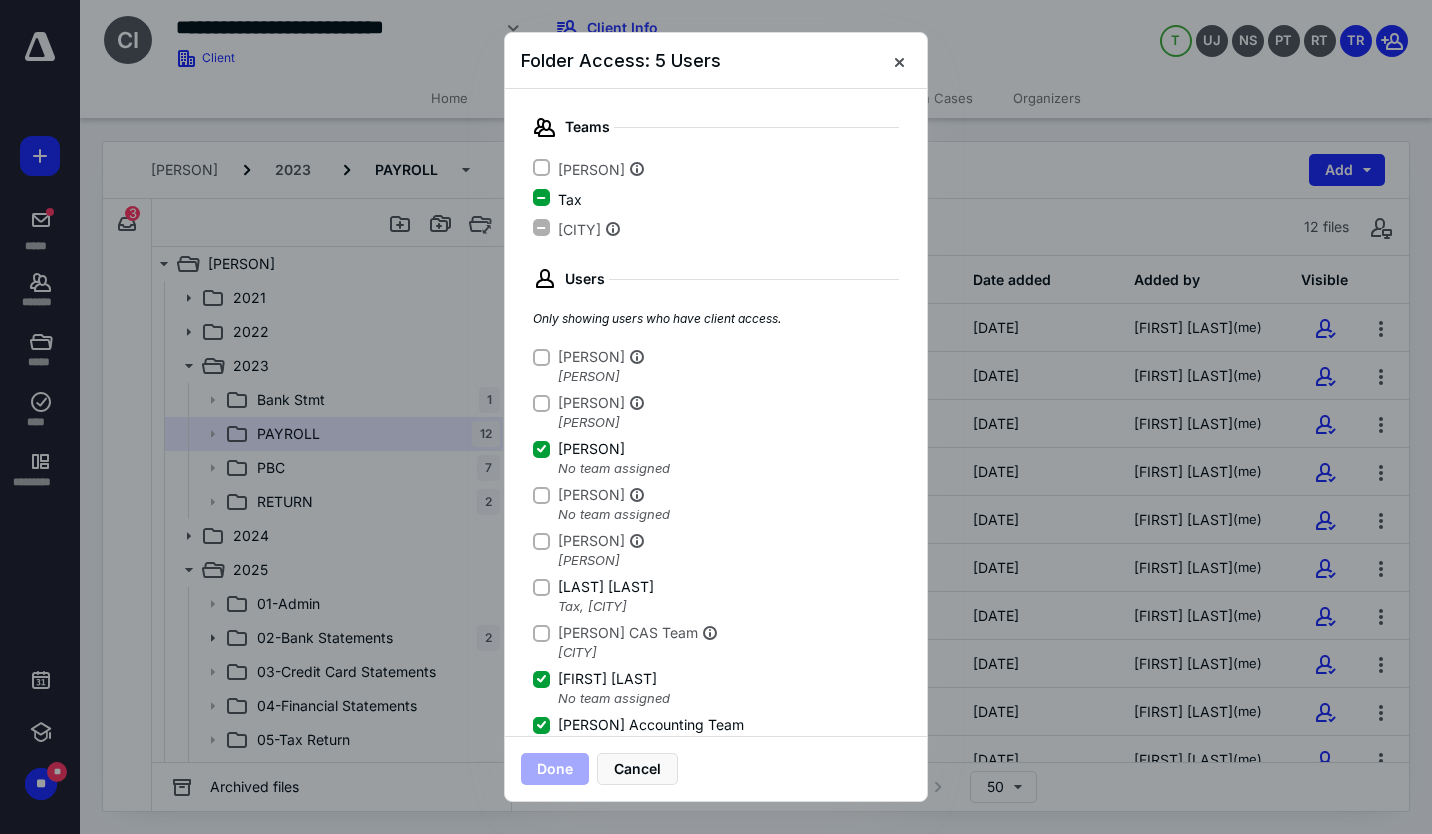 click on "[LAST] [LAST]" at bounding box center (541, 357) 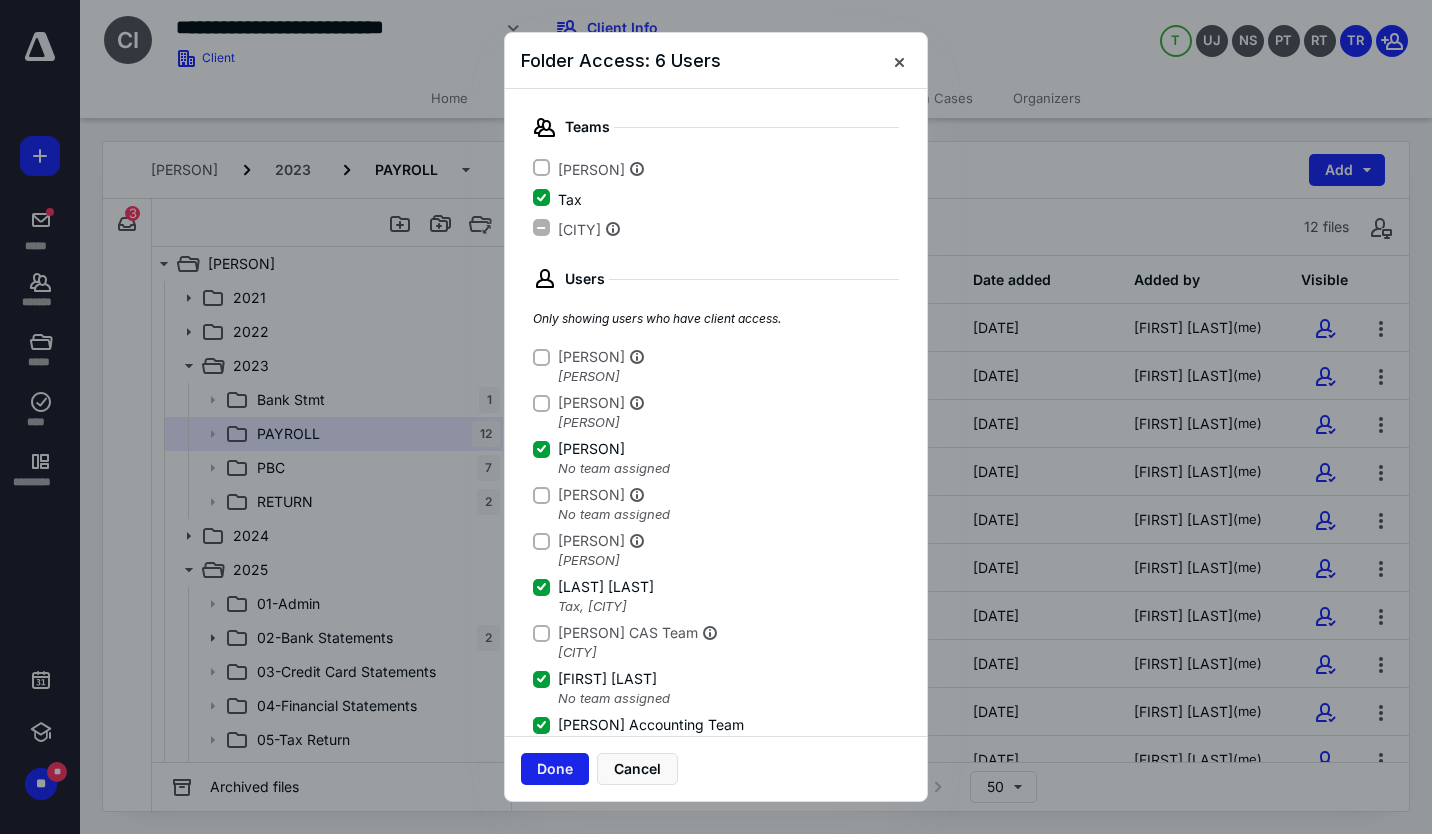 click on "Done" at bounding box center [555, 769] 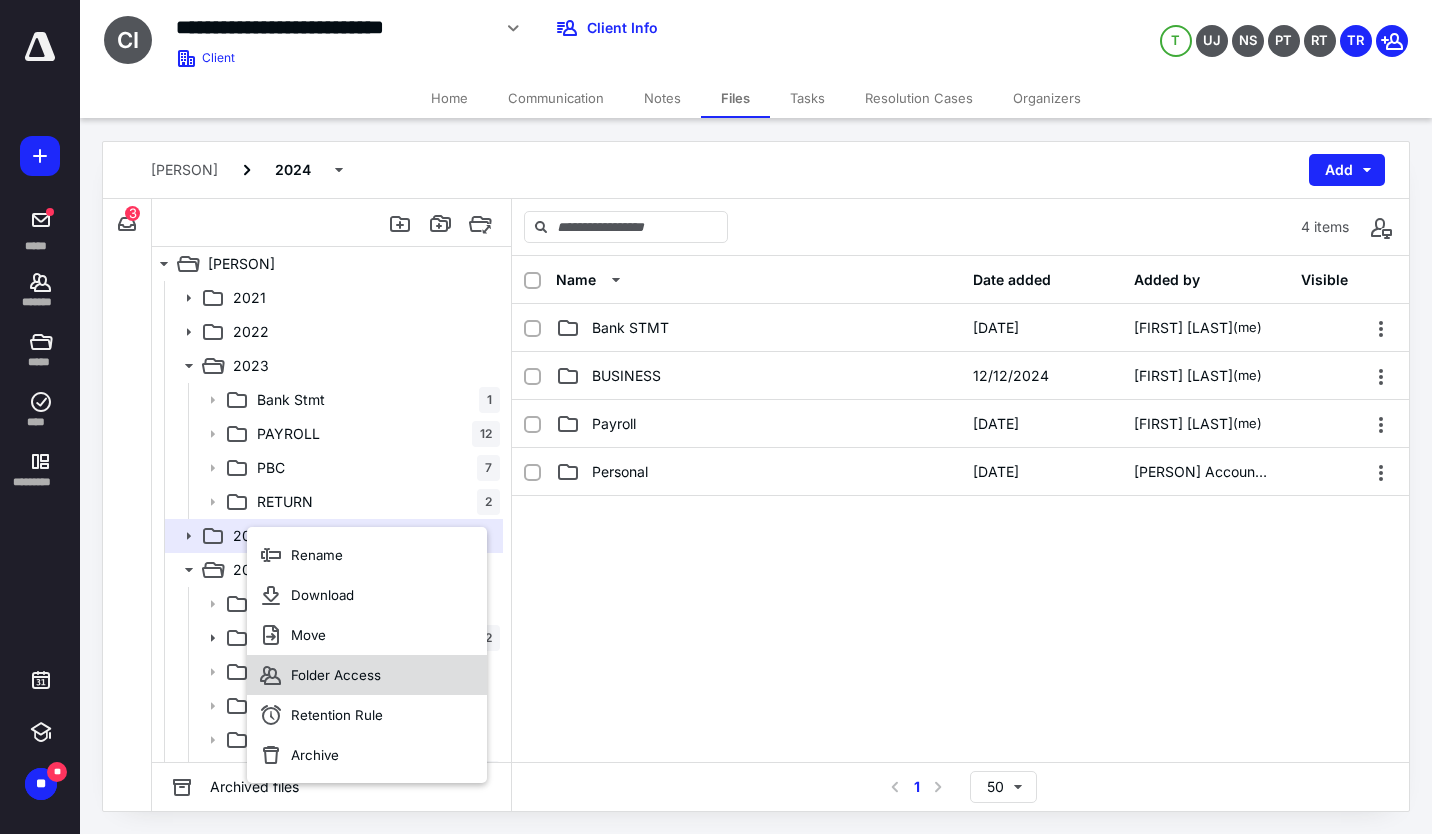click on "Folder Access" at bounding box center [317, 555] 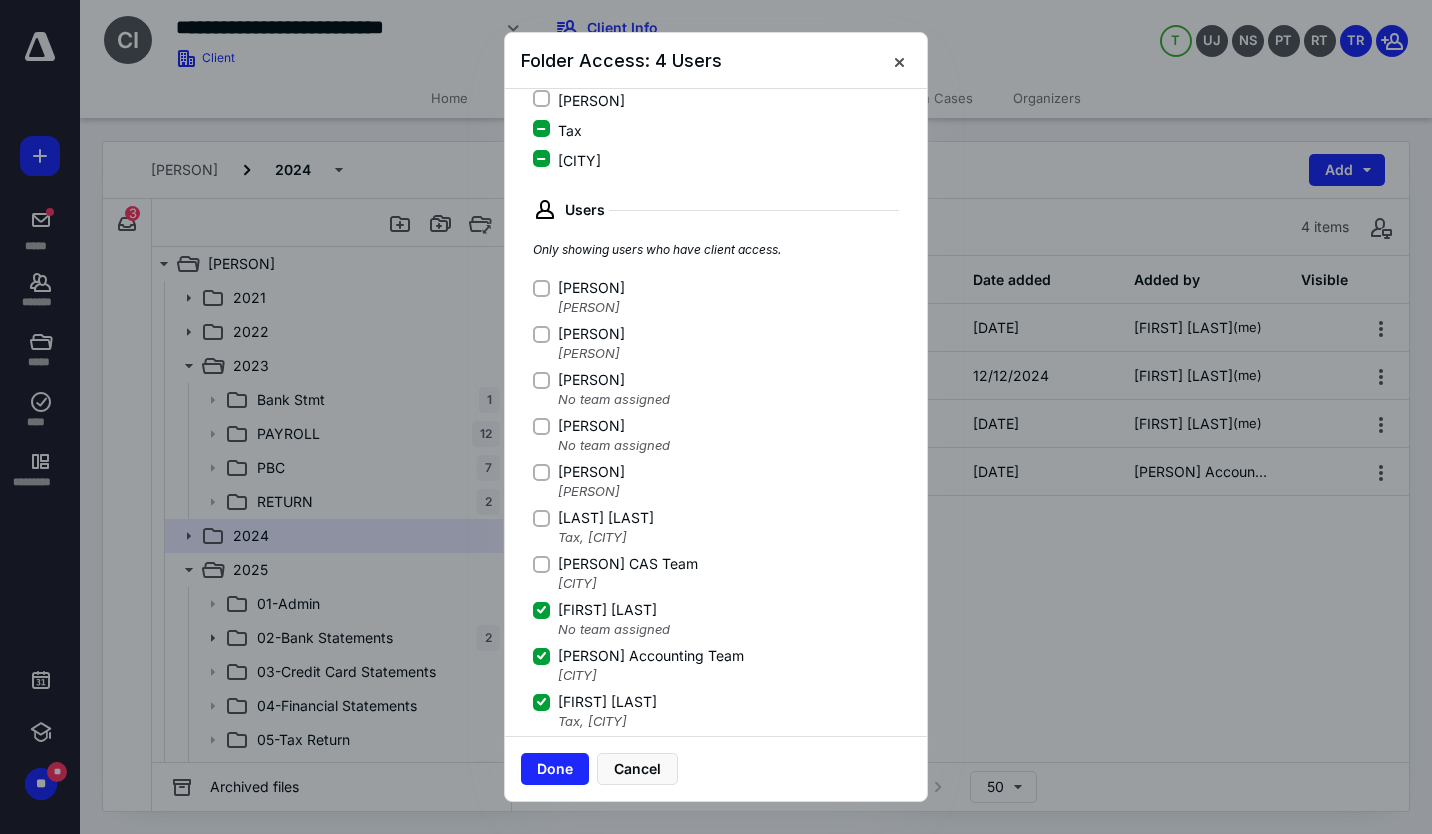 scroll, scrollTop: 234, scrollLeft: 0, axis: vertical 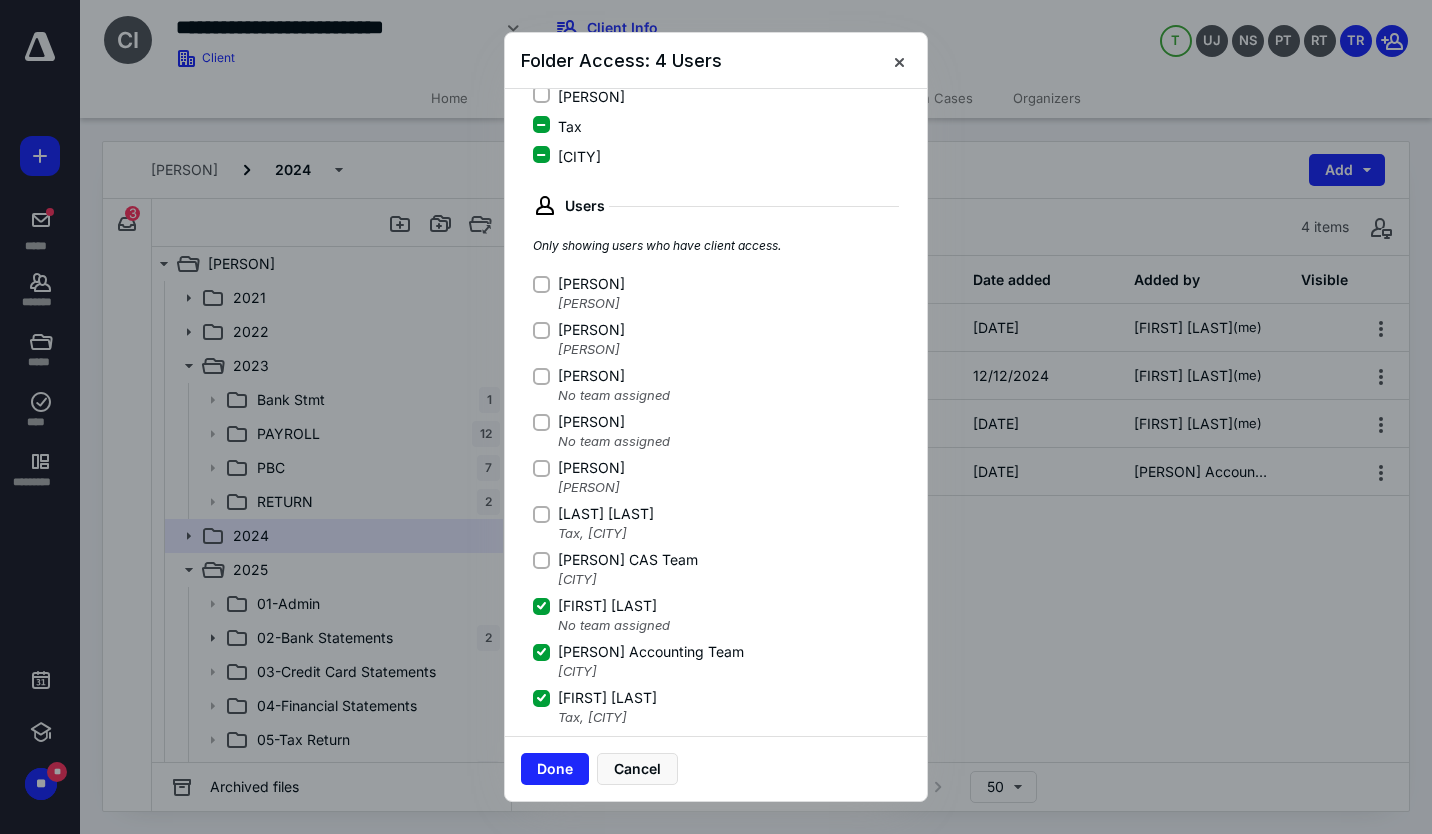 click at bounding box center [541, 283] 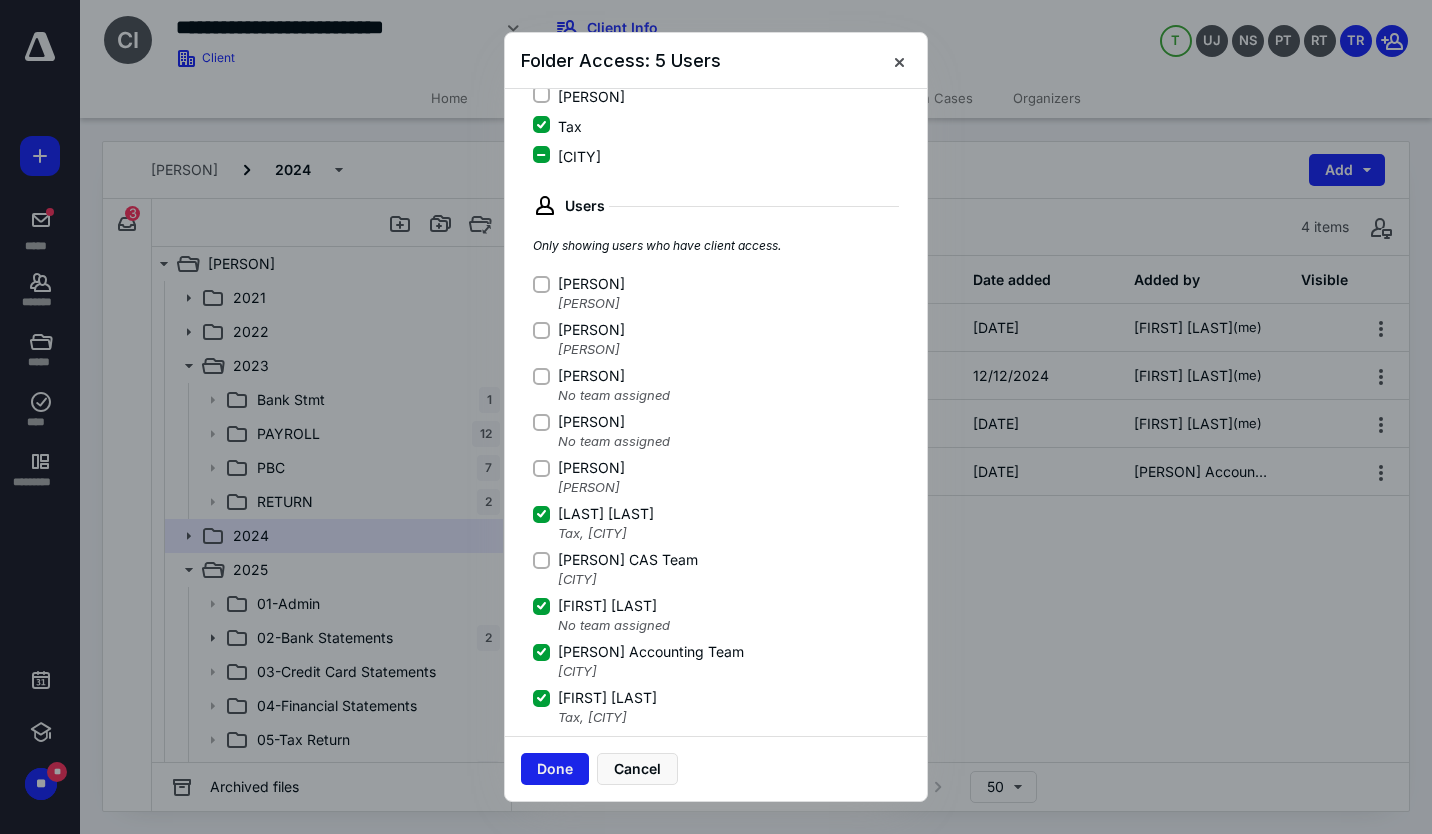 click on "Done" at bounding box center (555, 769) 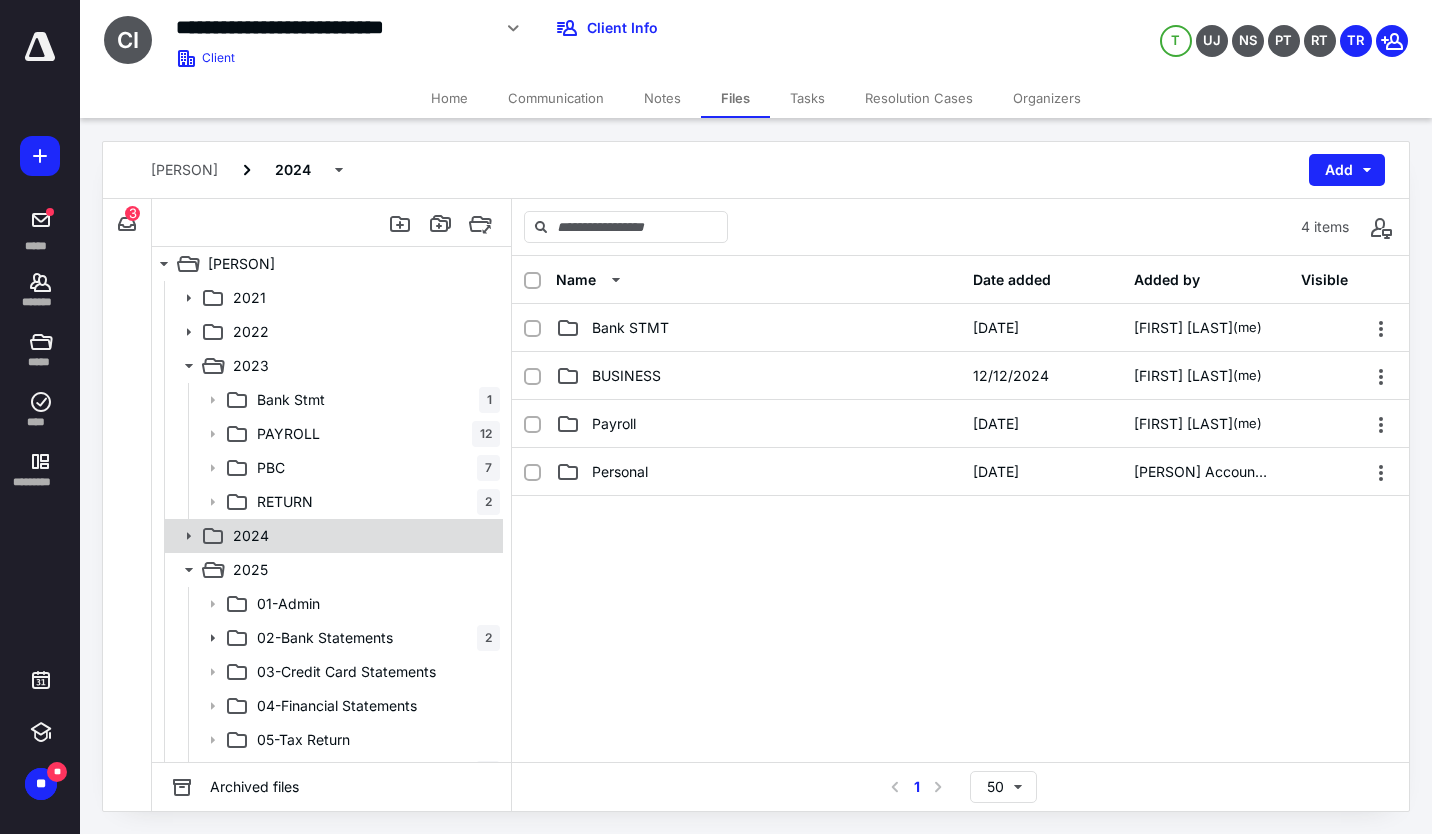 click at bounding box center (189, 535) 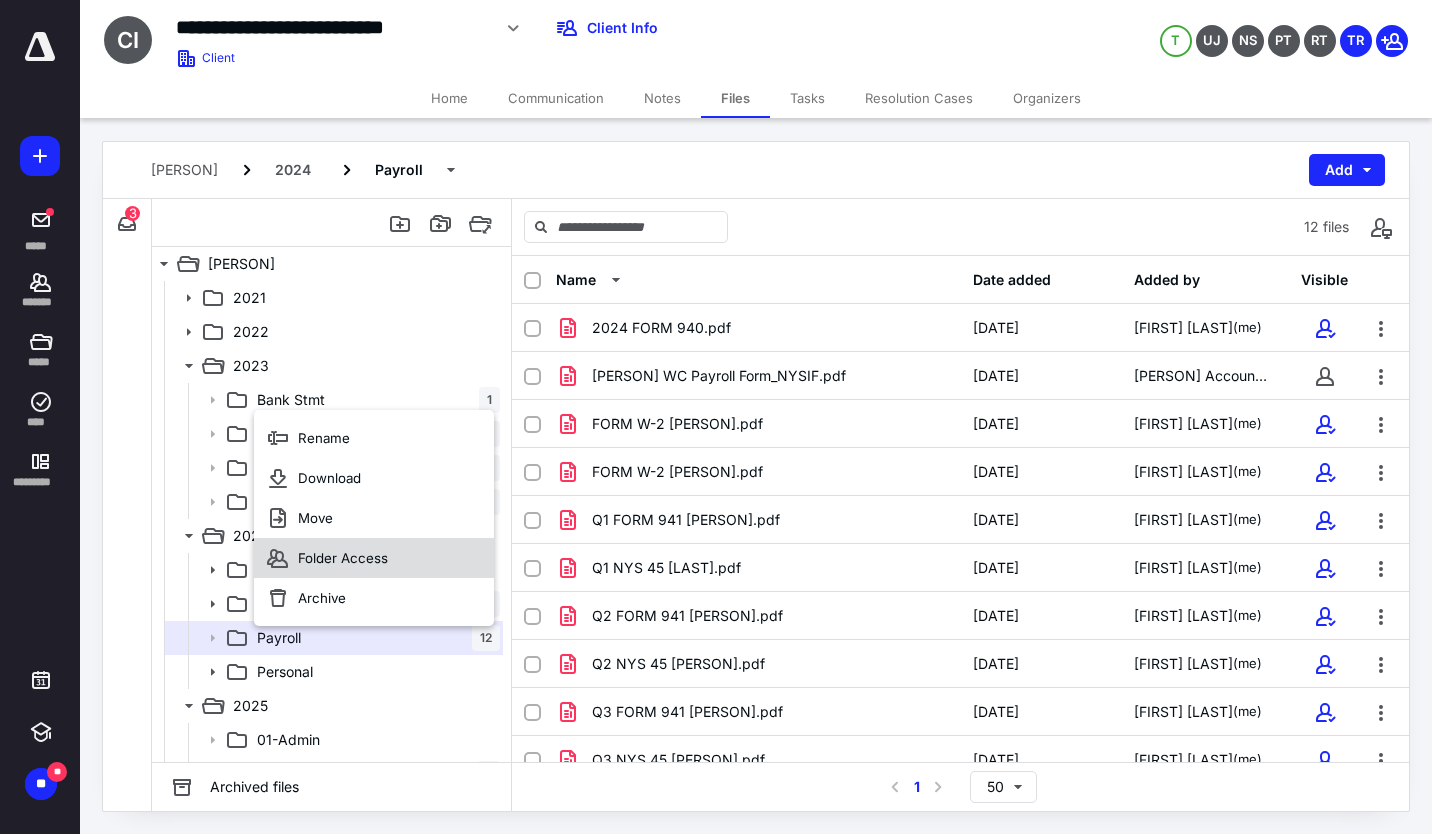 click on "Folder Access" at bounding box center [324, 438] 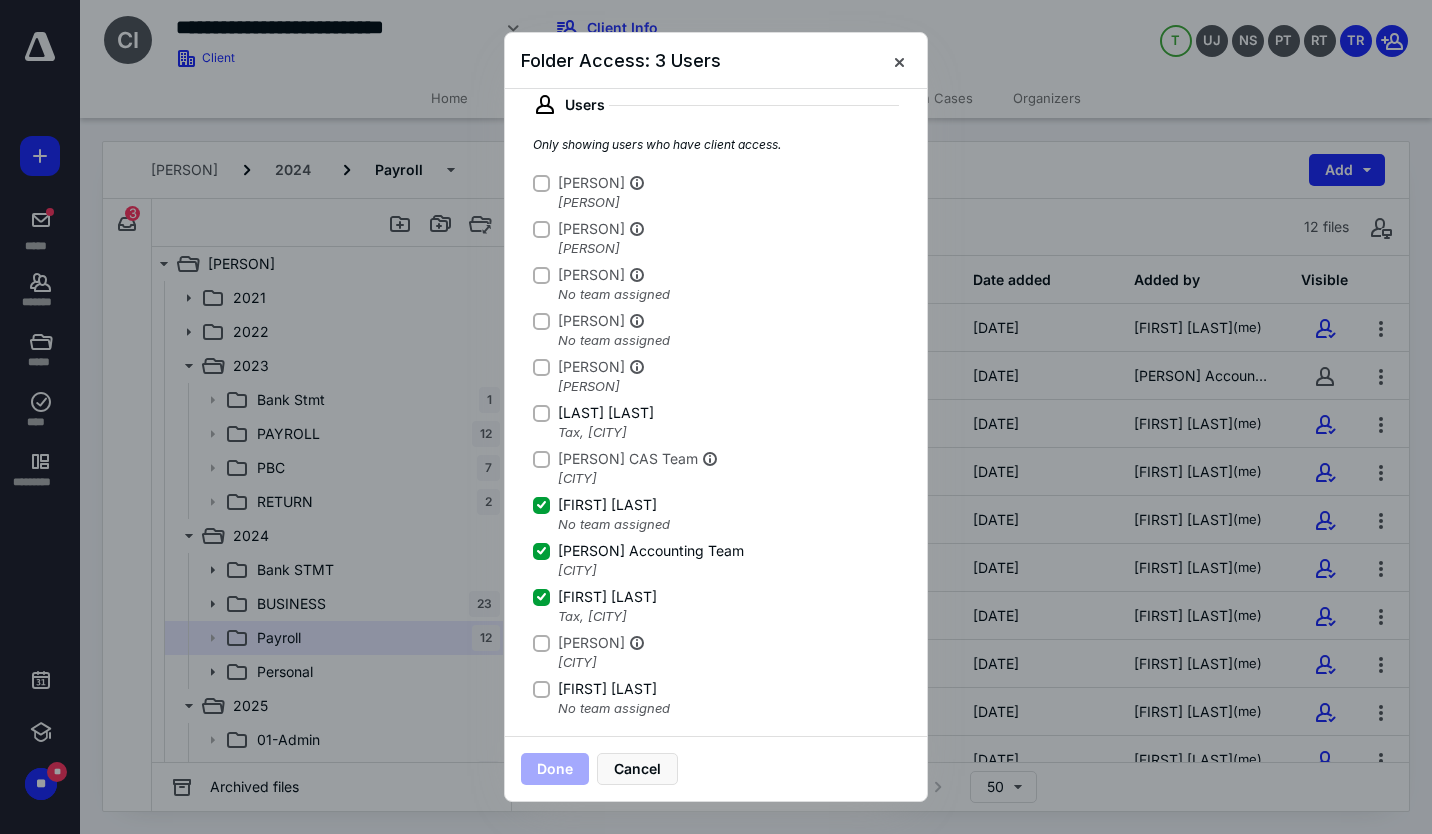 scroll, scrollTop: 336, scrollLeft: 0, axis: vertical 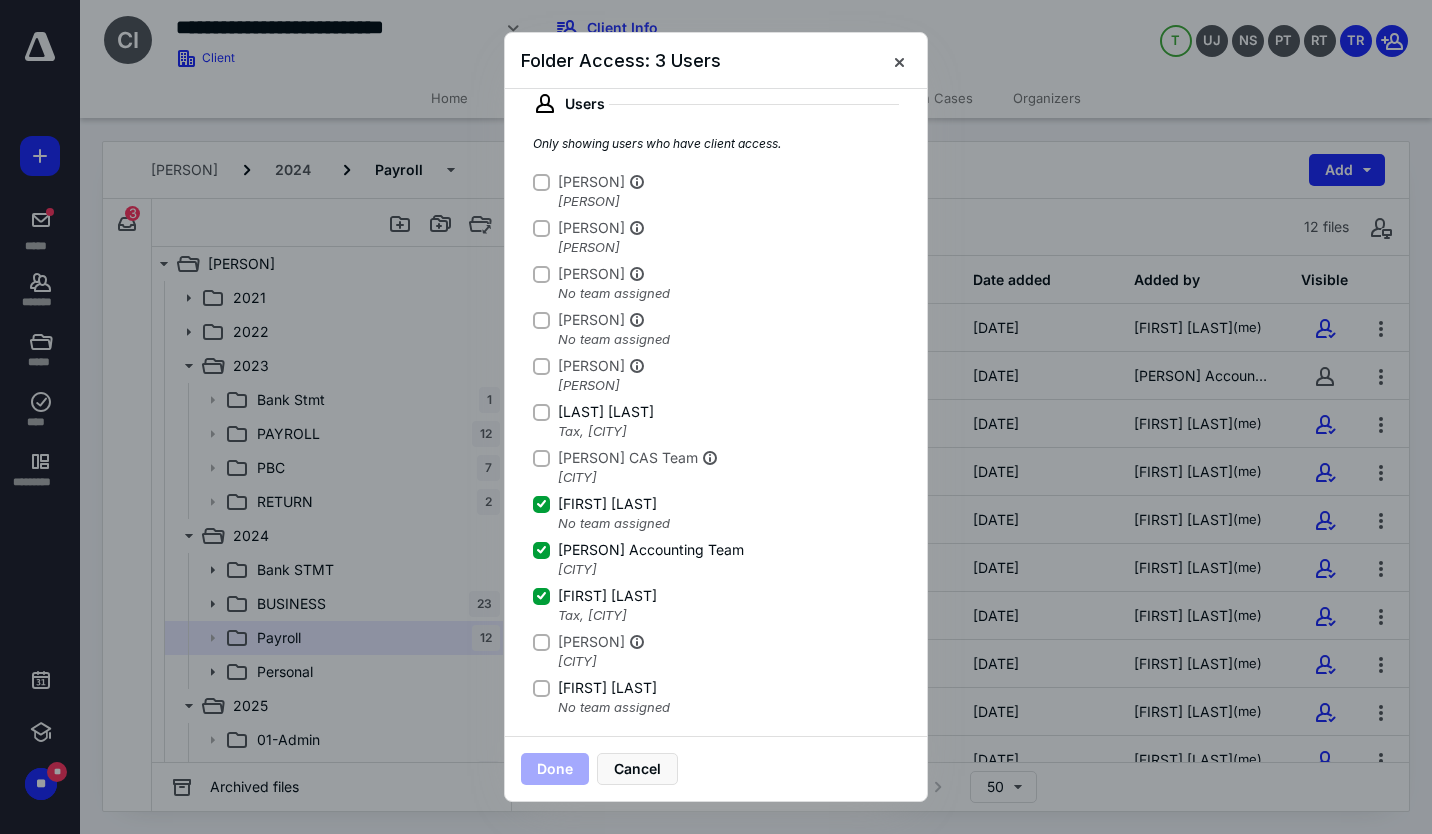 click at bounding box center (541, 181) 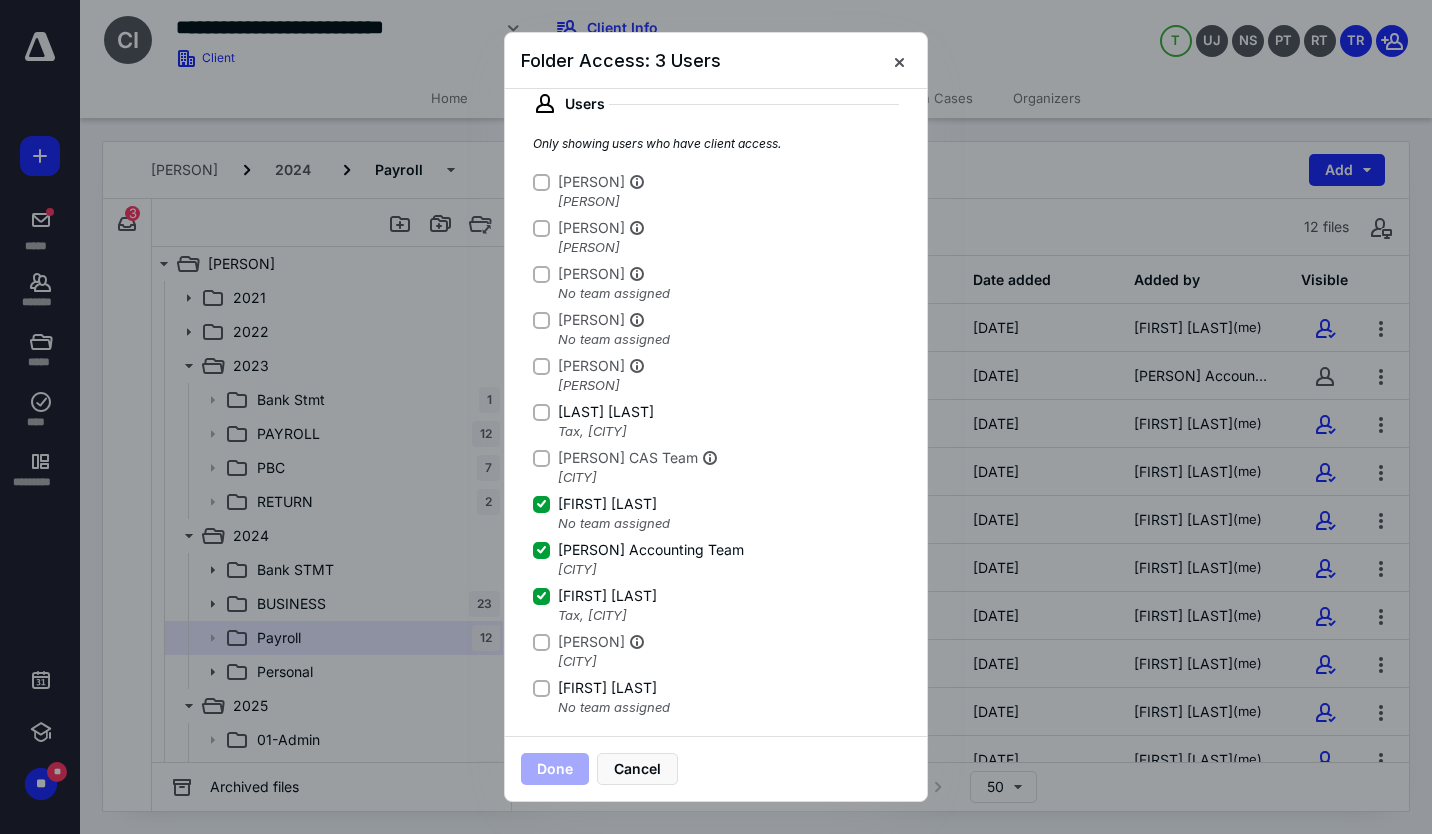 click on "[LAST] [LAST]" at bounding box center (541, 182) 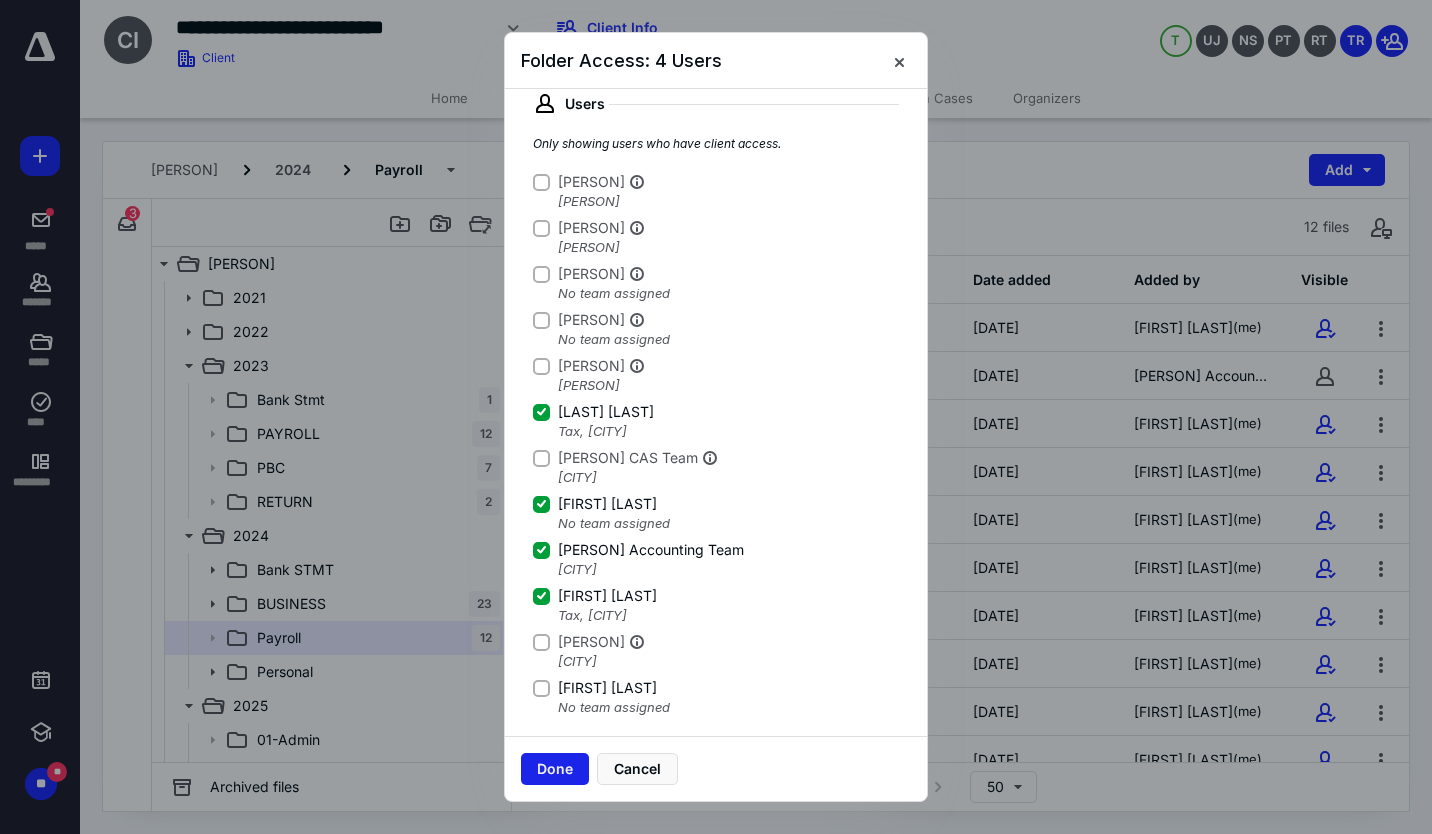 click on "Done" at bounding box center (555, 769) 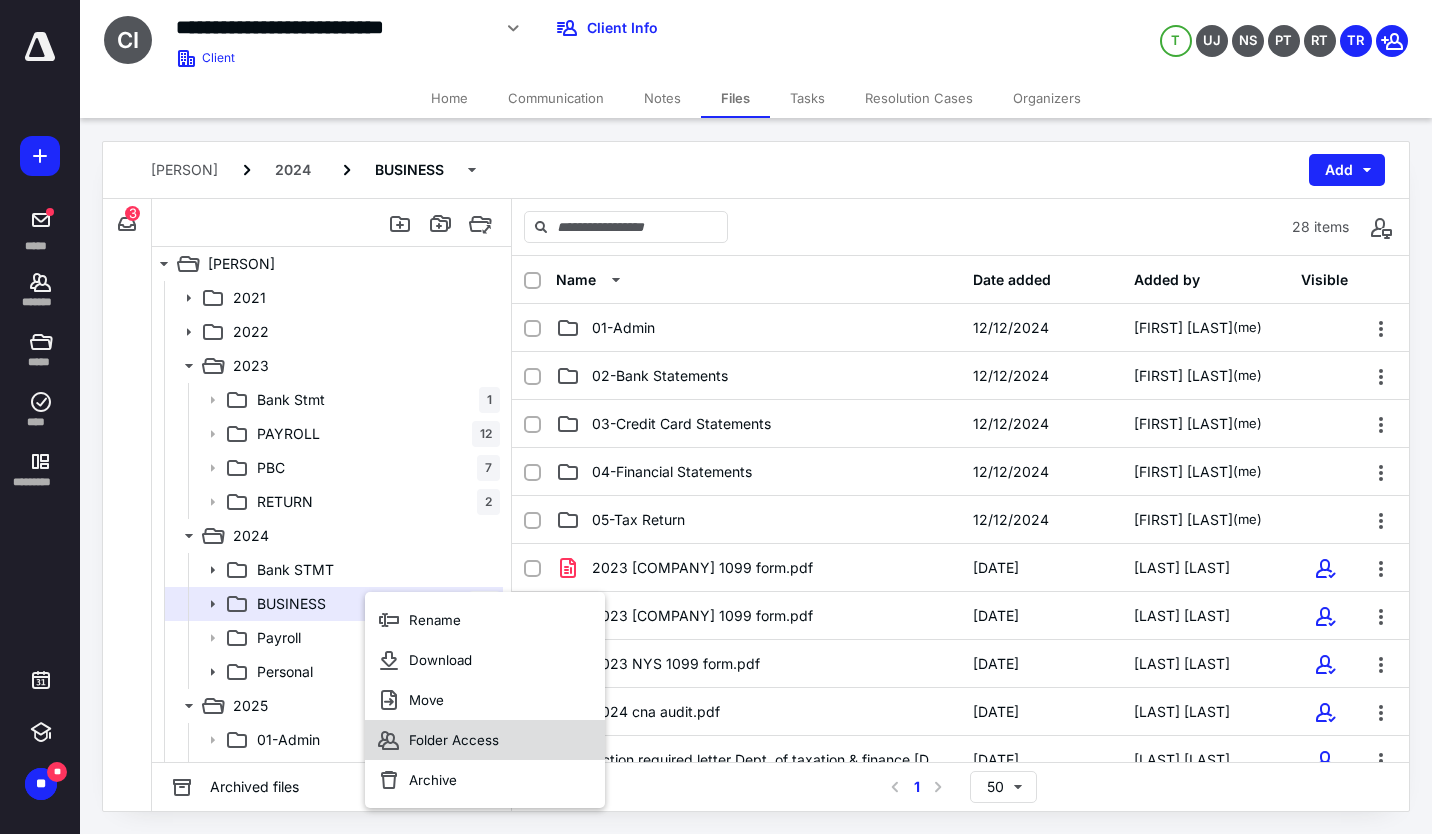 click on "Folder Access" at bounding box center (485, 740) 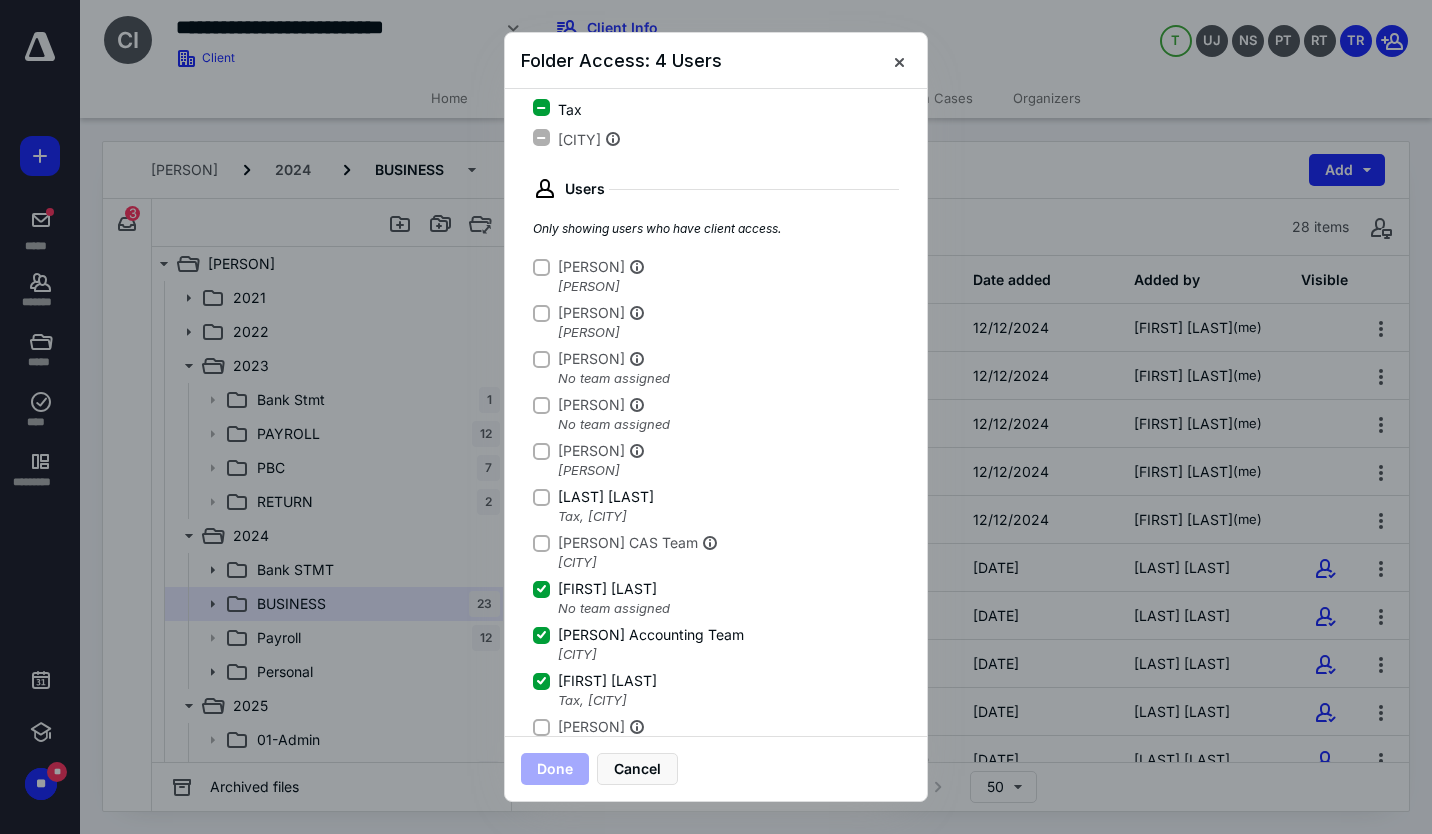 scroll, scrollTop: 264, scrollLeft: 0, axis: vertical 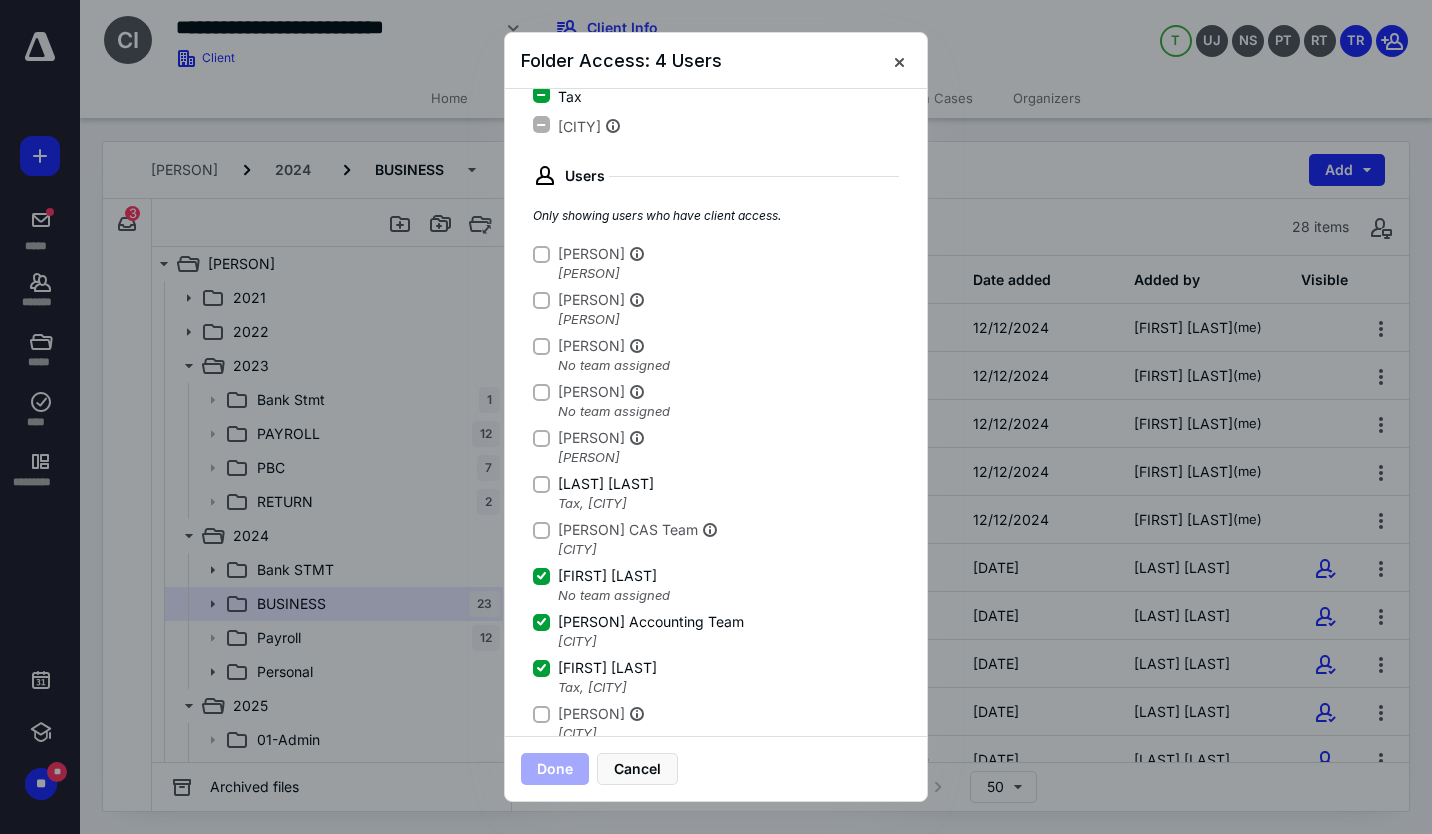 click on "[LAST] [LAST]" at bounding box center (541, 254) 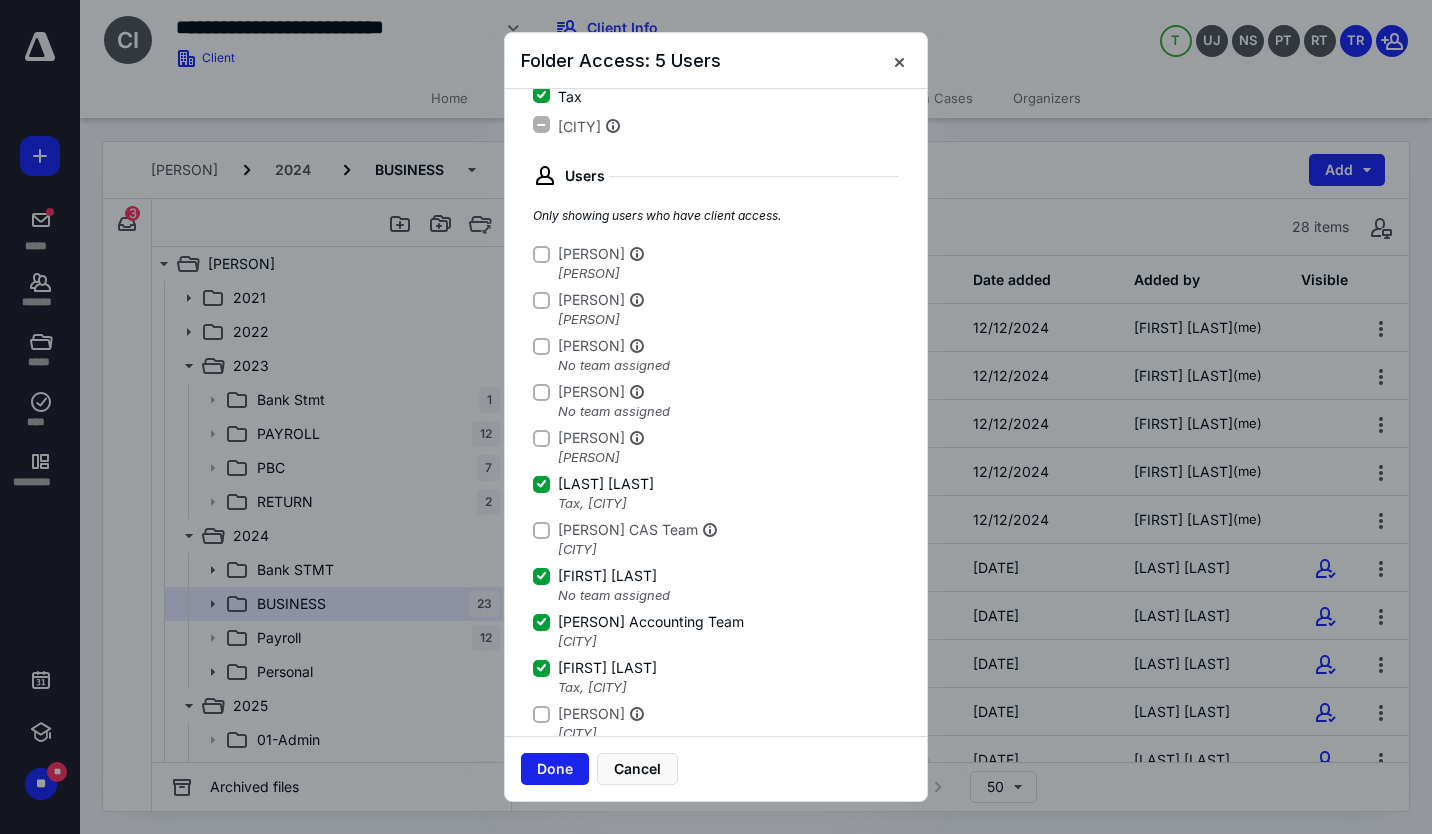 click on "Done" at bounding box center (555, 769) 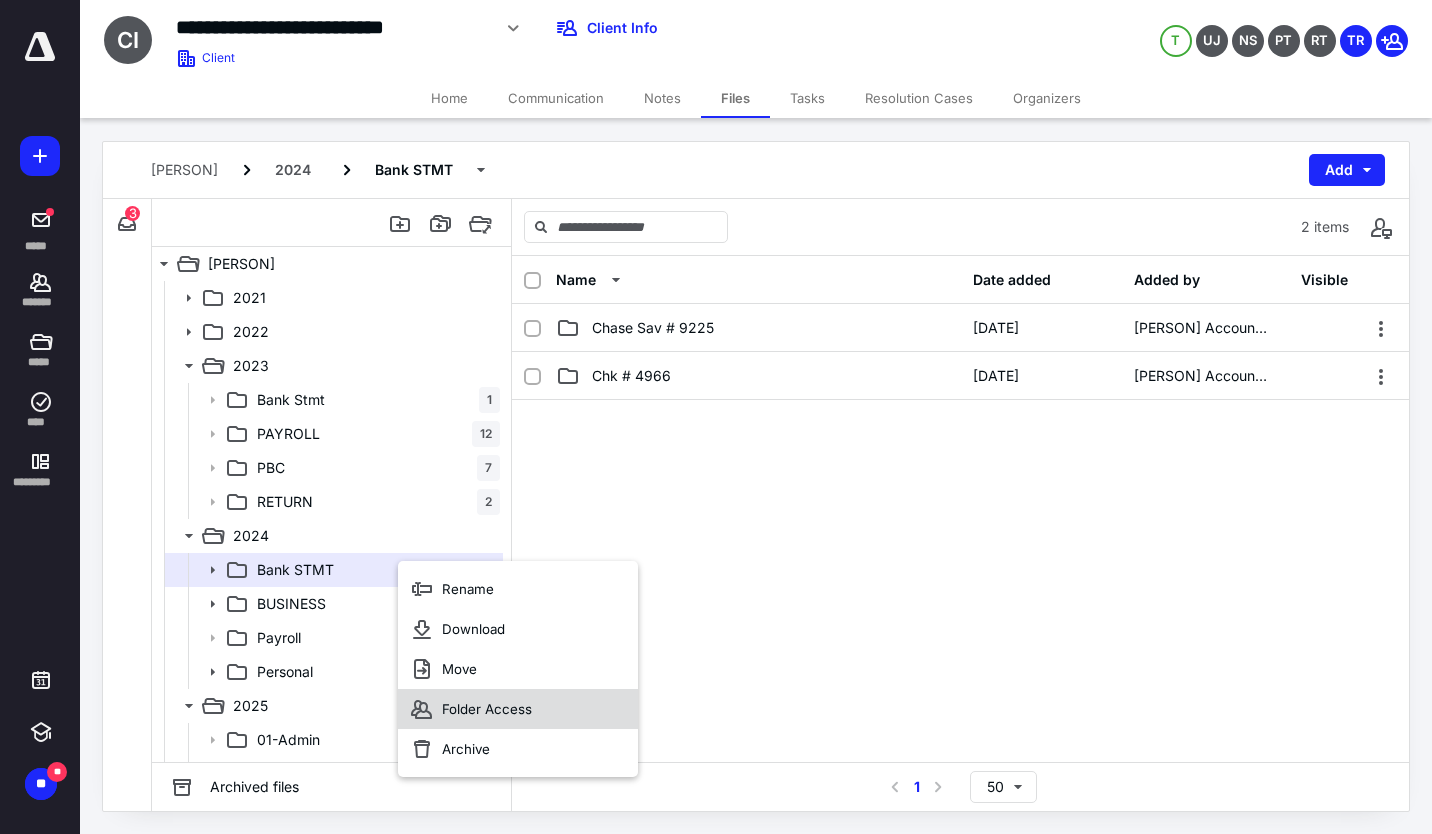 click on "Folder Access" at bounding box center (468, 589) 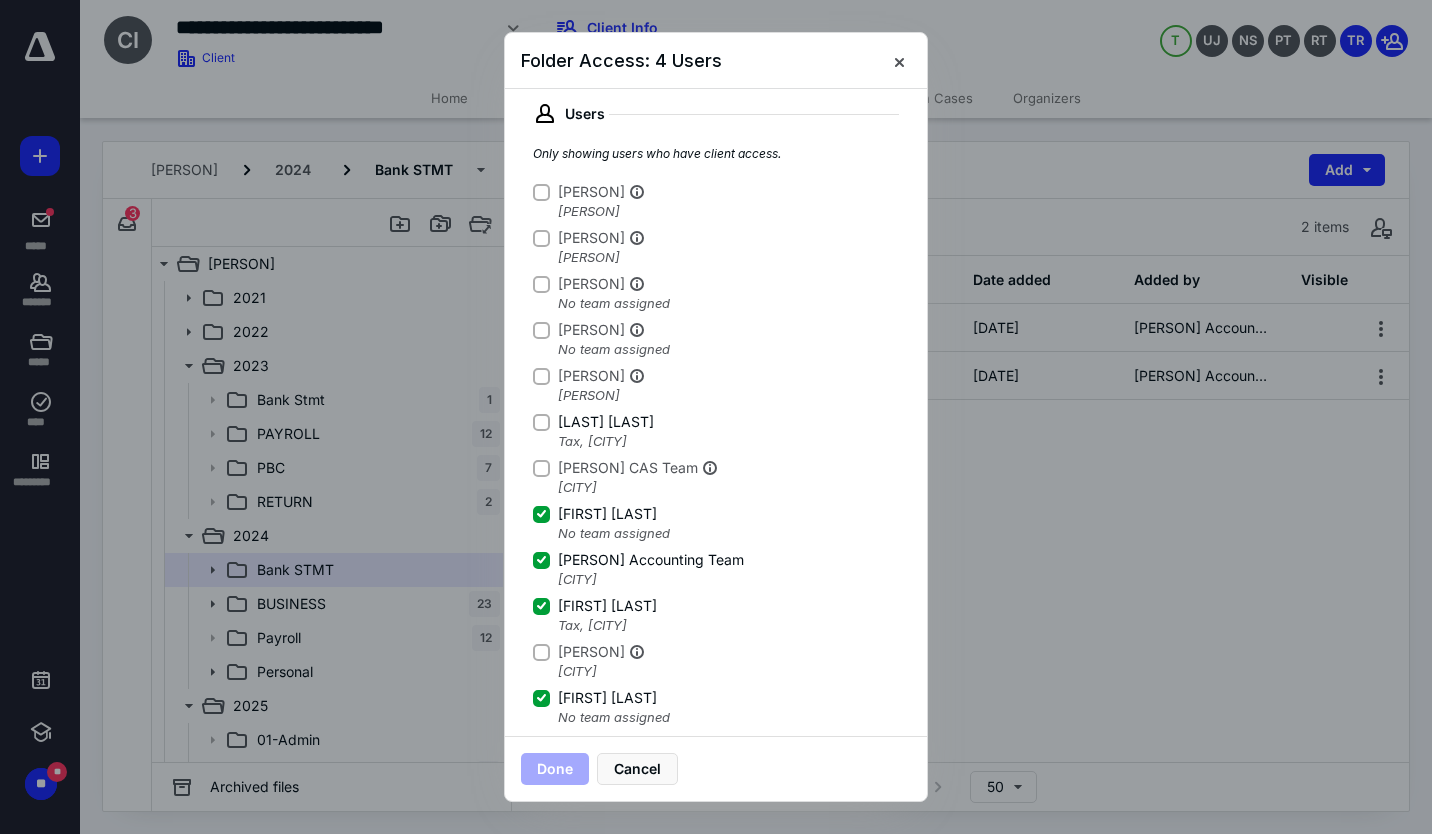scroll, scrollTop: 340, scrollLeft: 0, axis: vertical 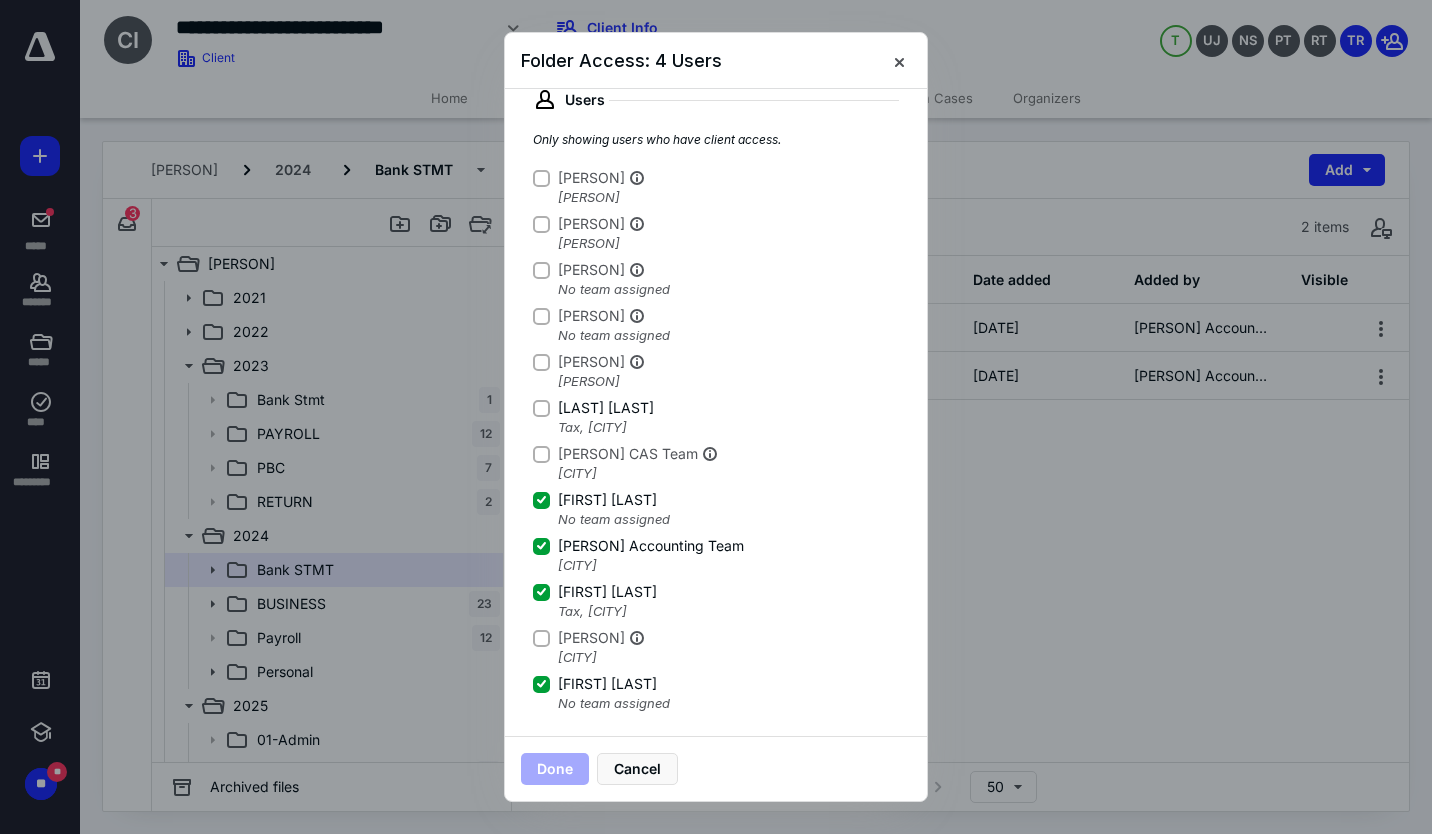 click at bounding box center [541, 177] 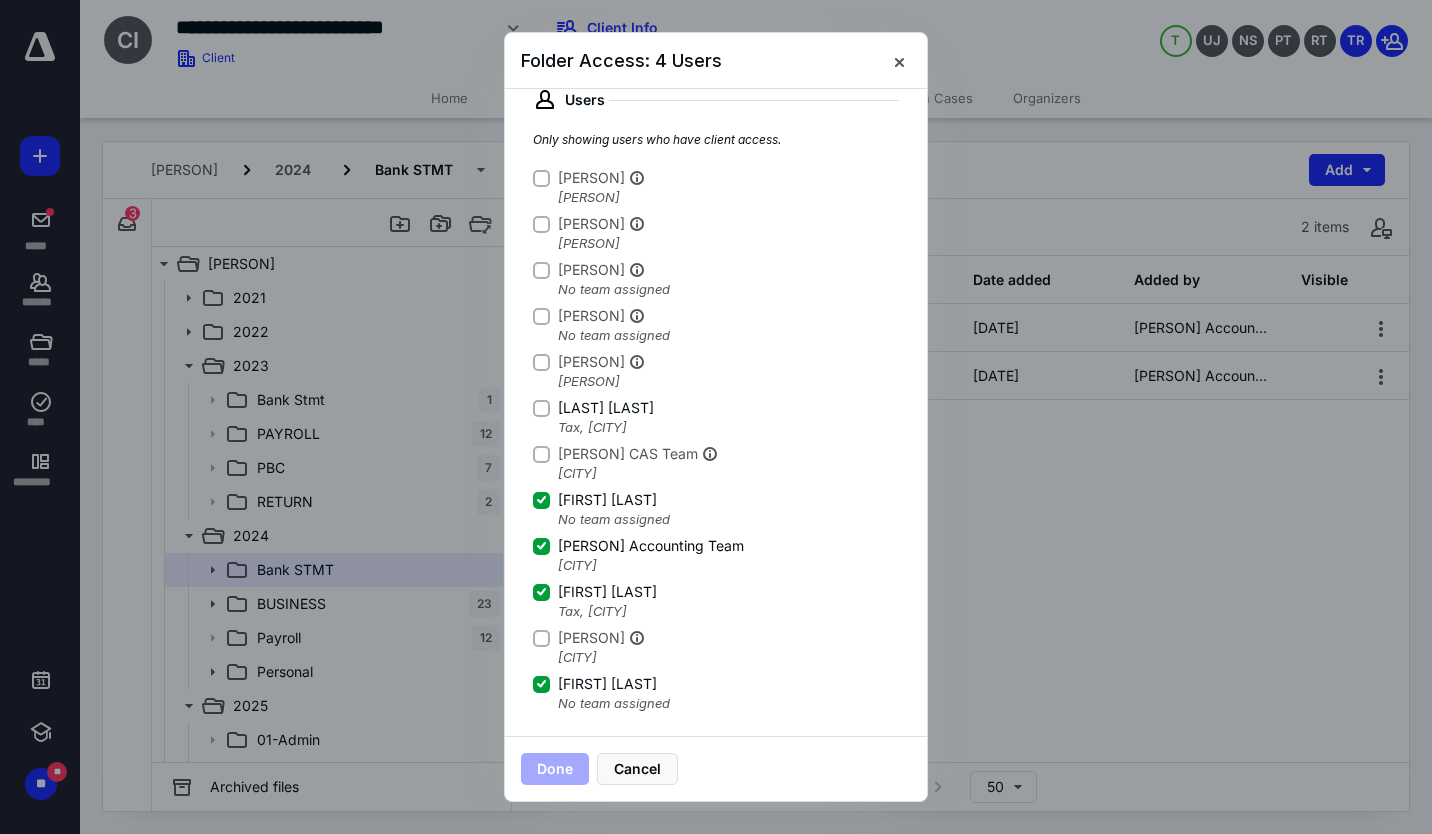 click on "[LAST] [LAST]" at bounding box center [541, 178] 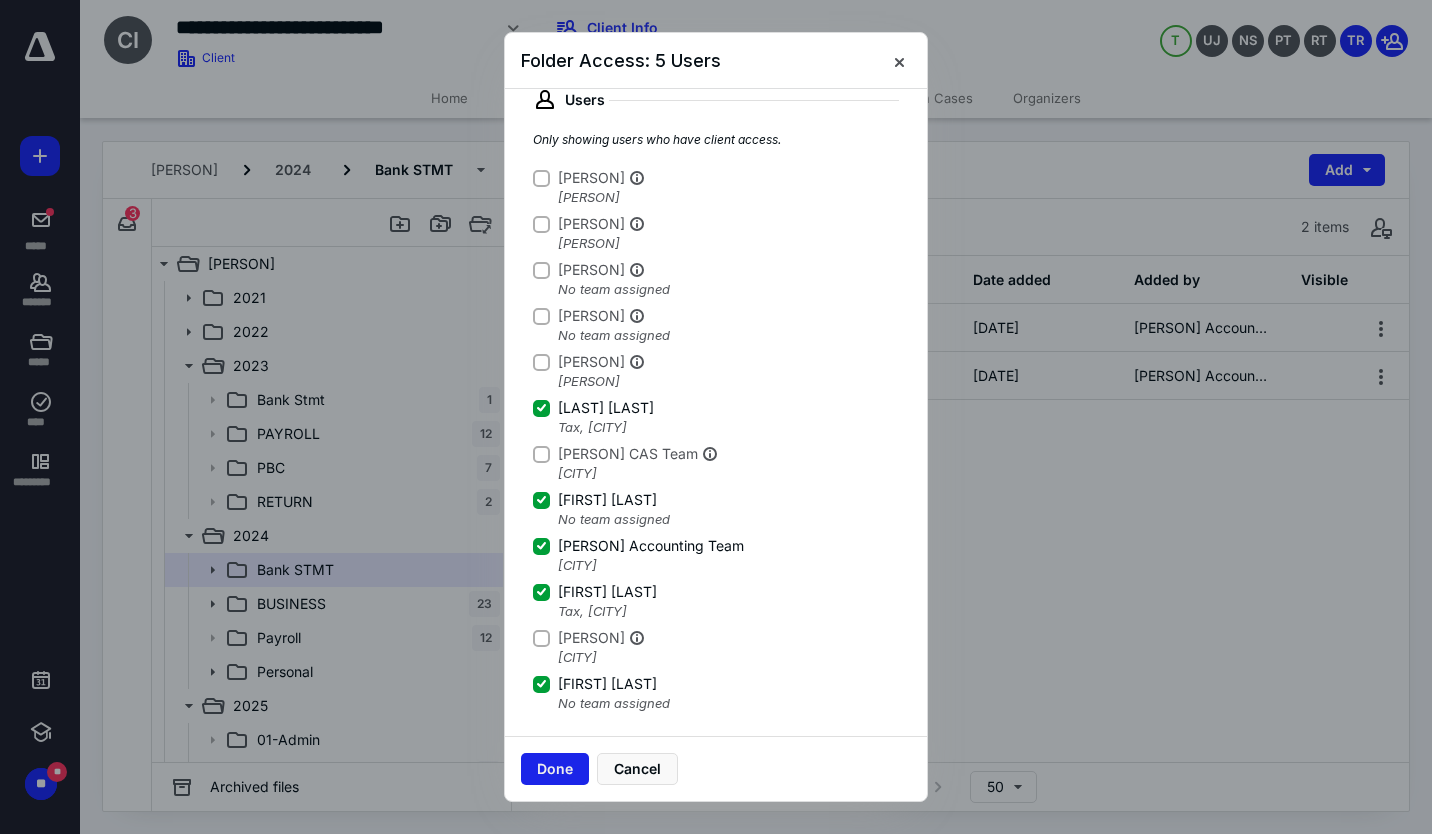 click on "Done" at bounding box center [555, 769] 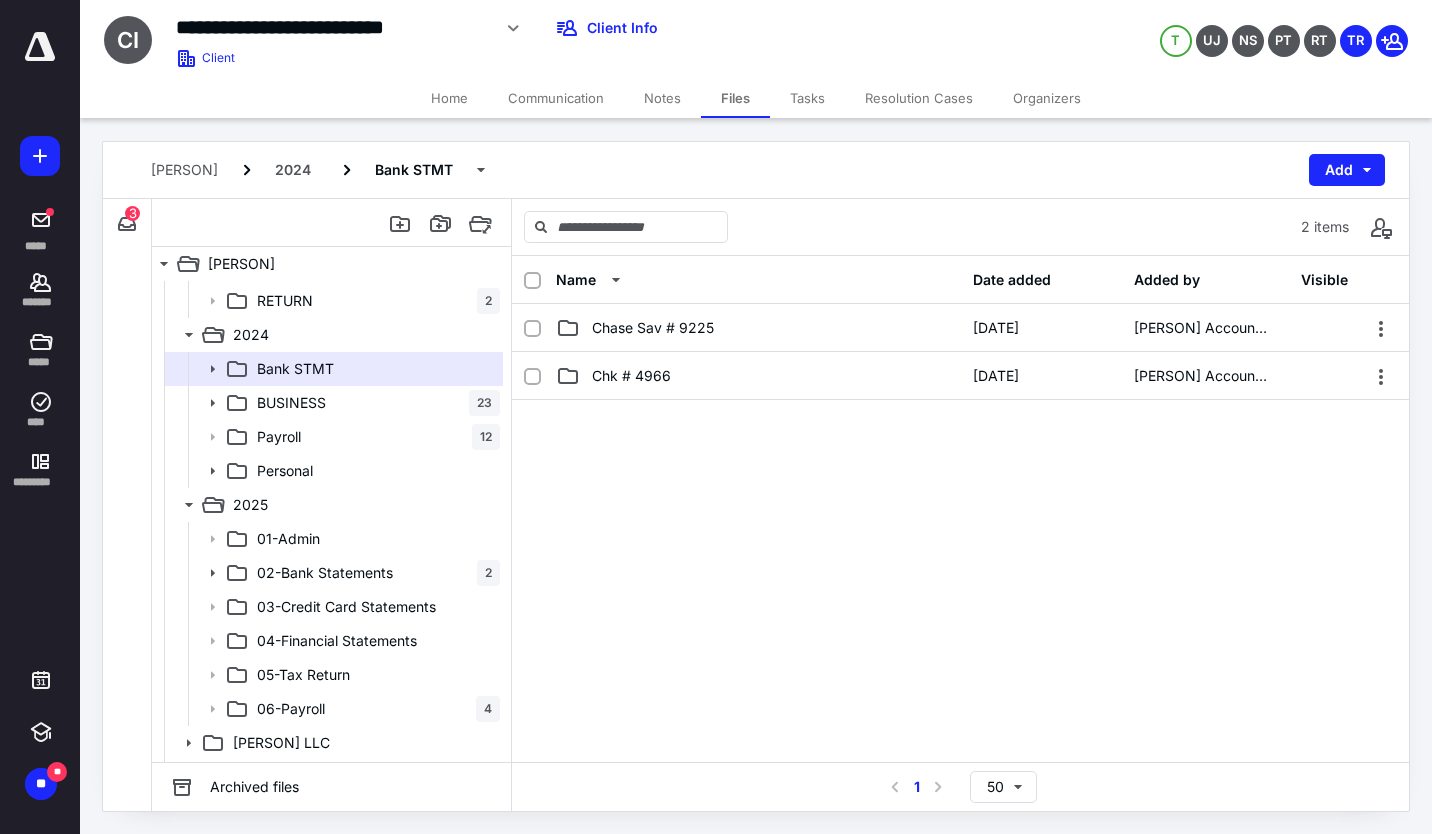 scroll, scrollTop: 233, scrollLeft: 0, axis: vertical 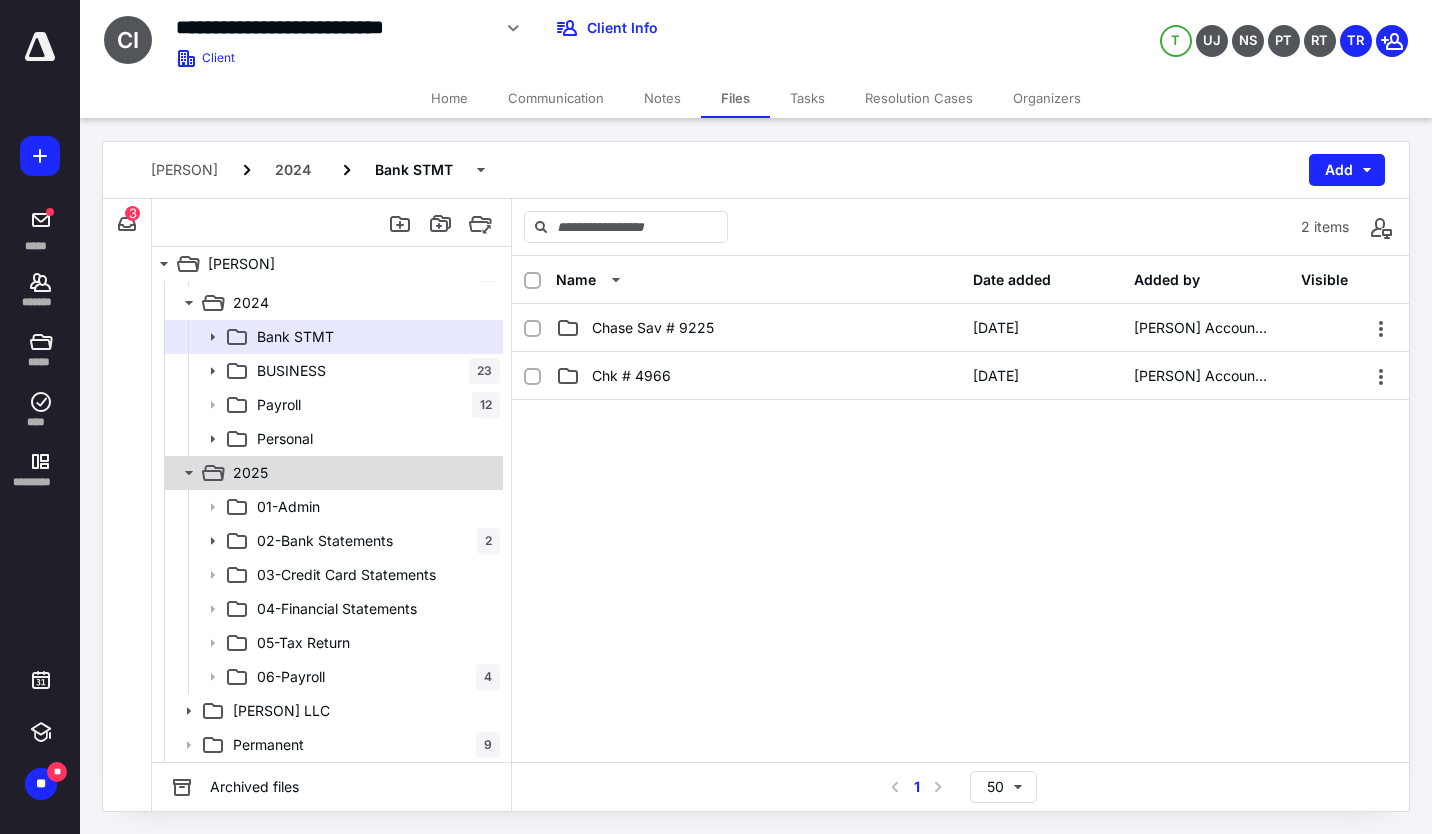 click on "2025" at bounding box center [362, 65] 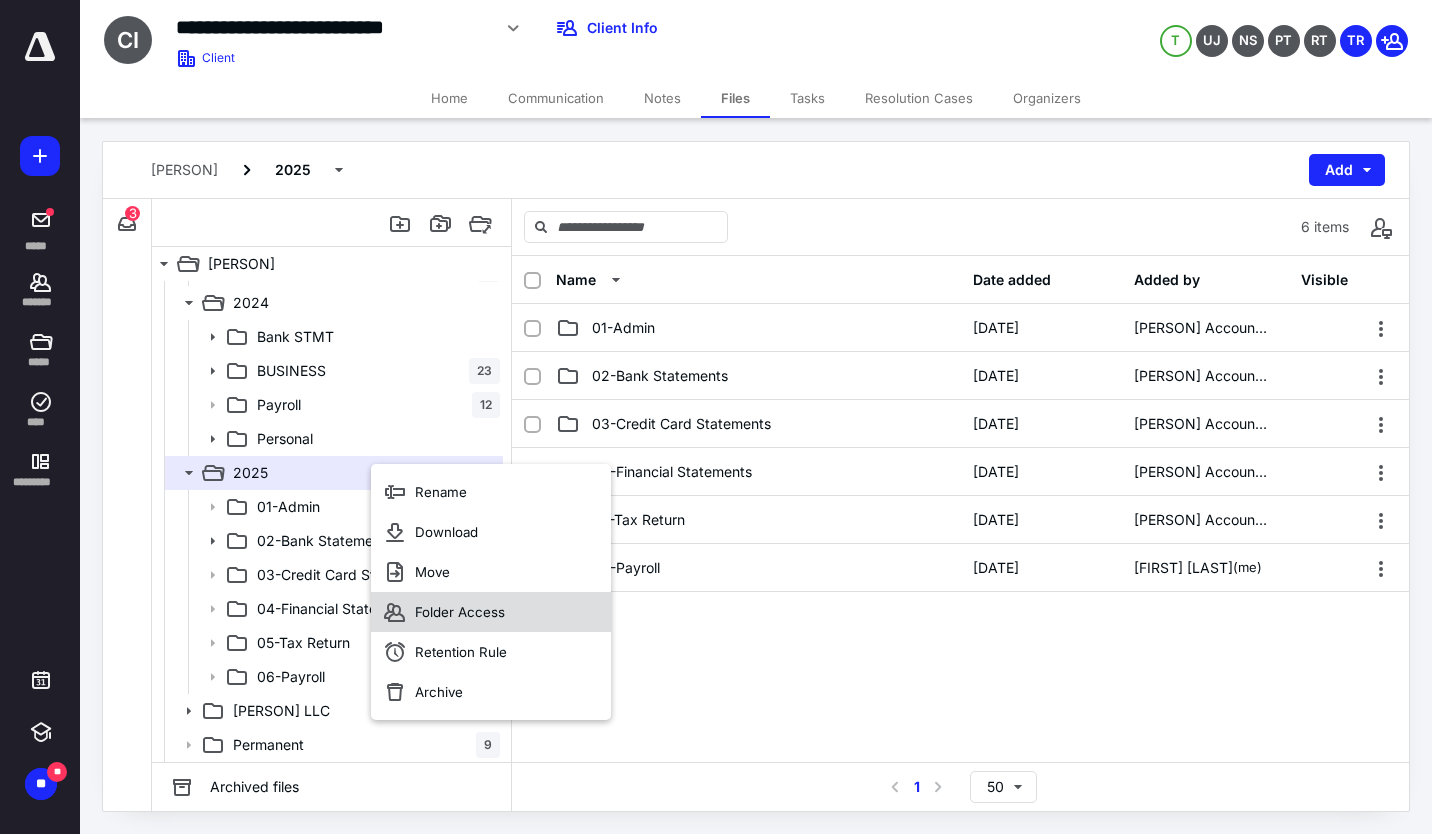 click on "Folder Access" at bounding box center (441, 492) 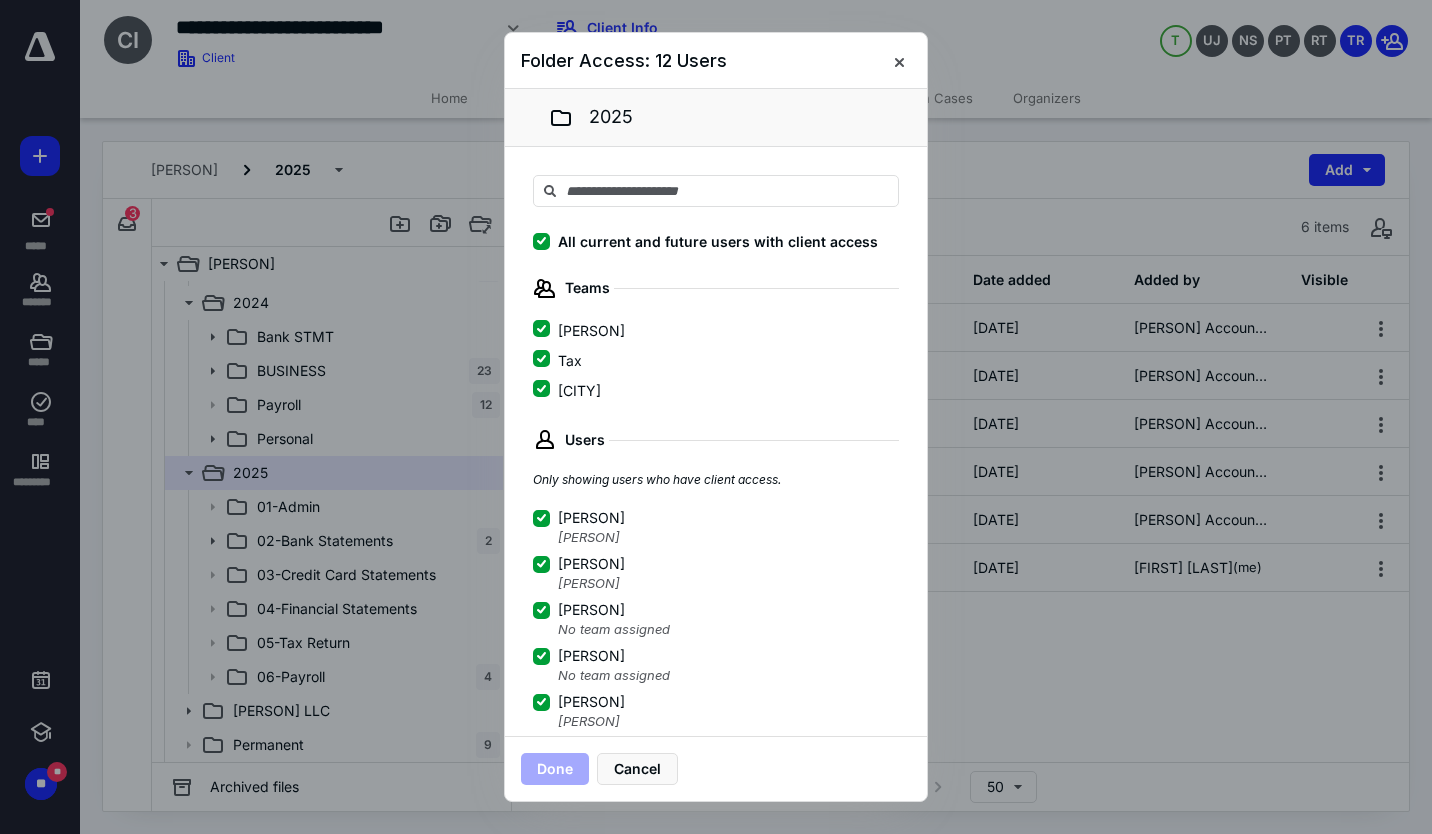 click at bounding box center [541, 328] 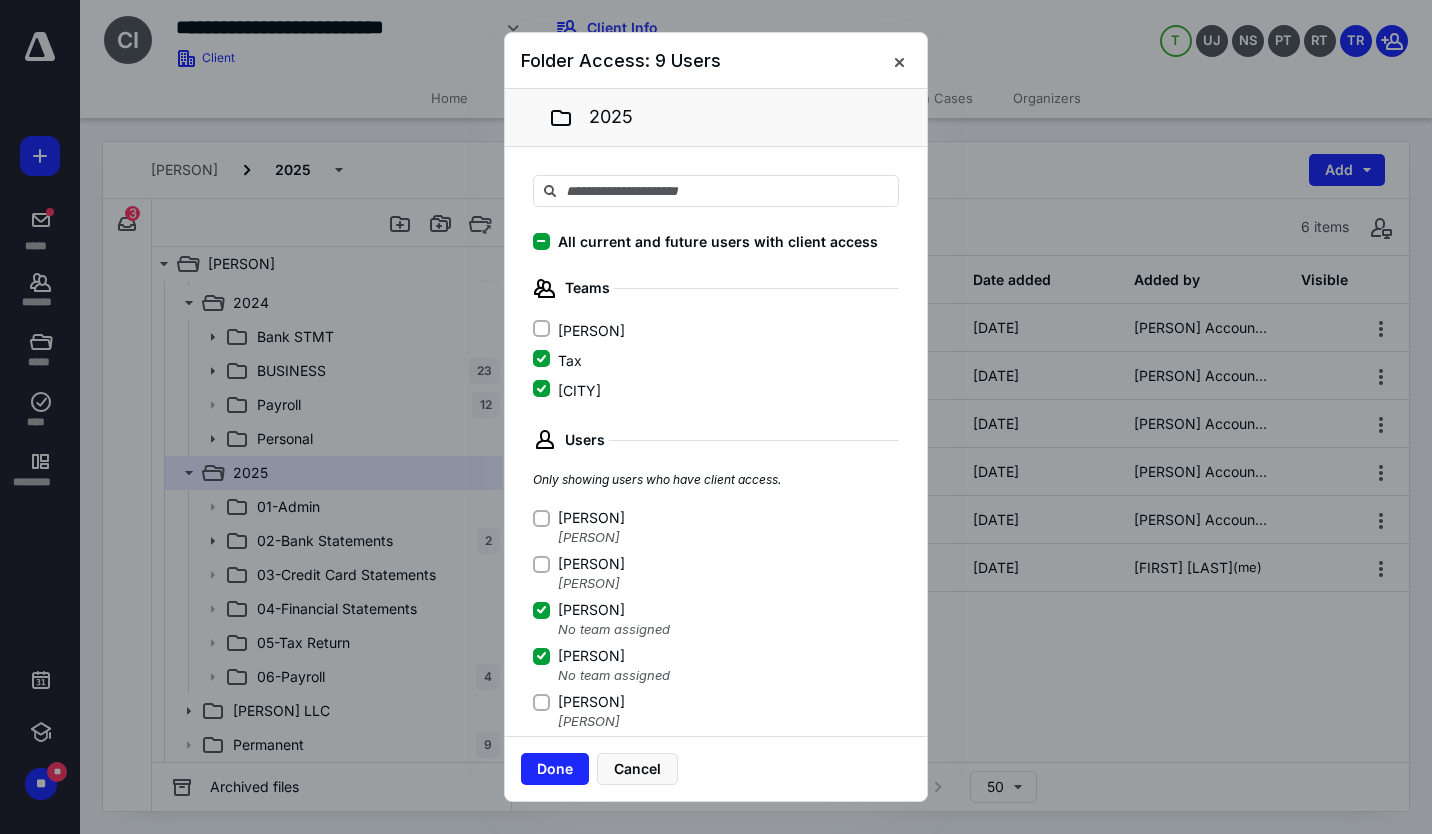 click on "[PERSON]" at bounding box center [541, 610] 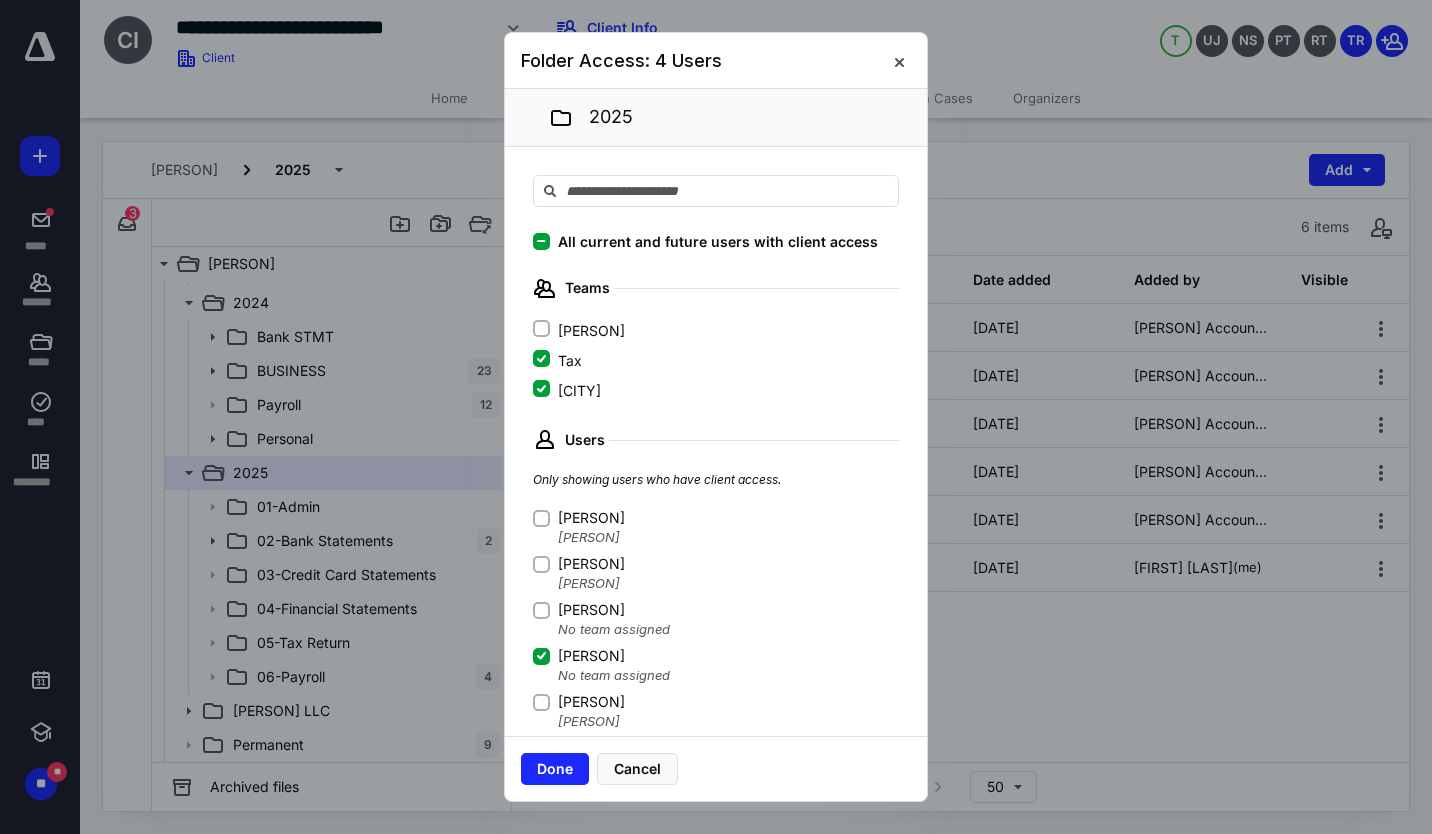 click on "[PERSON]" at bounding box center [541, 656] 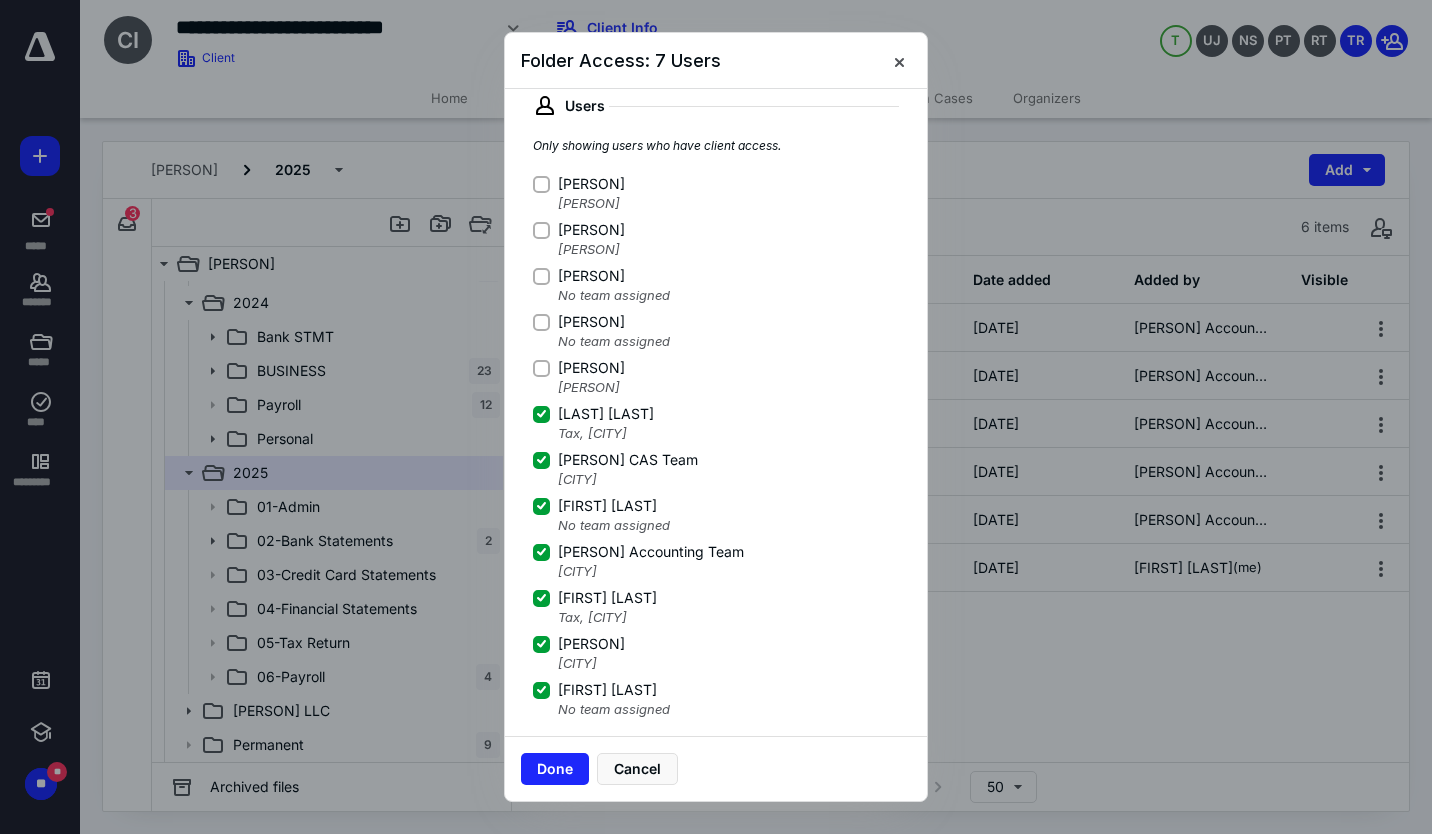 scroll, scrollTop: 340, scrollLeft: 0, axis: vertical 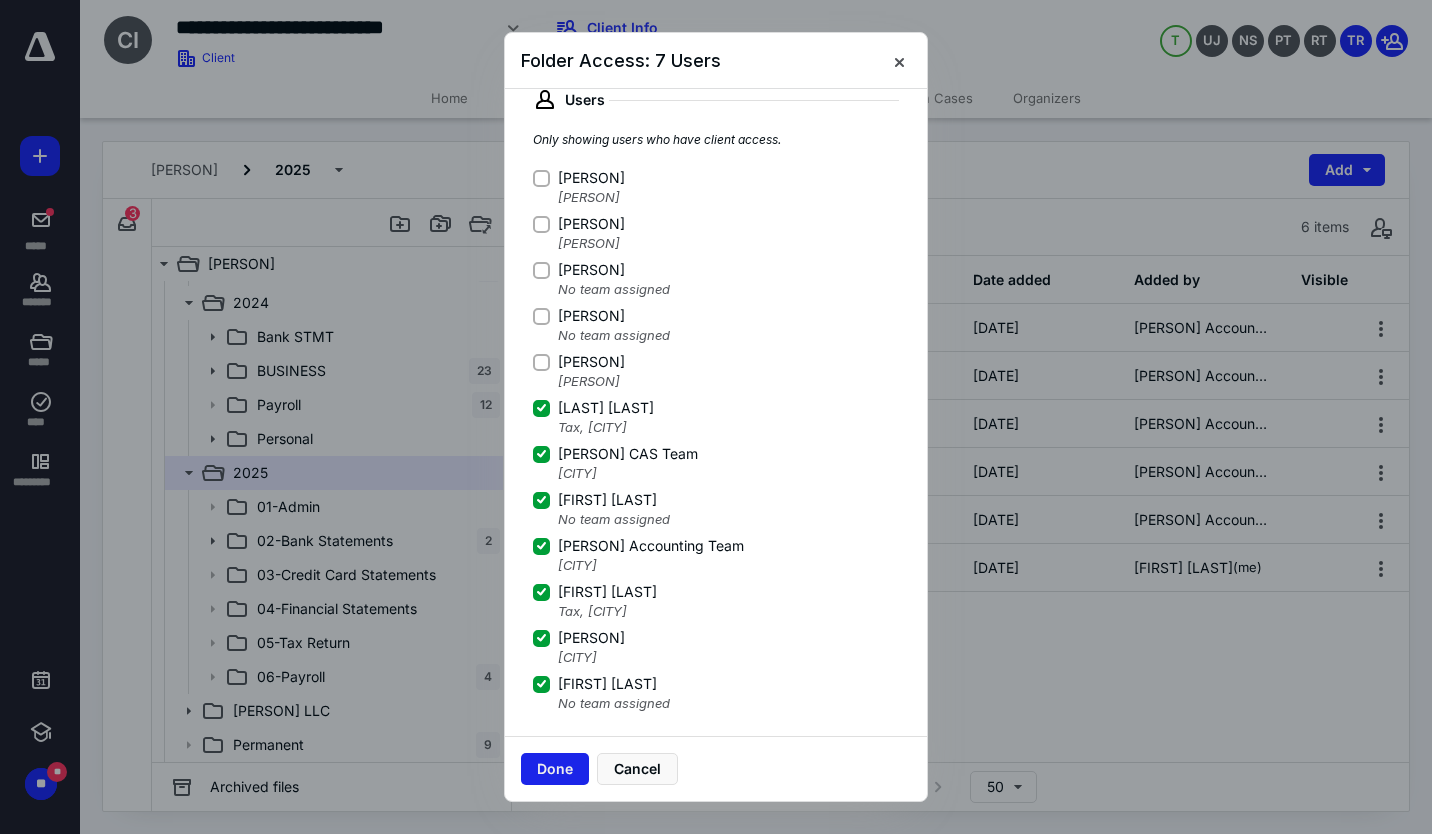 click on "Done" at bounding box center (555, 769) 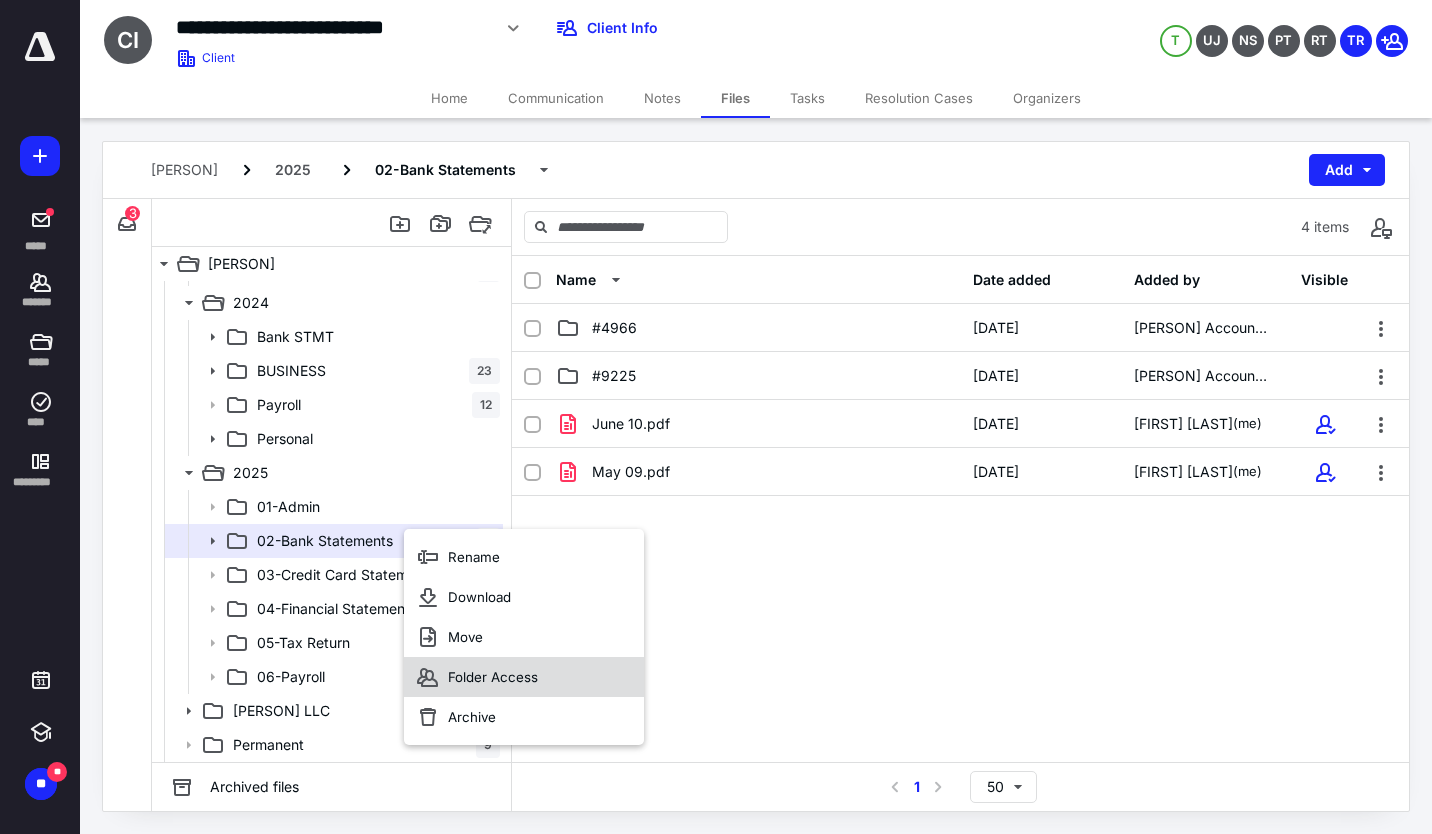 click on "Folder Access" at bounding box center (524, 677) 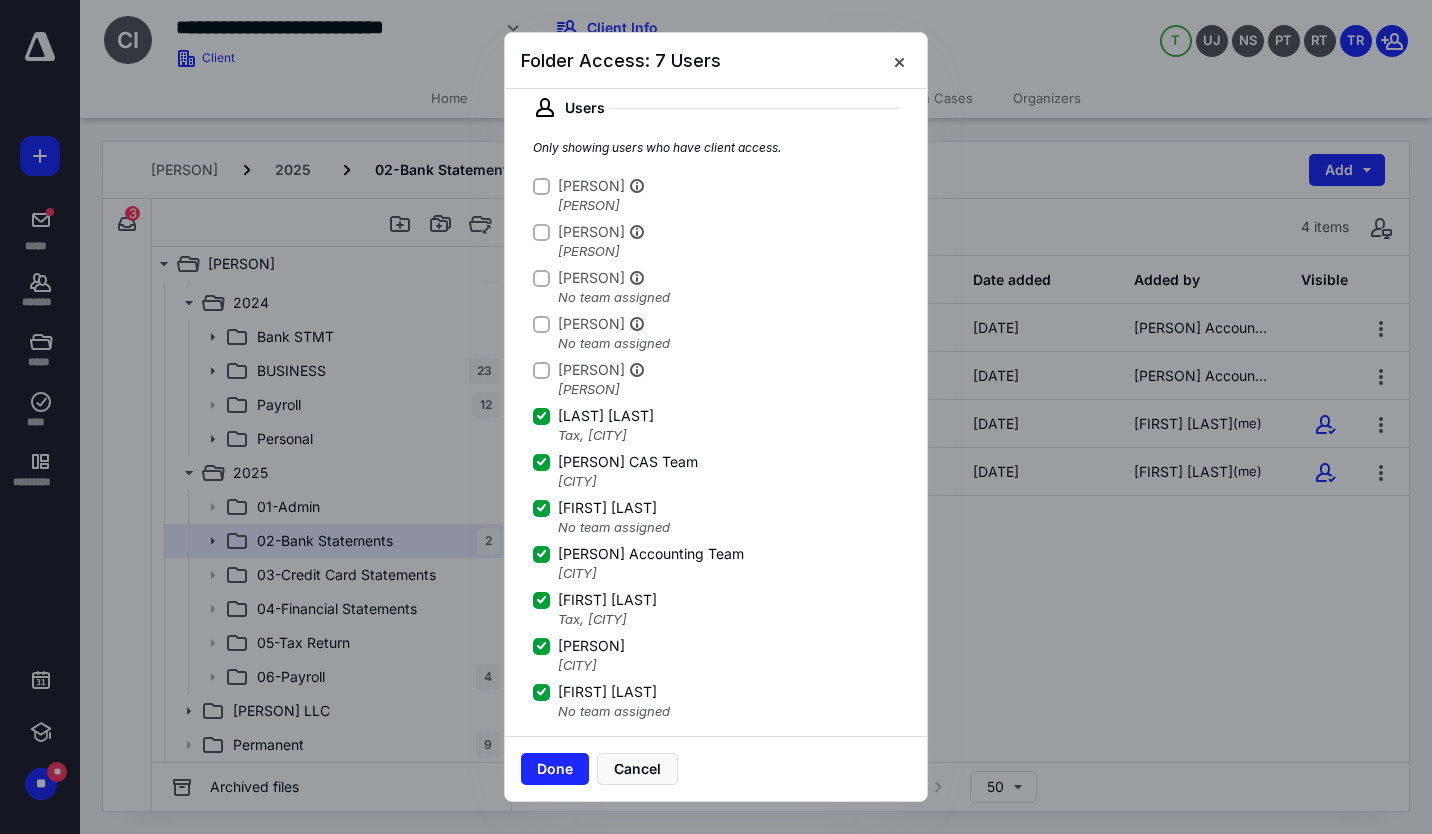scroll, scrollTop: 340, scrollLeft: 0, axis: vertical 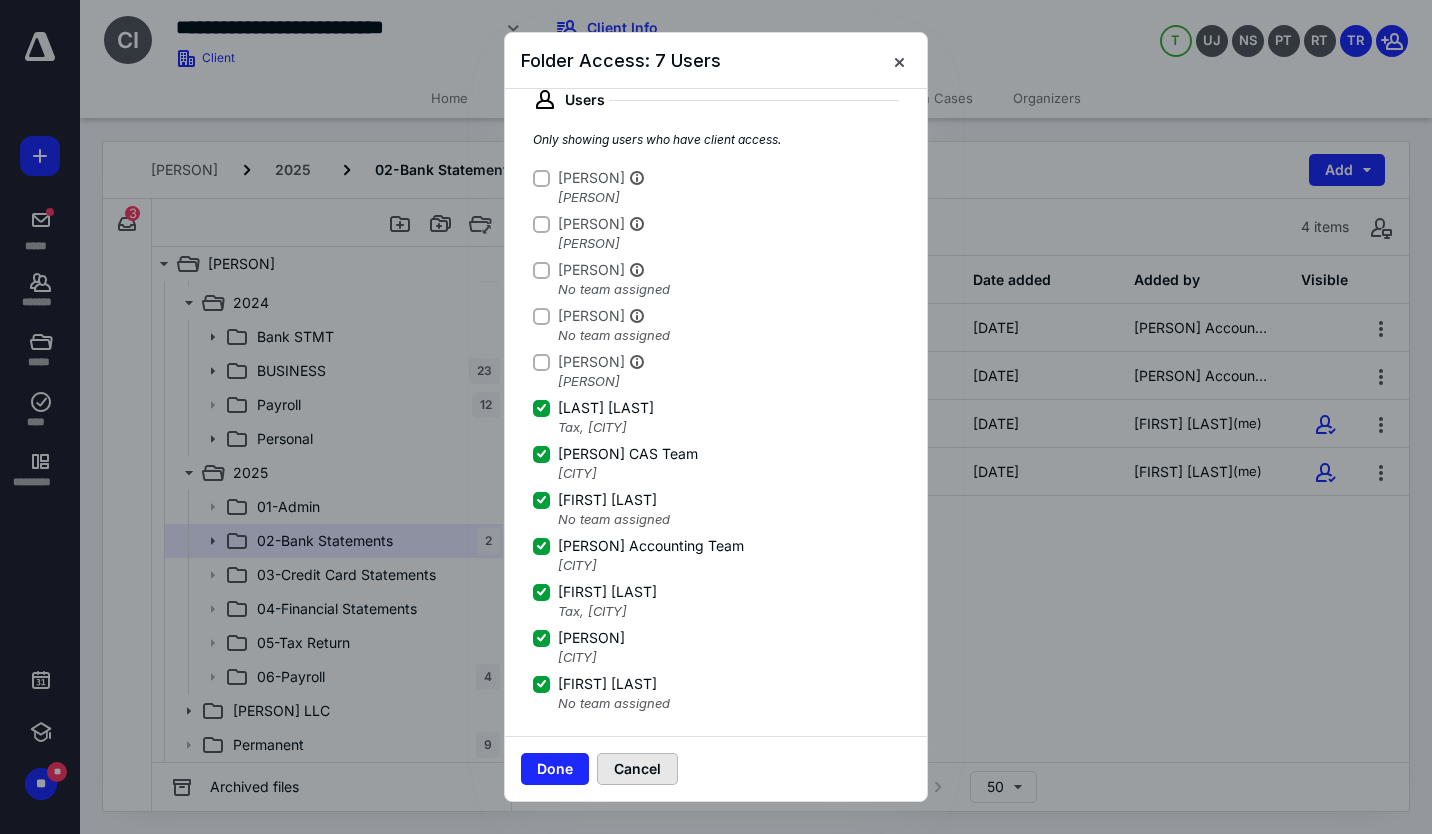 click on "Cancel" at bounding box center (637, 769) 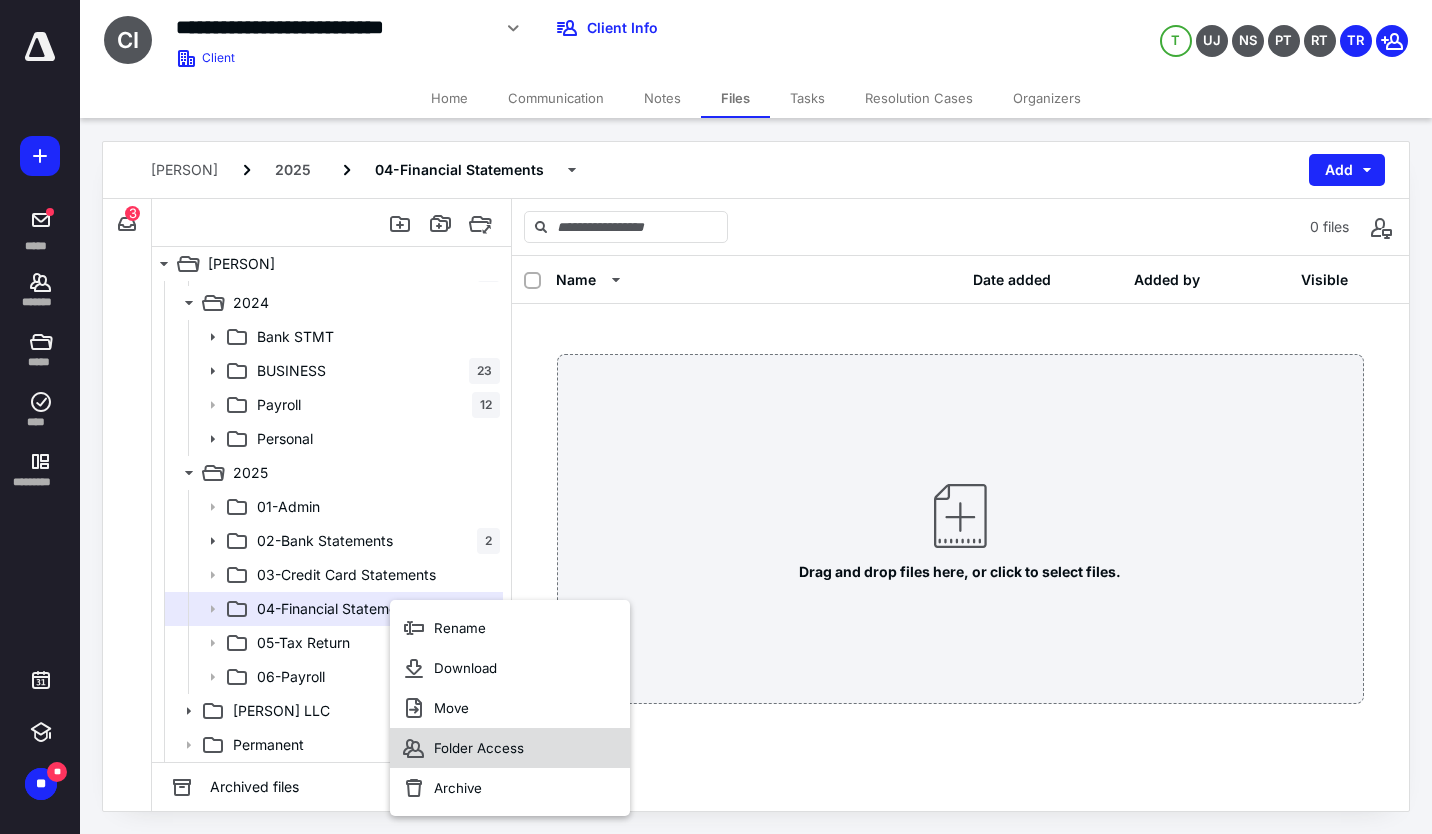 click on "Folder Access" at bounding box center (460, 628) 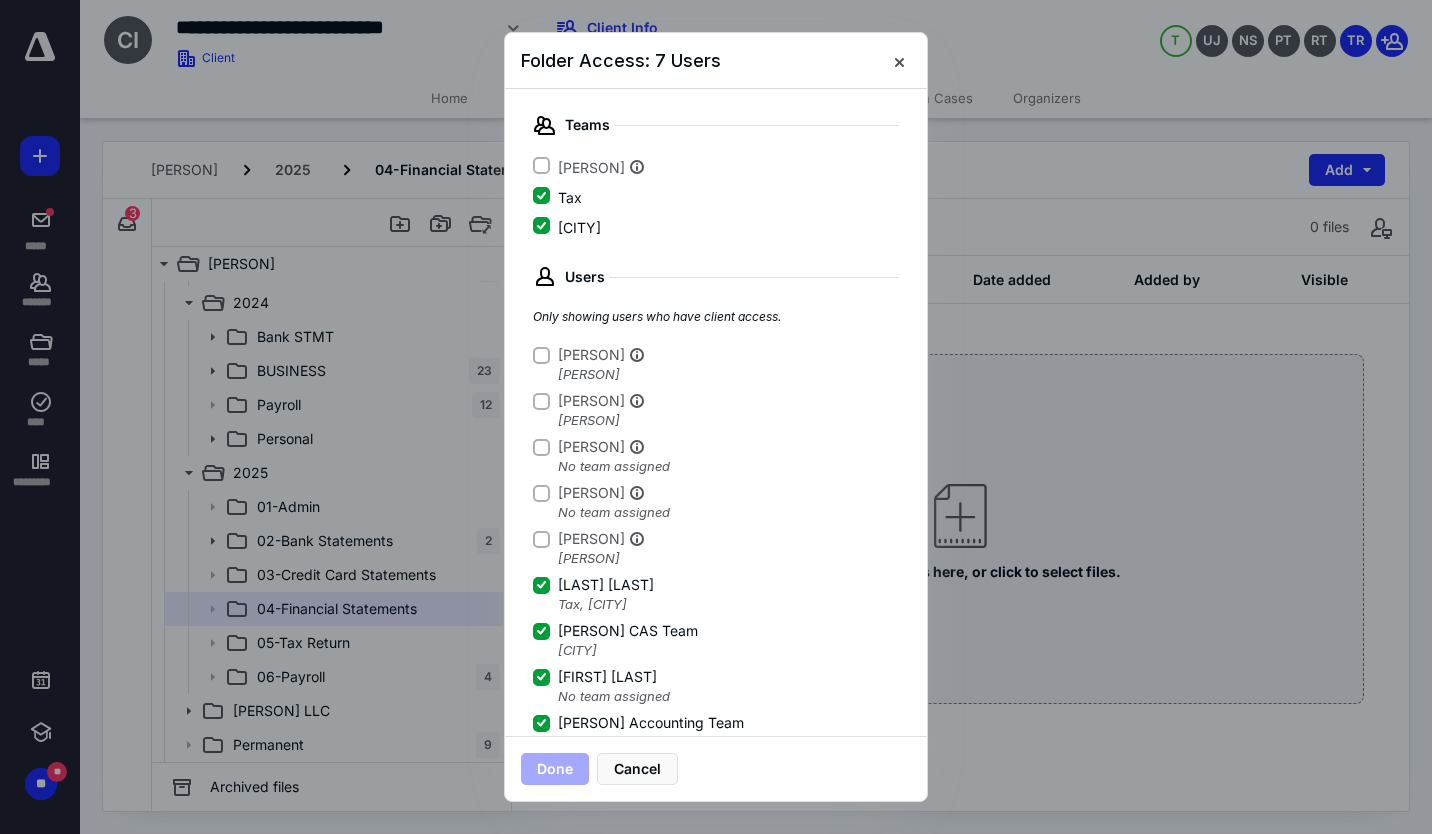 scroll, scrollTop: 182, scrollLeft: 0, axis: vertical 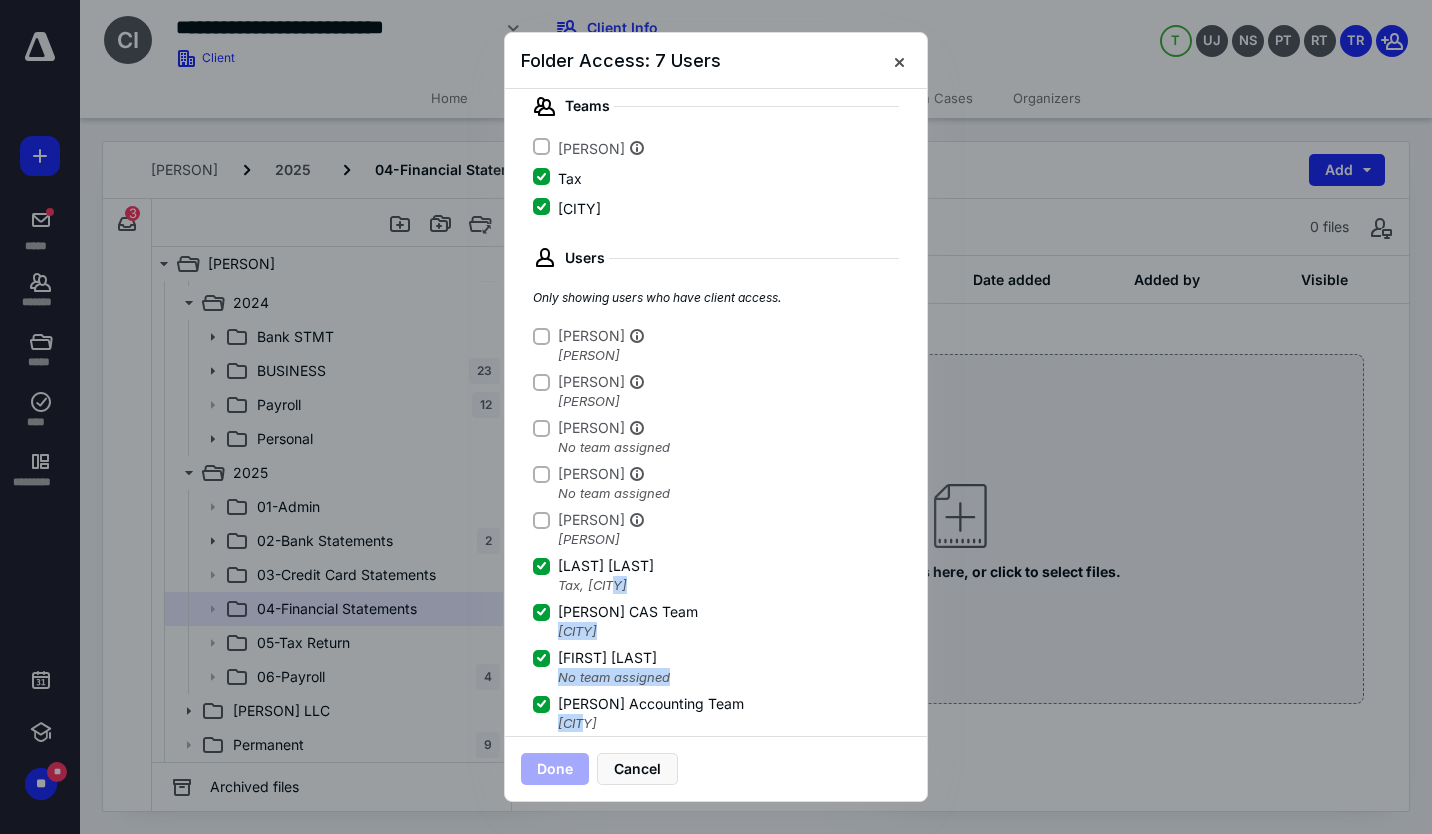 drag, startPoint x: 894, startPoint y: 580, endPoint x: 883, endPoint y: 724, distance: 144.41953 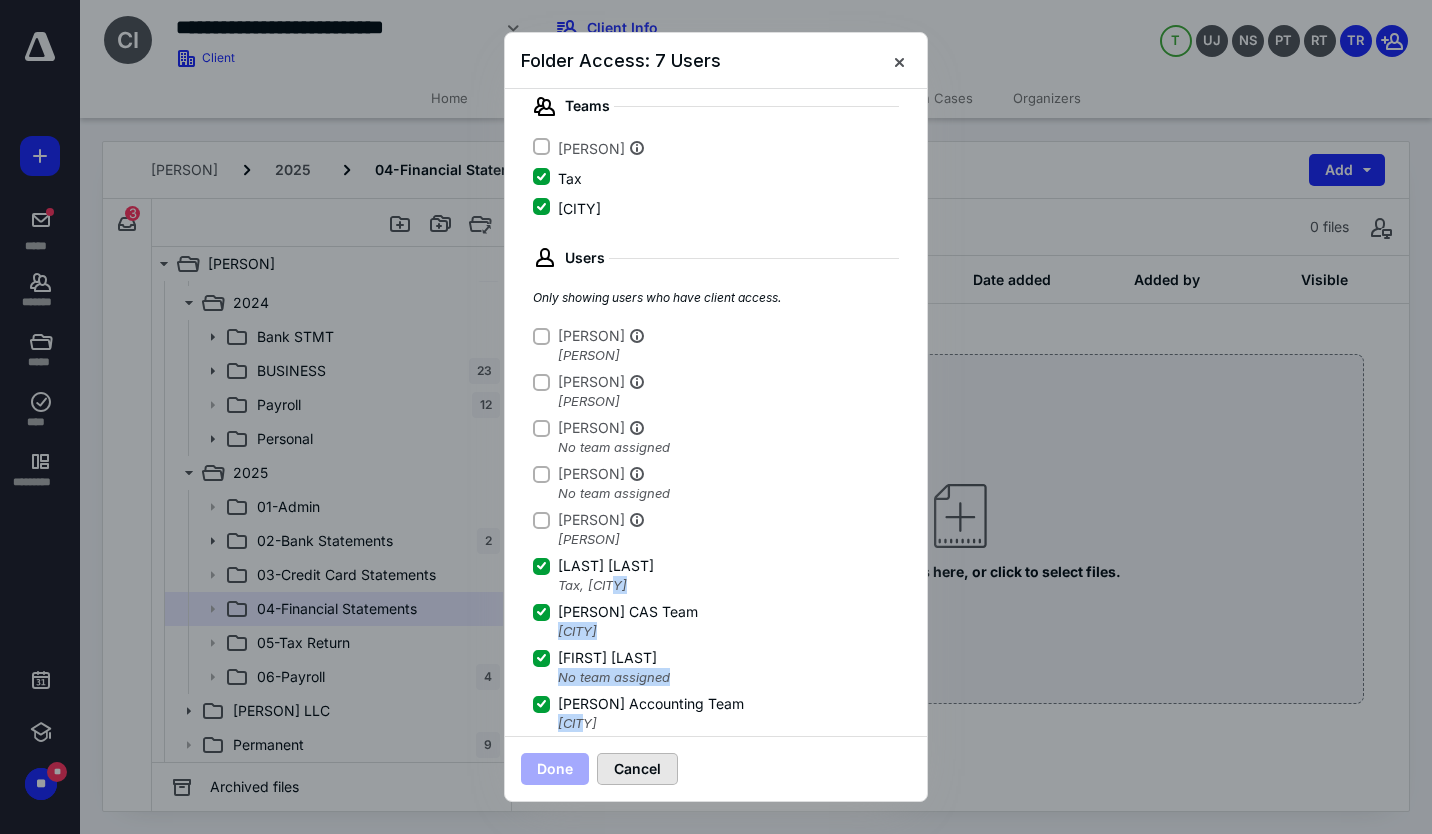 click on "Cancel" at bounding box center (637, 769) 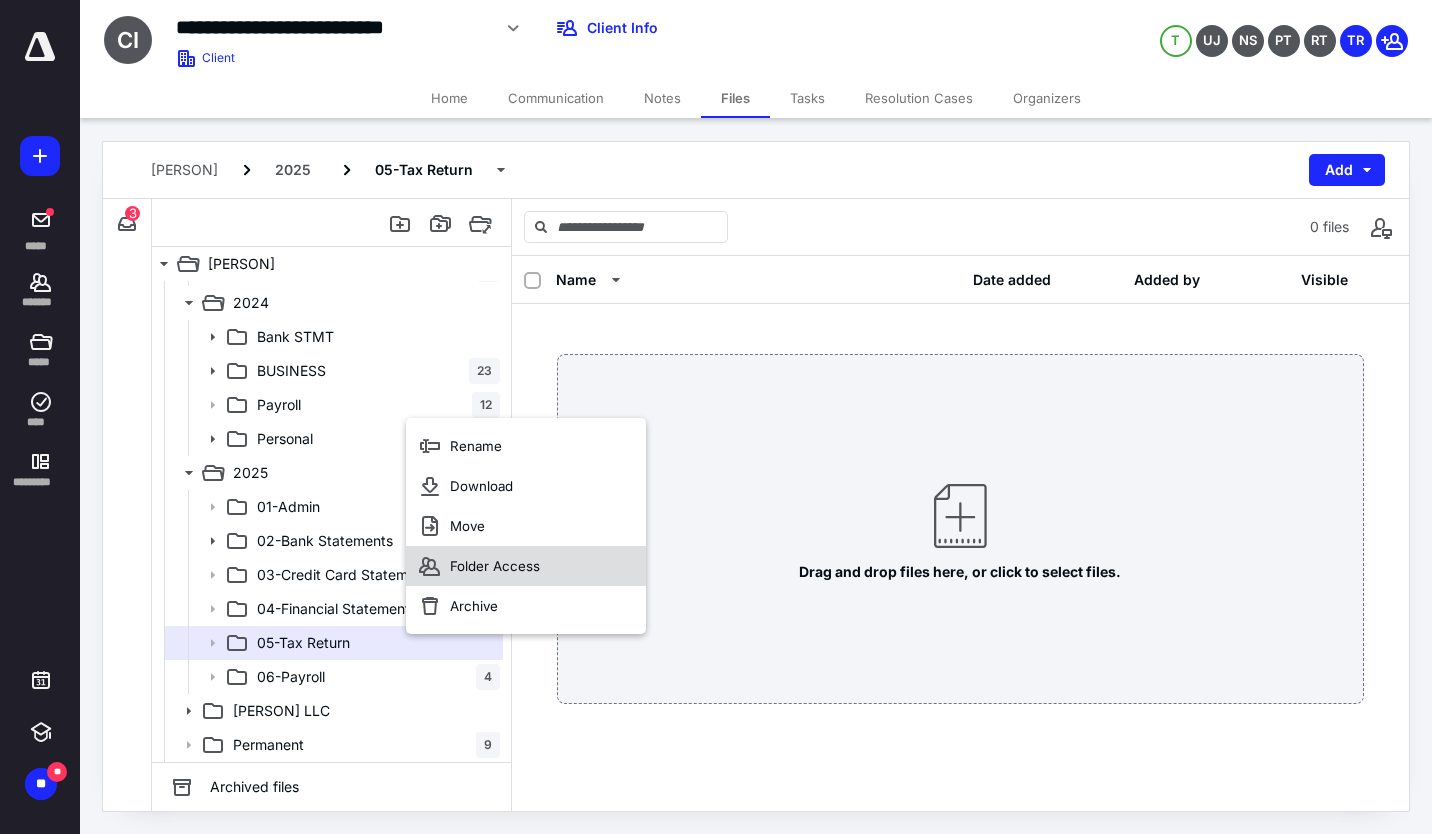 click on "Folder Access" at bounding box center (526, 566) 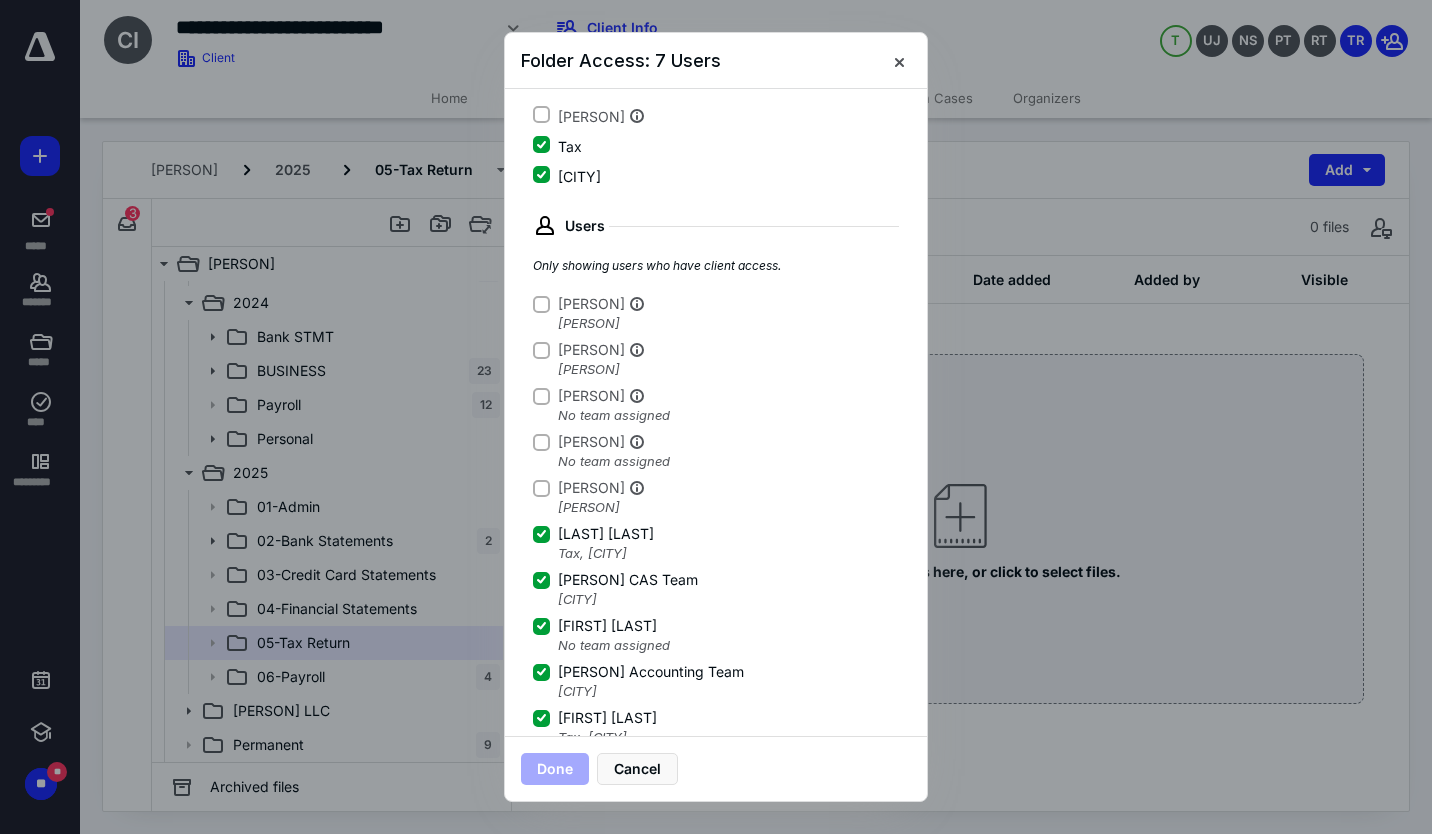 scroll, scrollTop: 340, scrollLeft: 0, axis: vertical 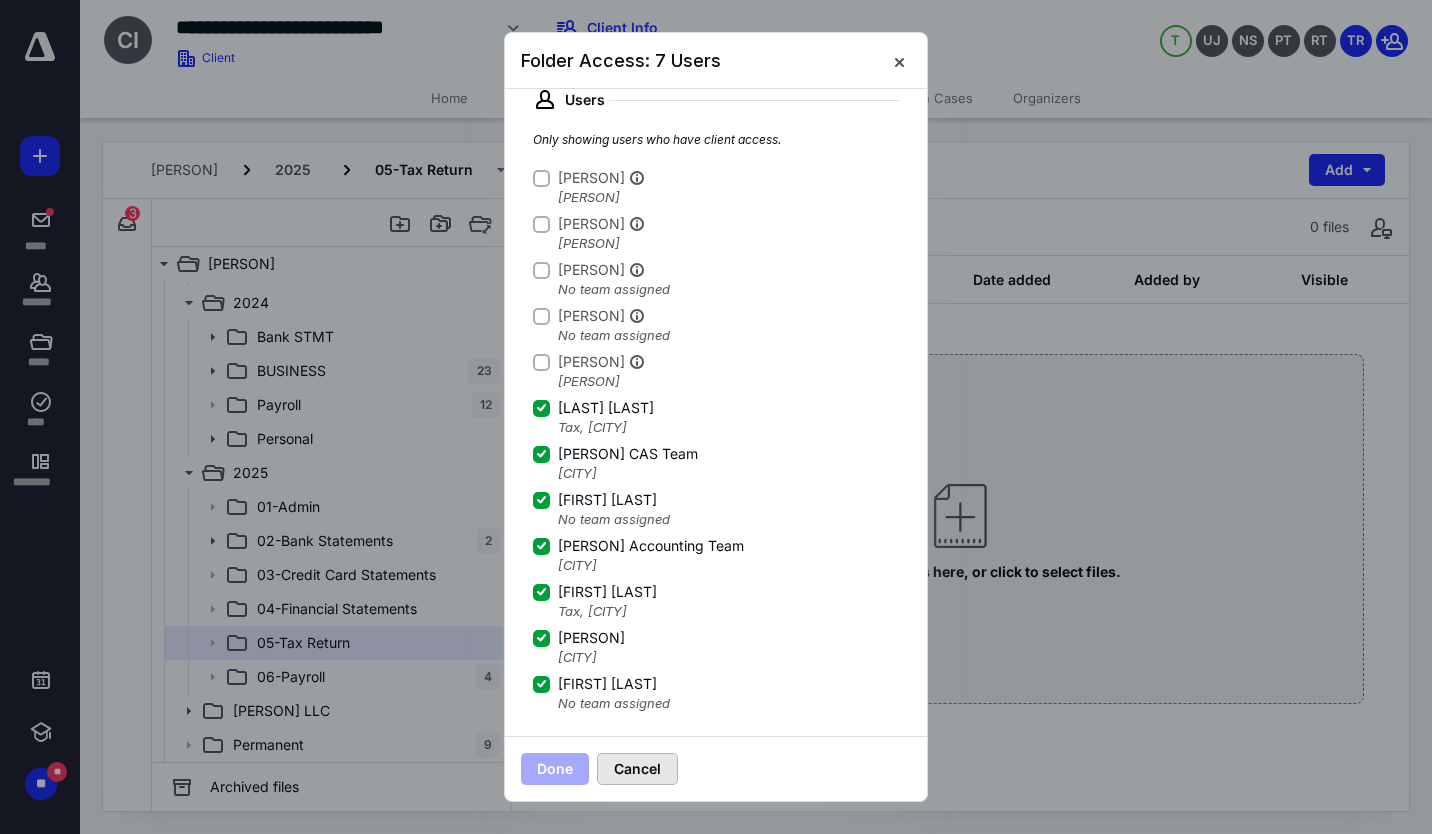 click on "Cancel" at bounding box center [637, 769] 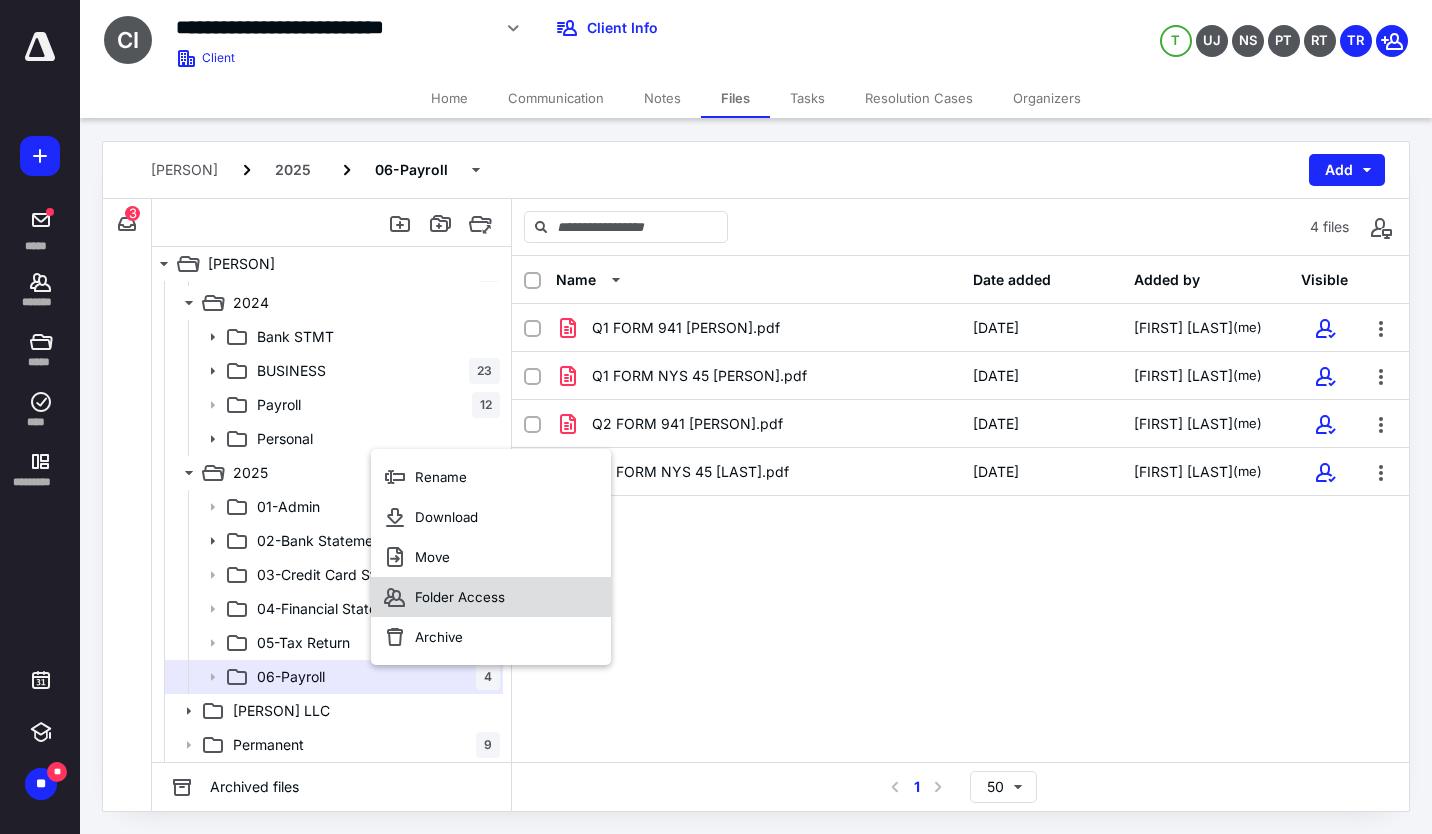 click on "Folder Access" at bounding box center [441, 477] 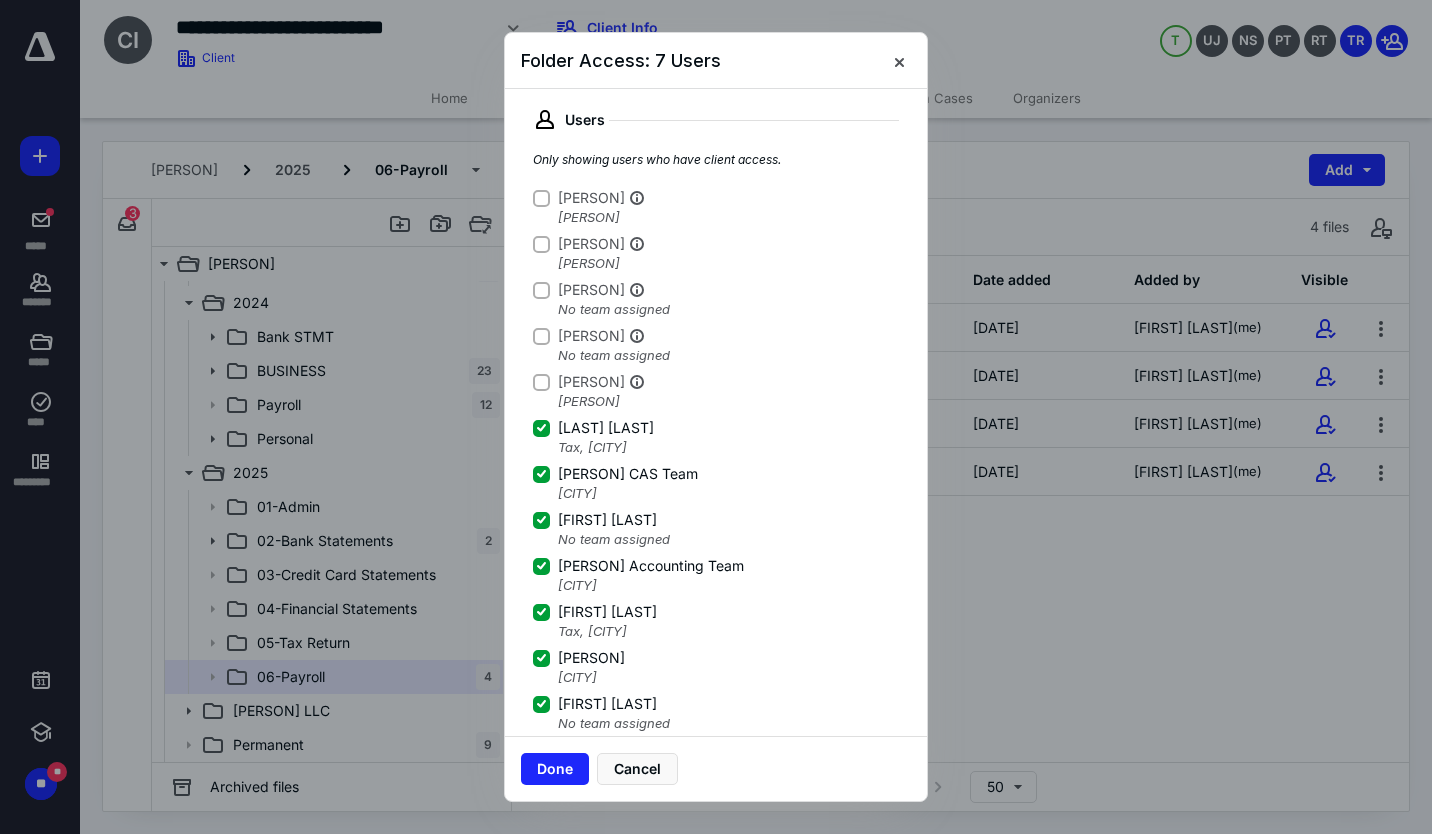 scroll, scrollTop: 340, scrollLeft: 0, axis: vertical 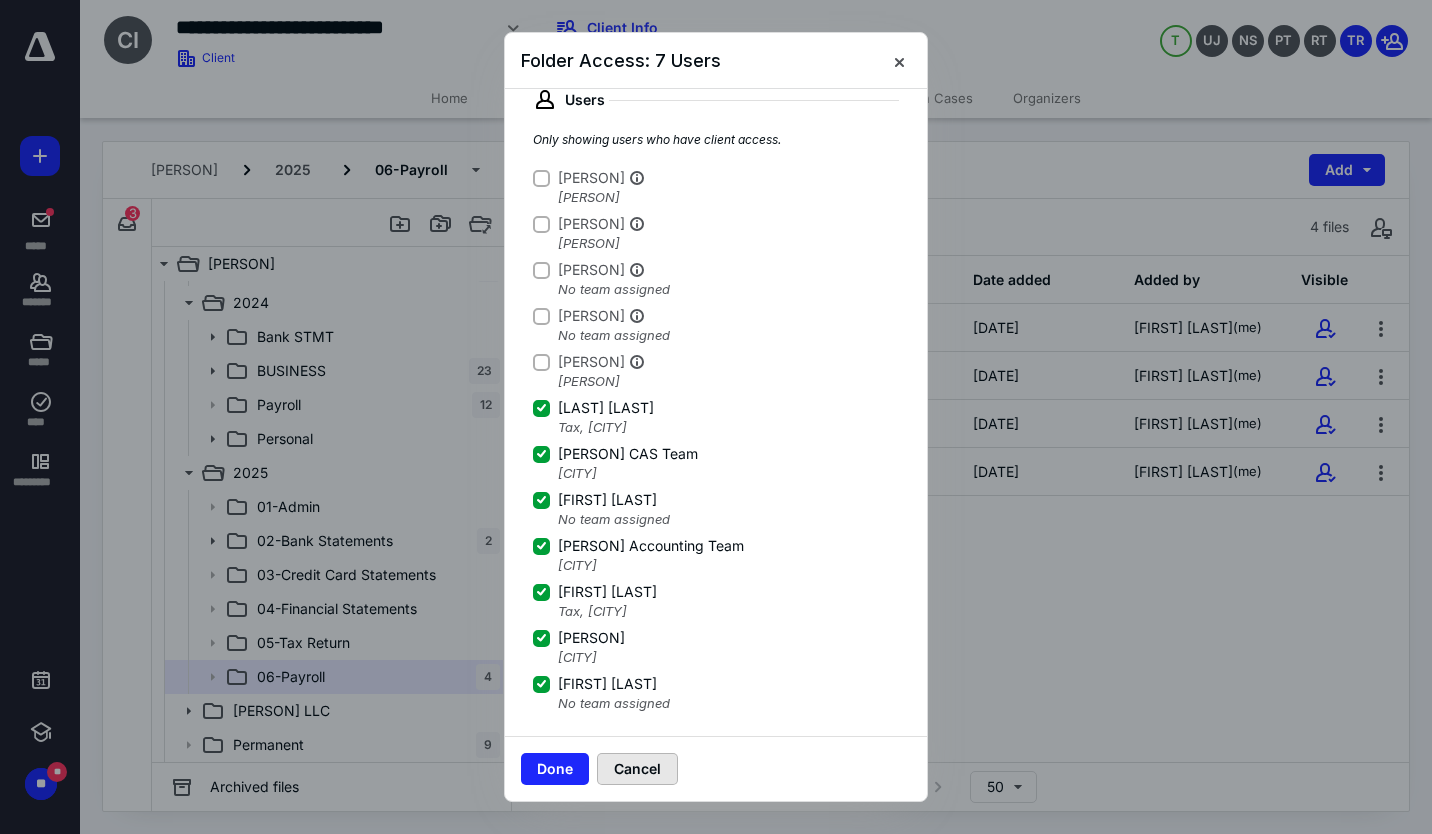 click on "Cancel" at bounding box center [637, 769] 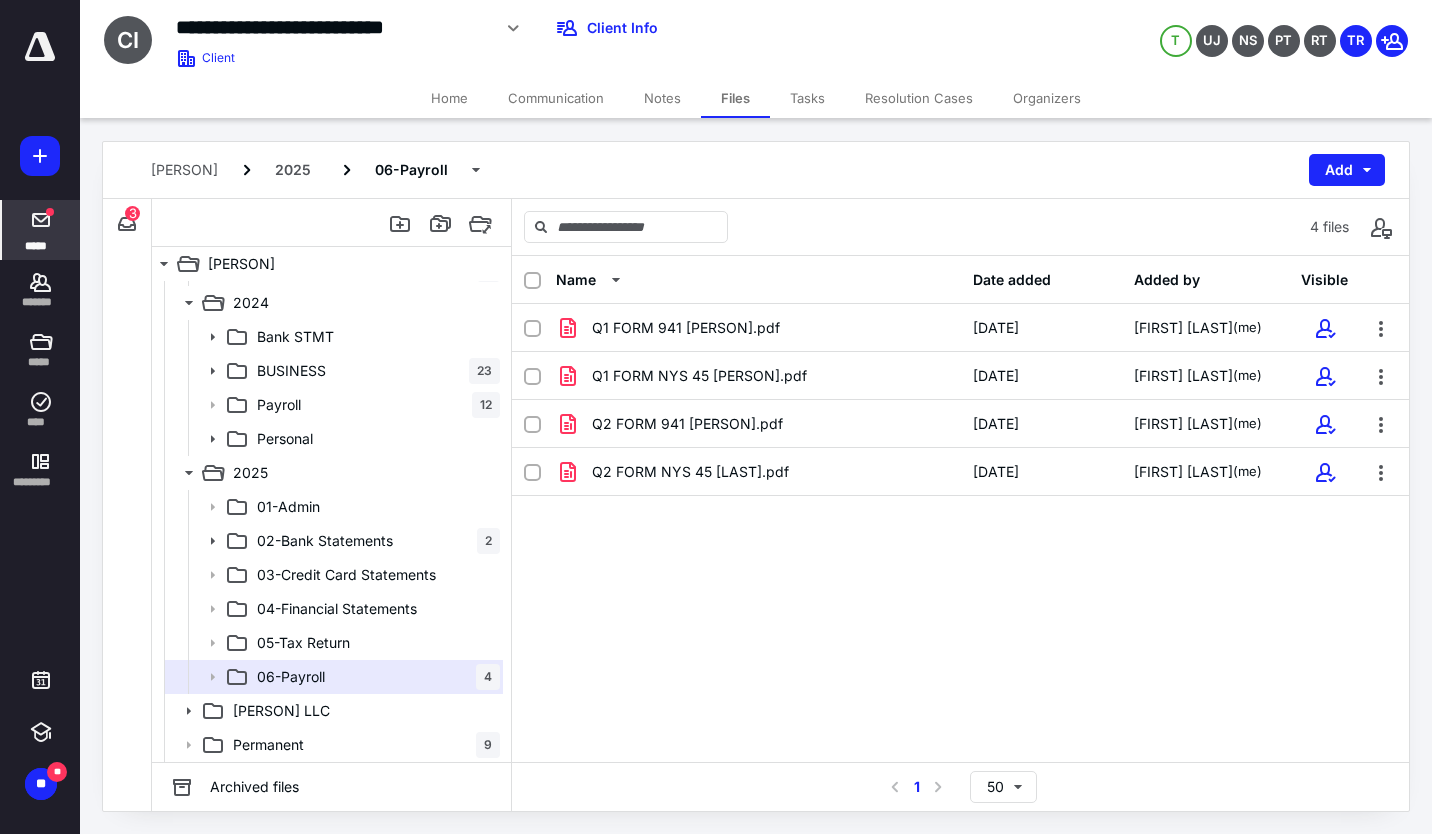 click at bounding box center (41, 220) 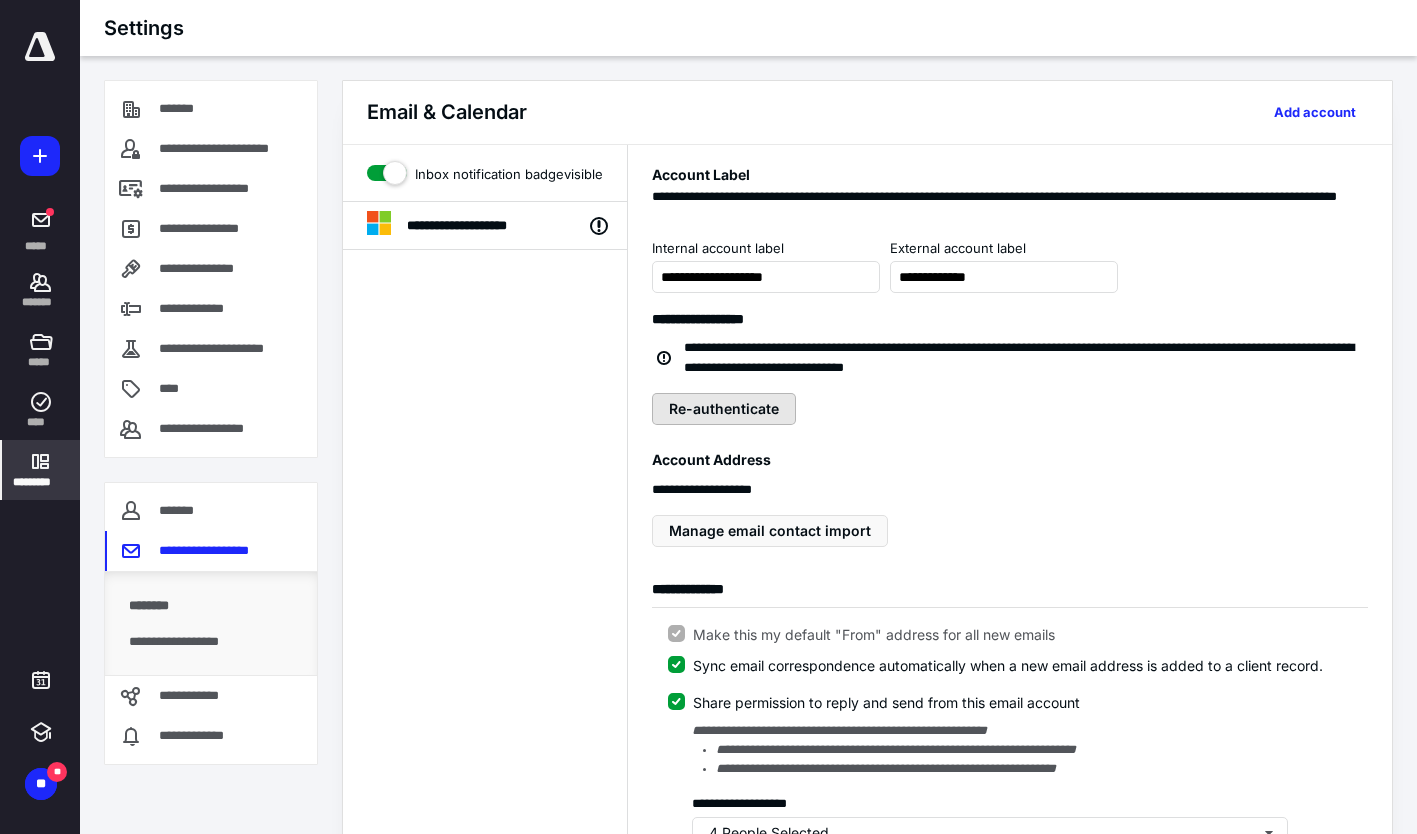 click on "Re-authenticate" at bounding box center (724, 409) 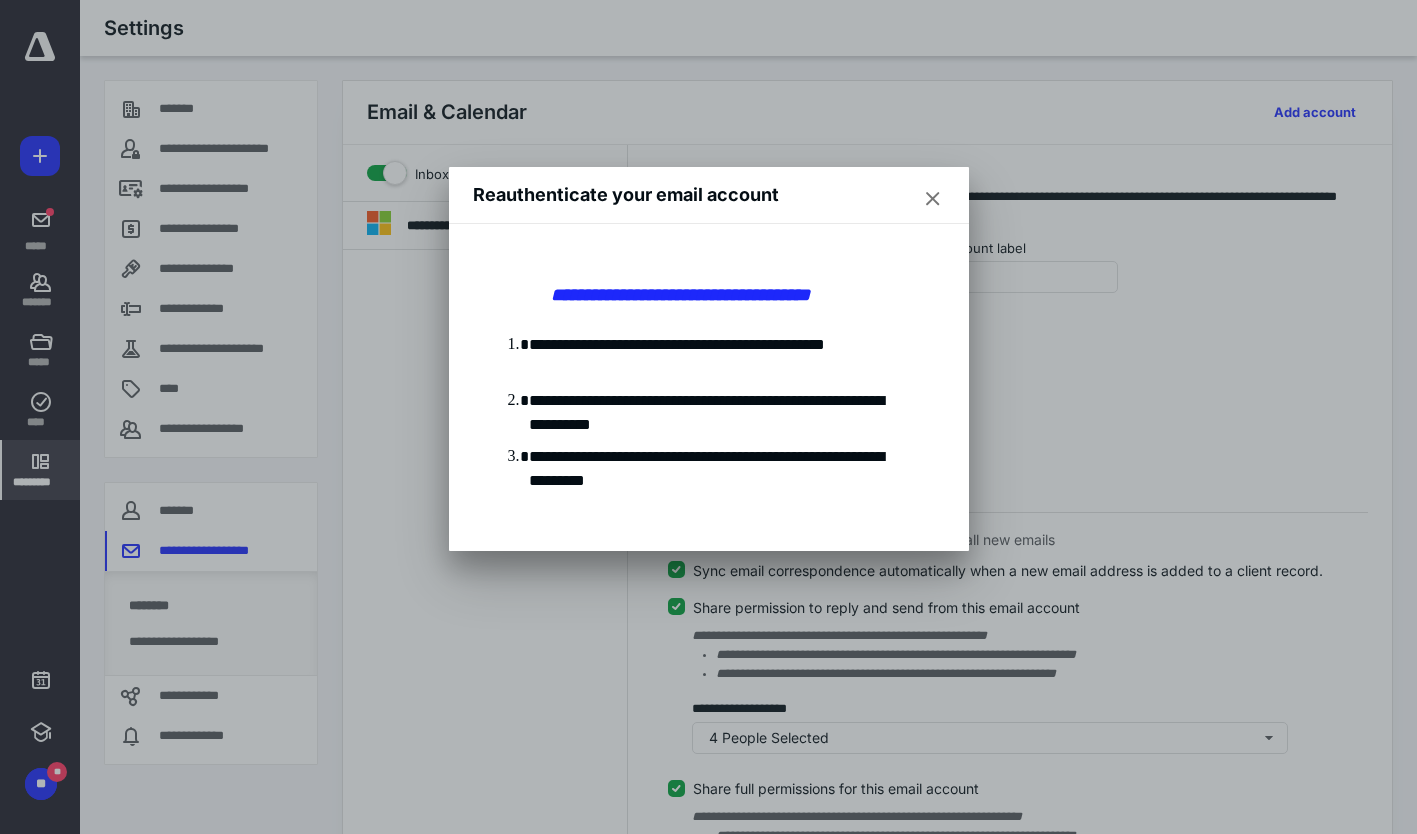 click on "**********" at bounding box center [709, 387] 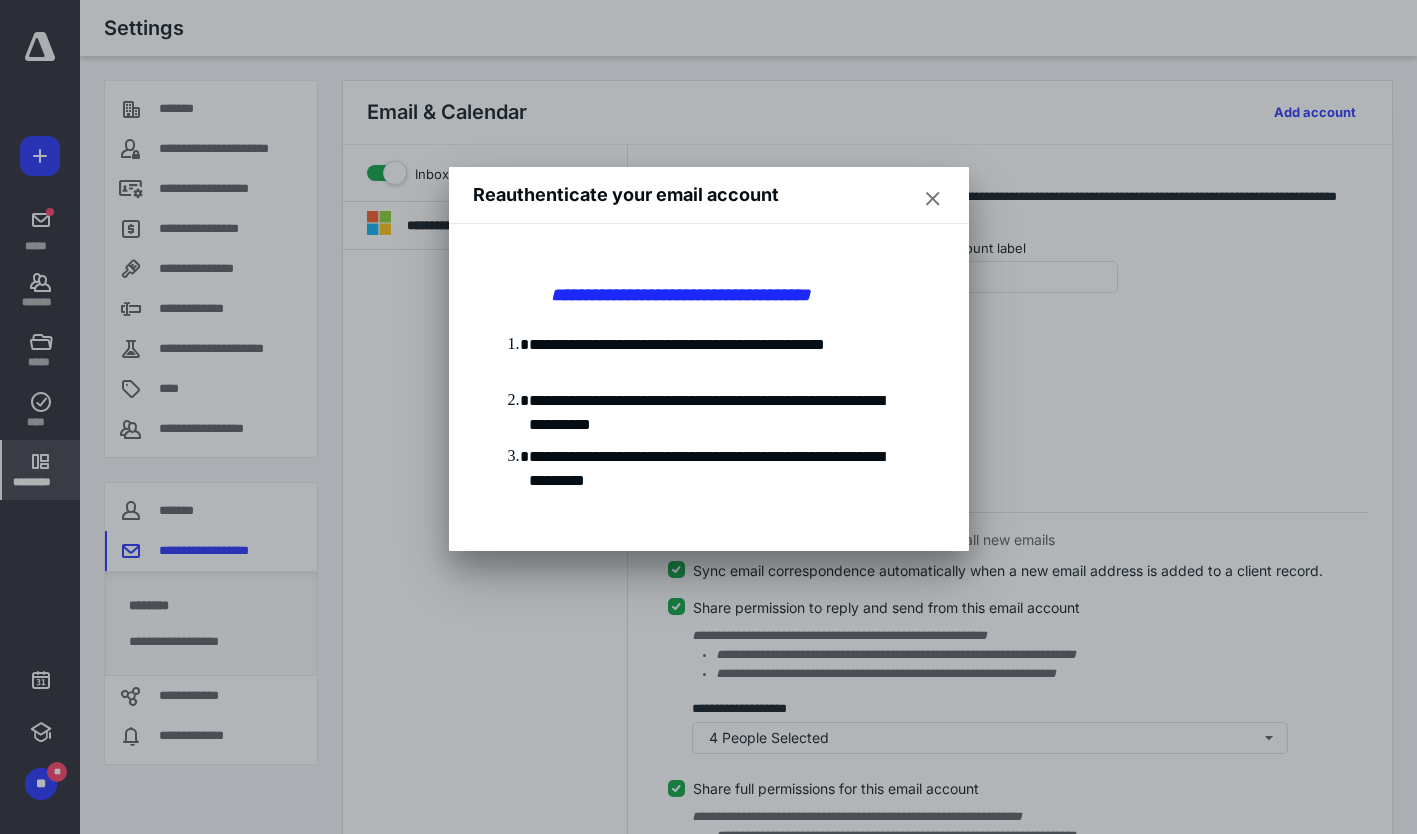 click at bounding box center [933, 199] 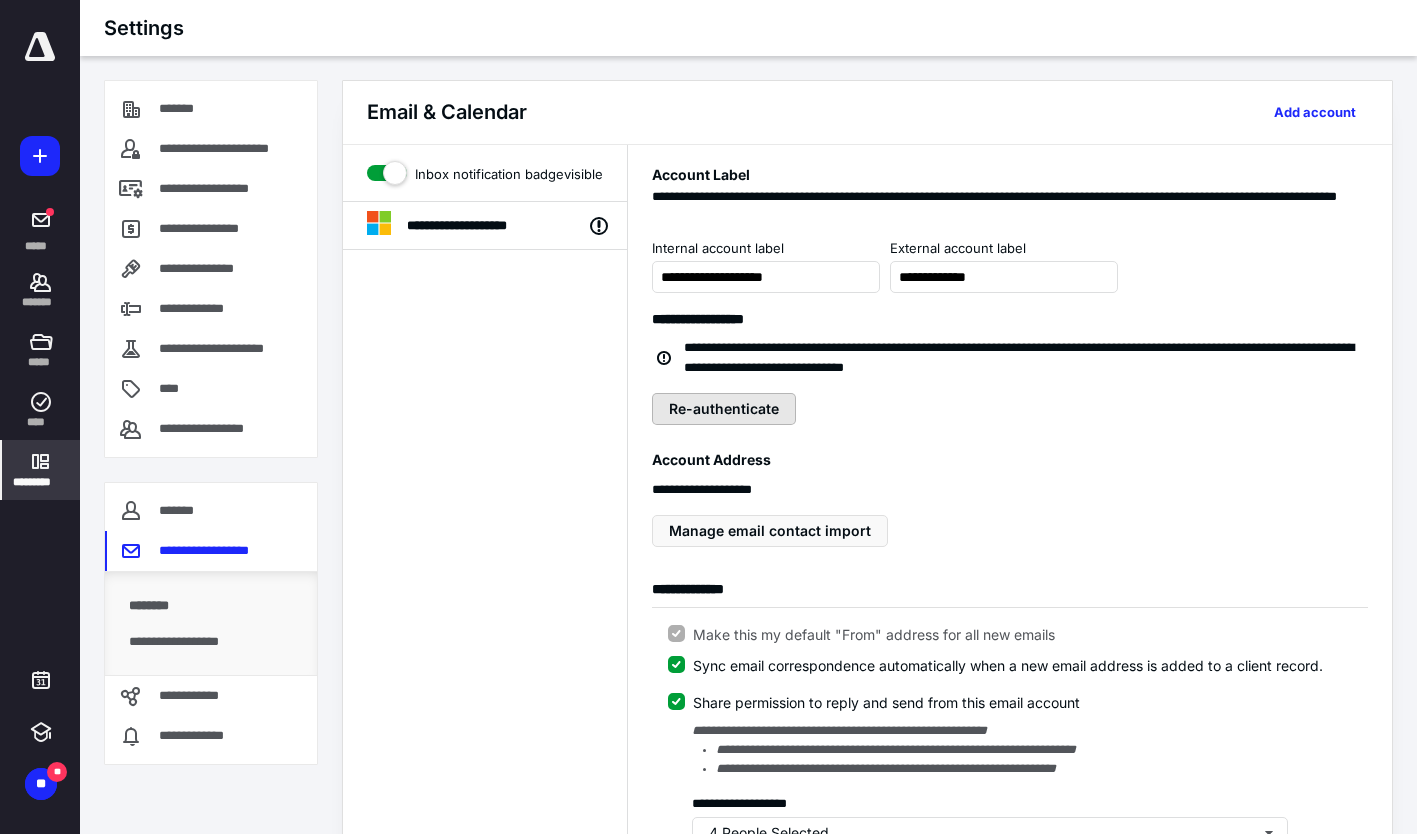 click on "Re-authenticate" at bounding box center (724, 409) 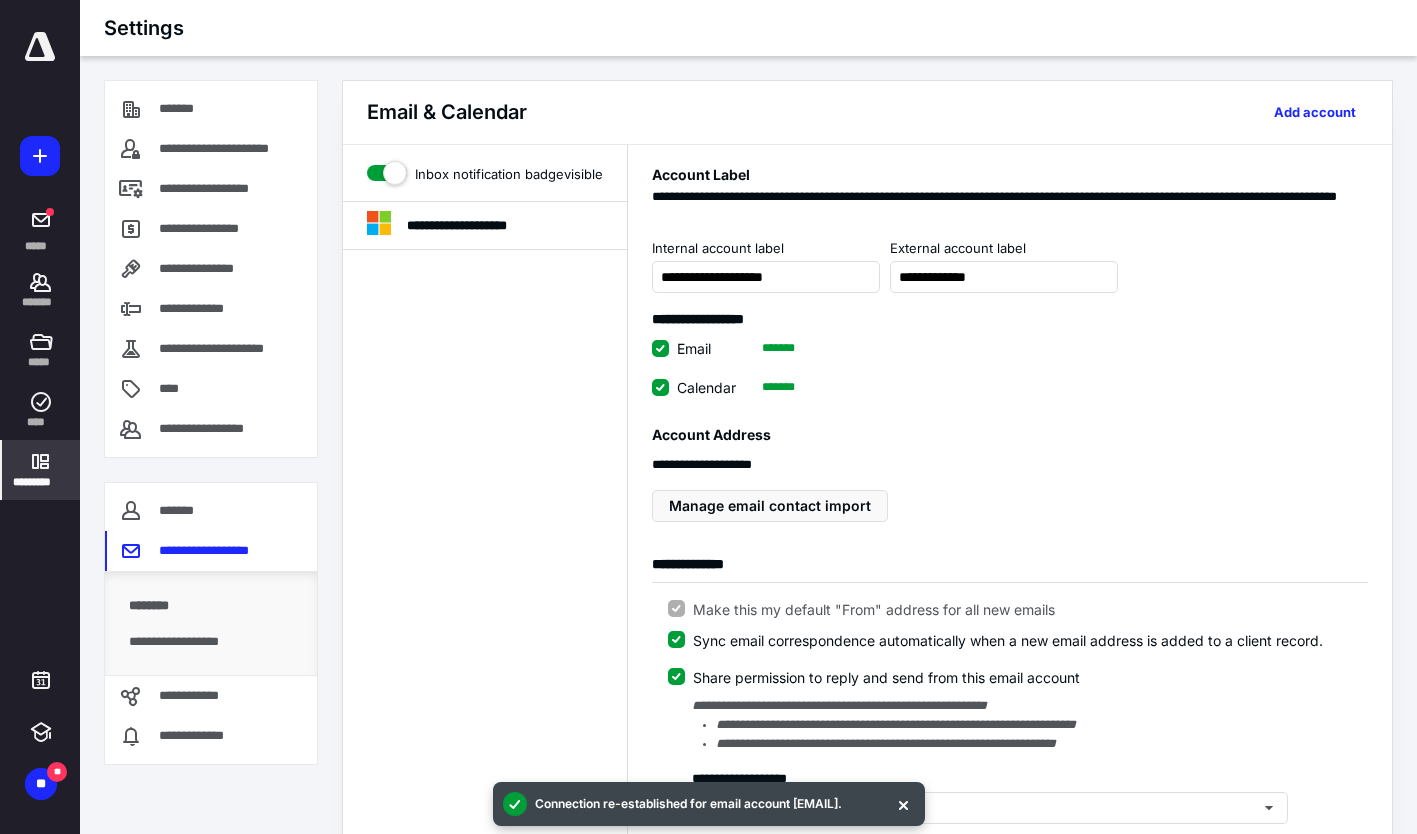 click on "**********" at bounding box center (485, 746) 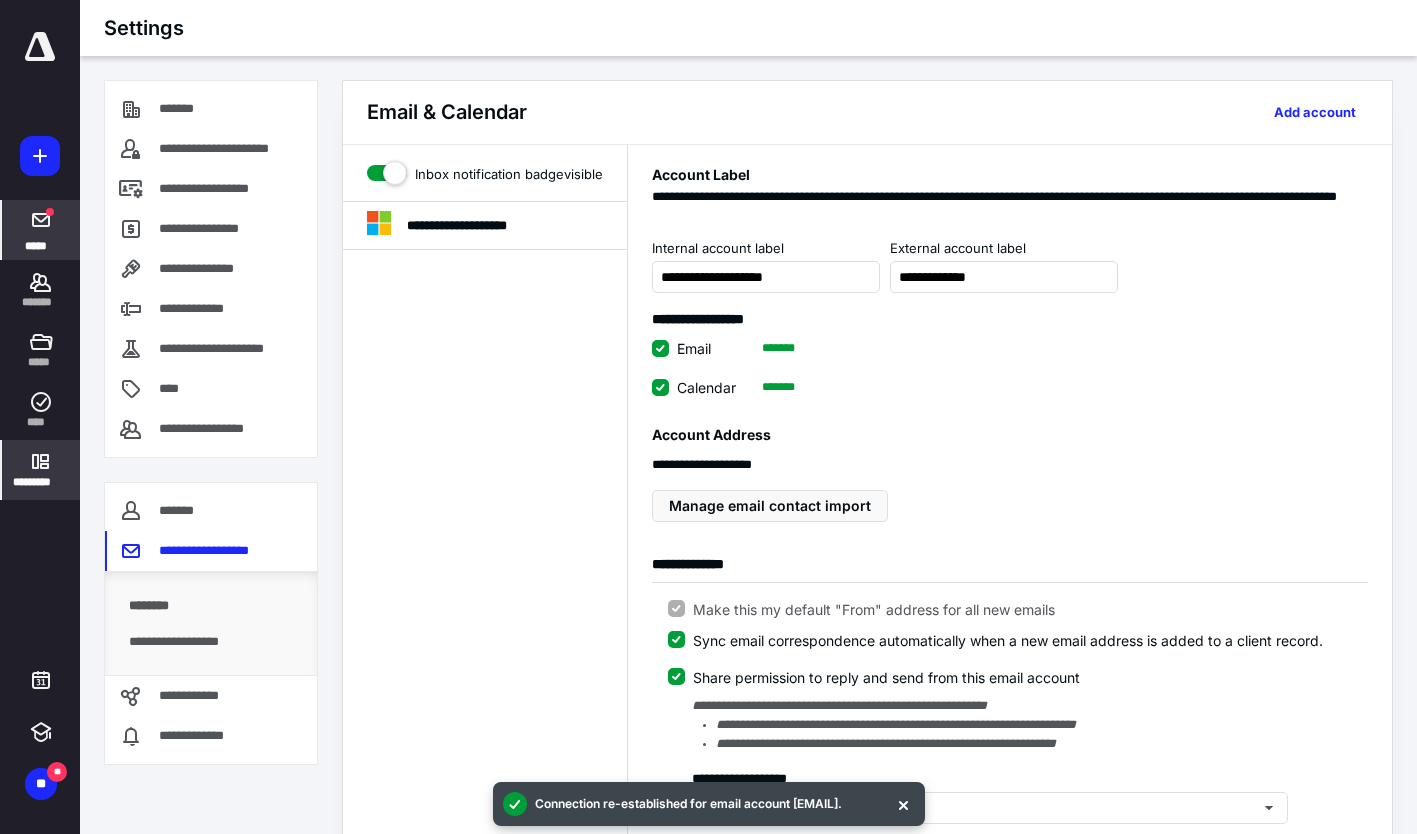click at bounding box center [41, 220] 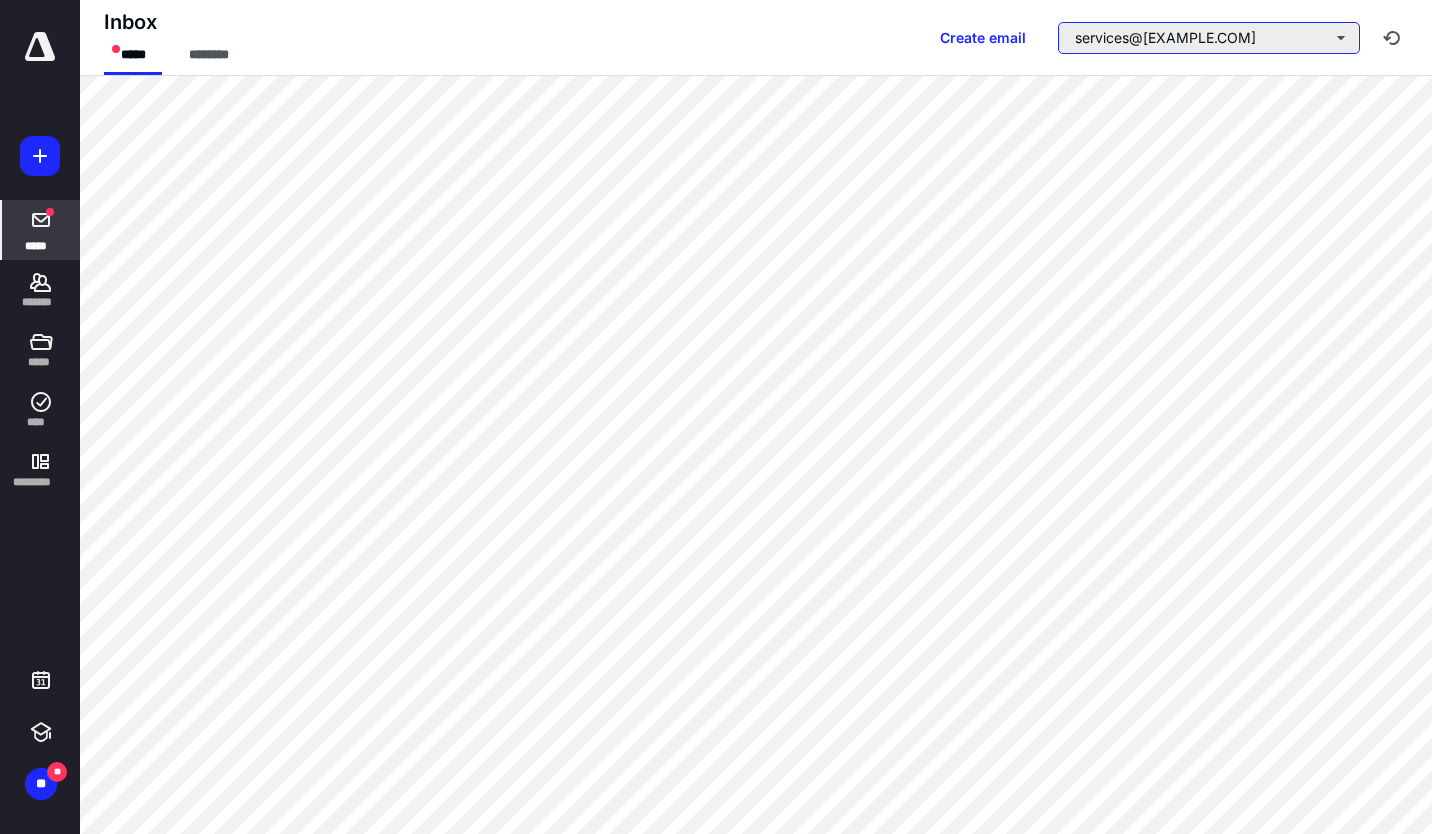 click on "services@[EXAMPLE.COM]" at bounding box center (1209, 38) 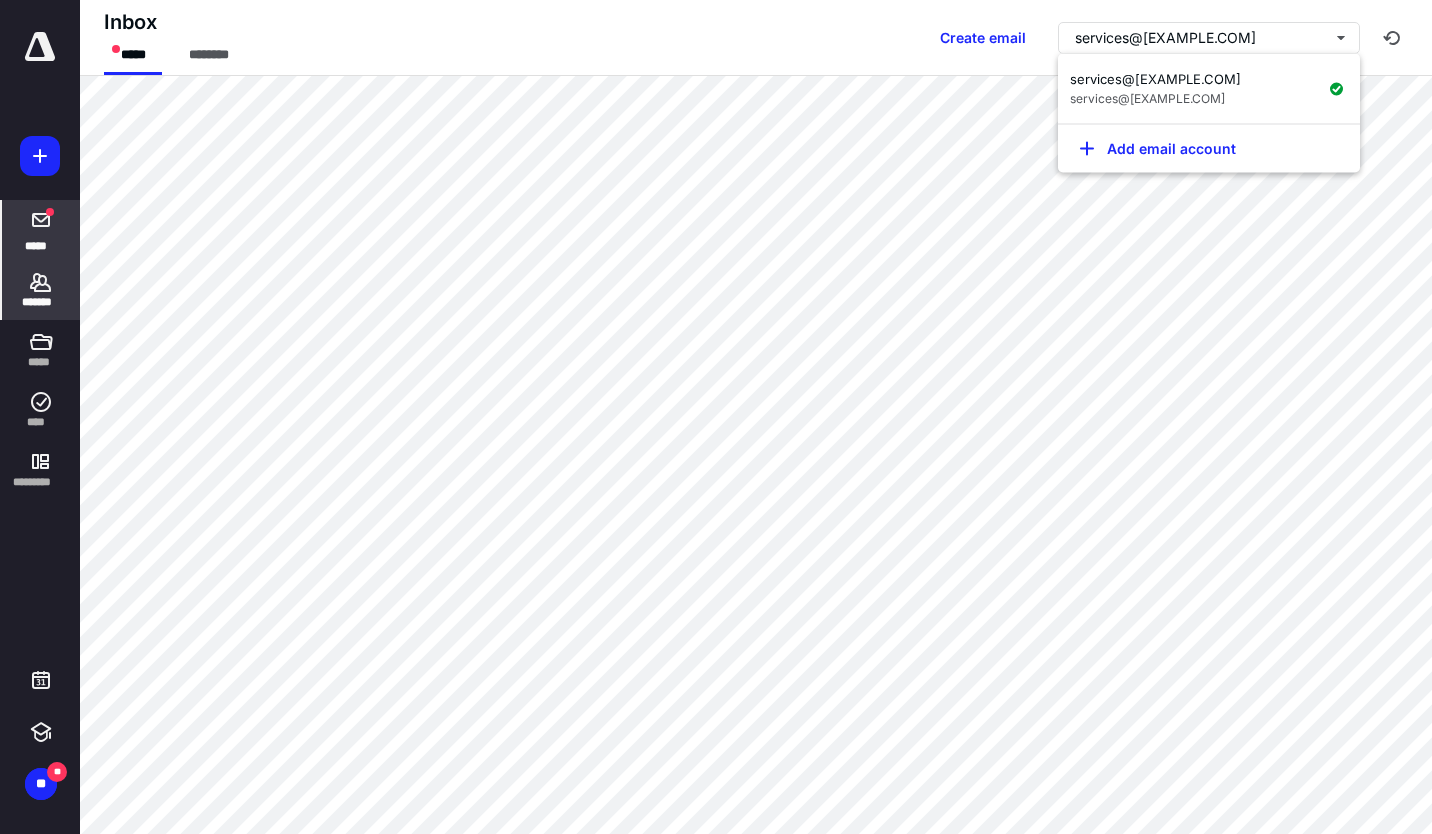click at bounding box center (41, 282) 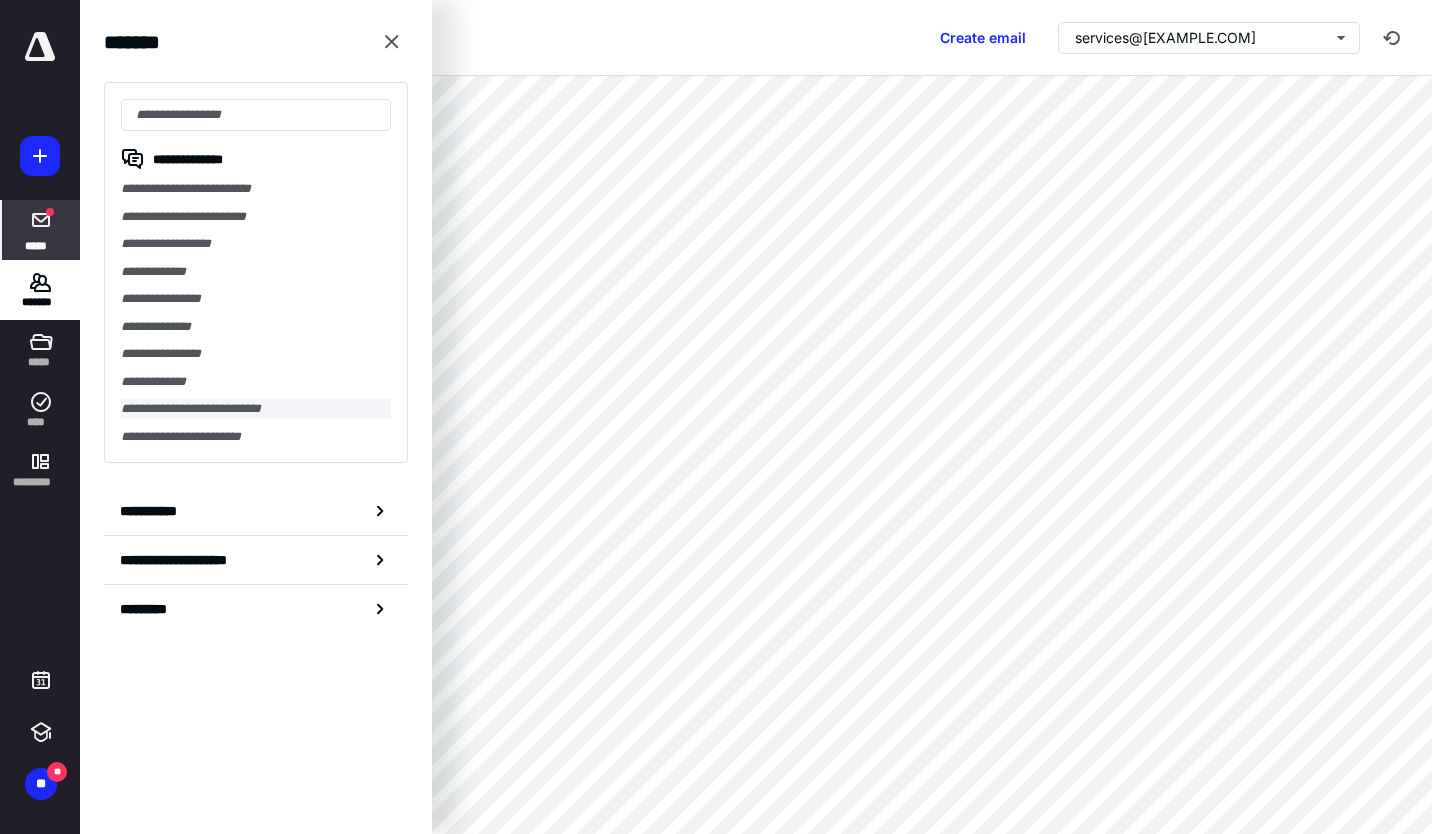click on "**********" at bounding box center (256, 409) 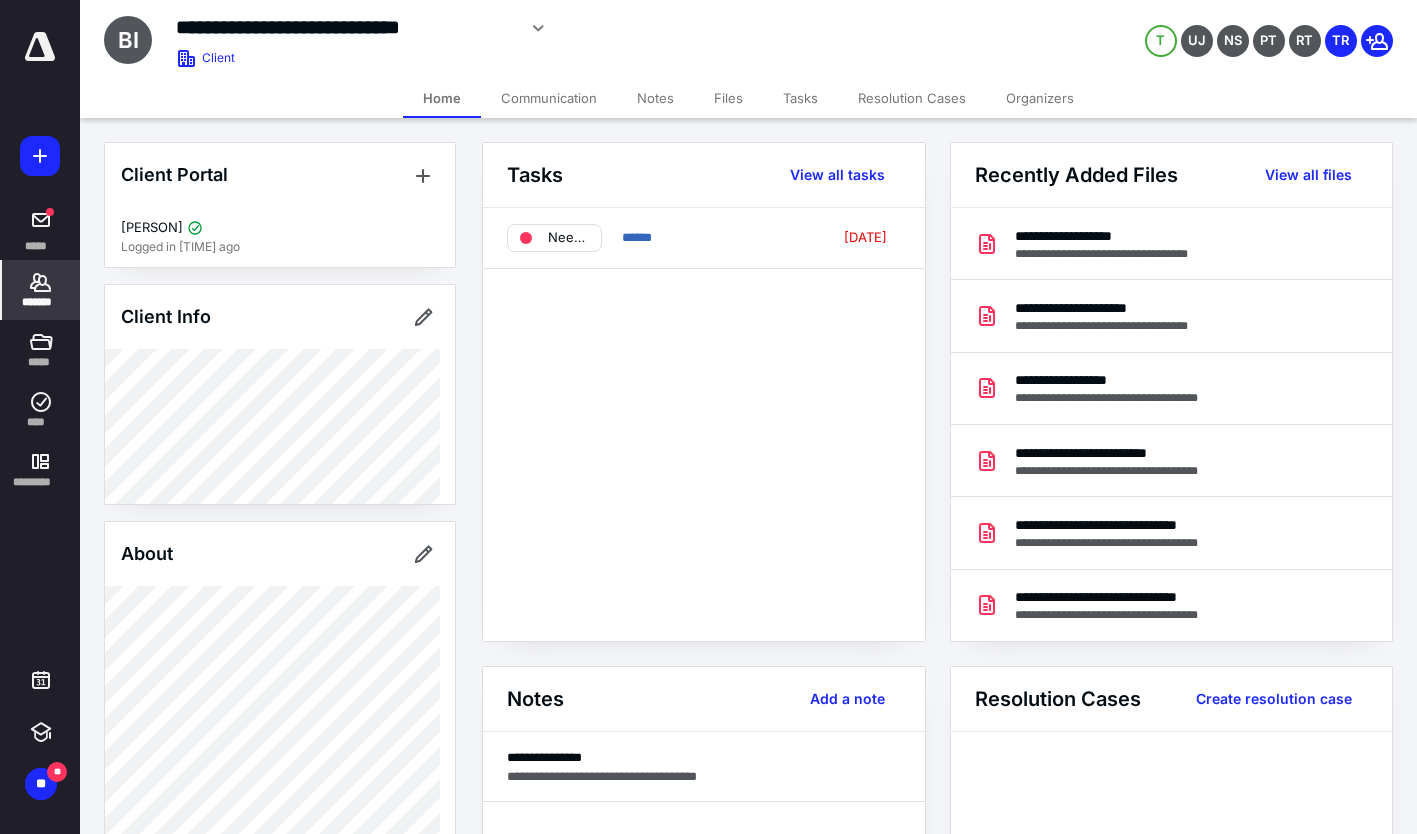 click on "Notes" at bounding box center (655, 98) 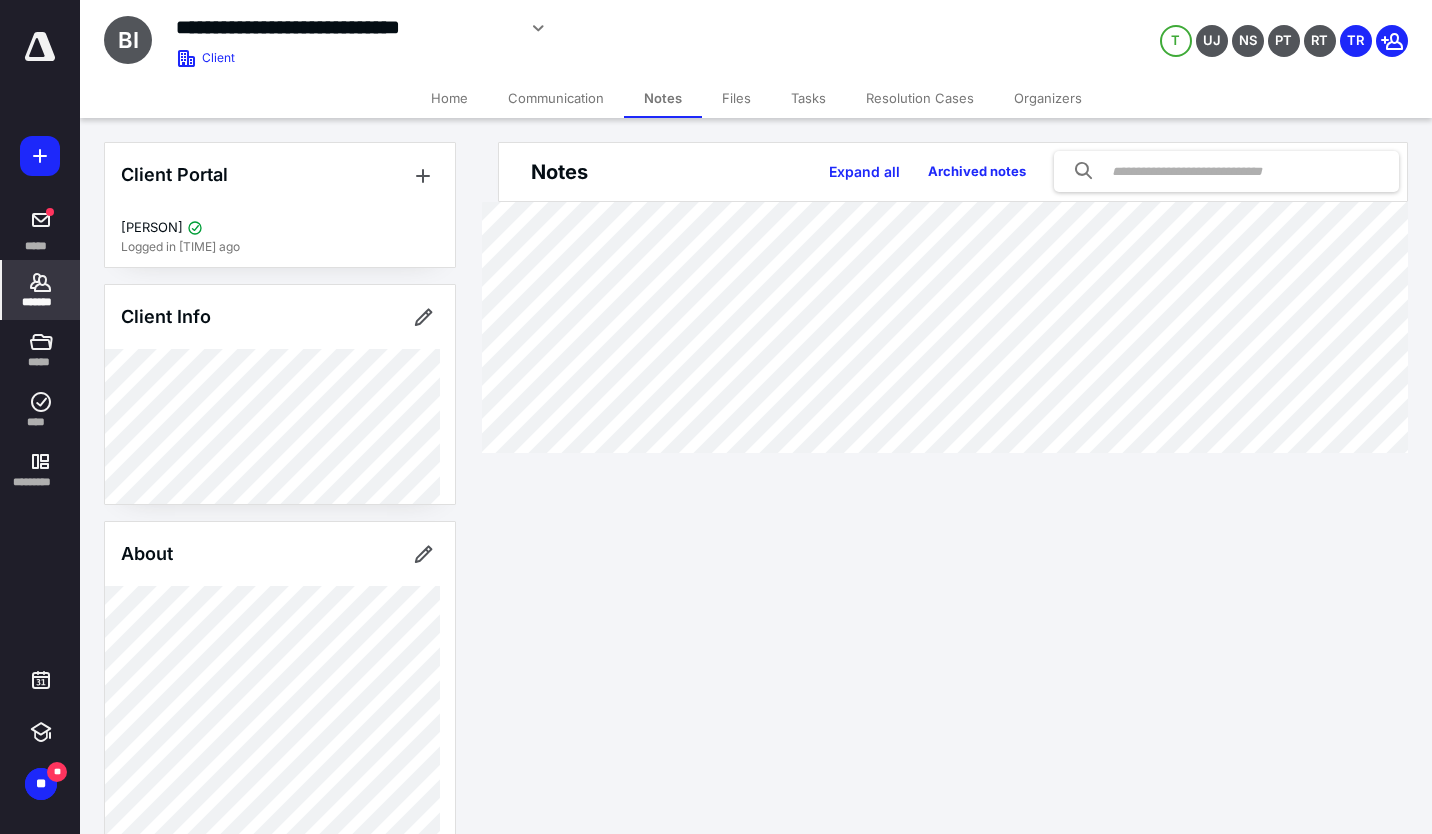 click on "Files" at bounding box center (736, 98) 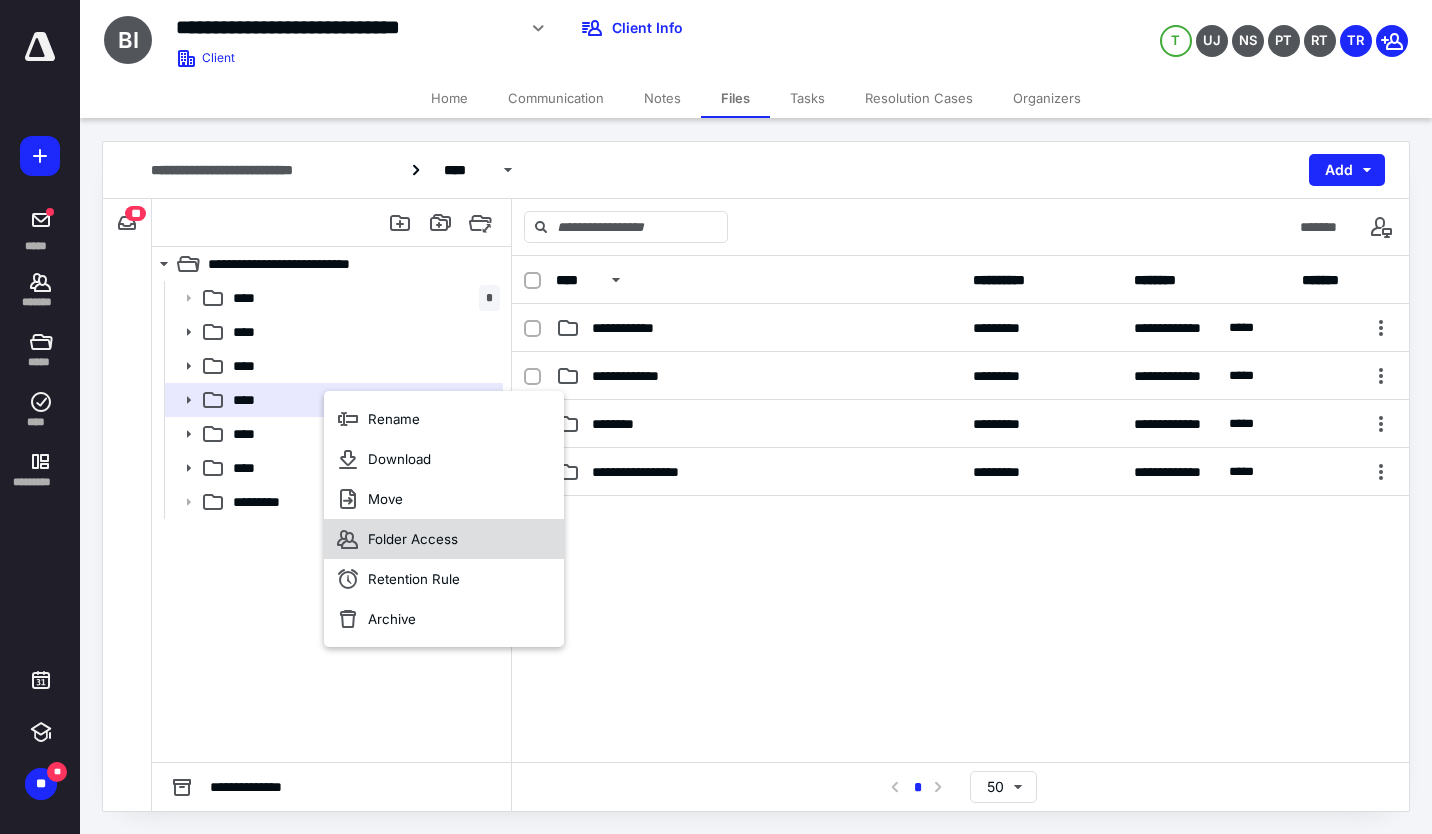 click on "Folder Access" at bounding box center [444, 539] 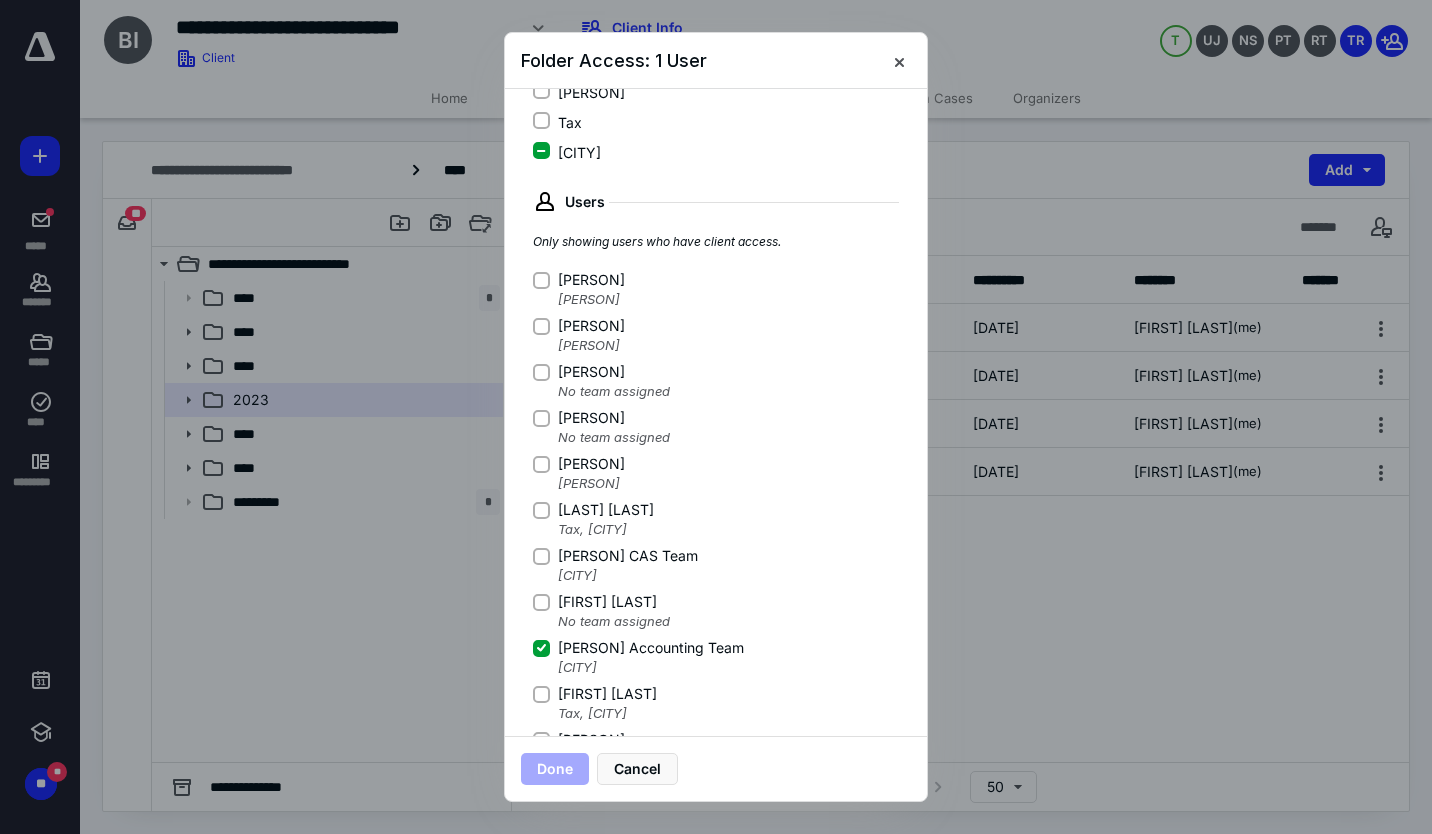 scroll, scrollTop: 340, scrollLeft: 0, axis: vertical 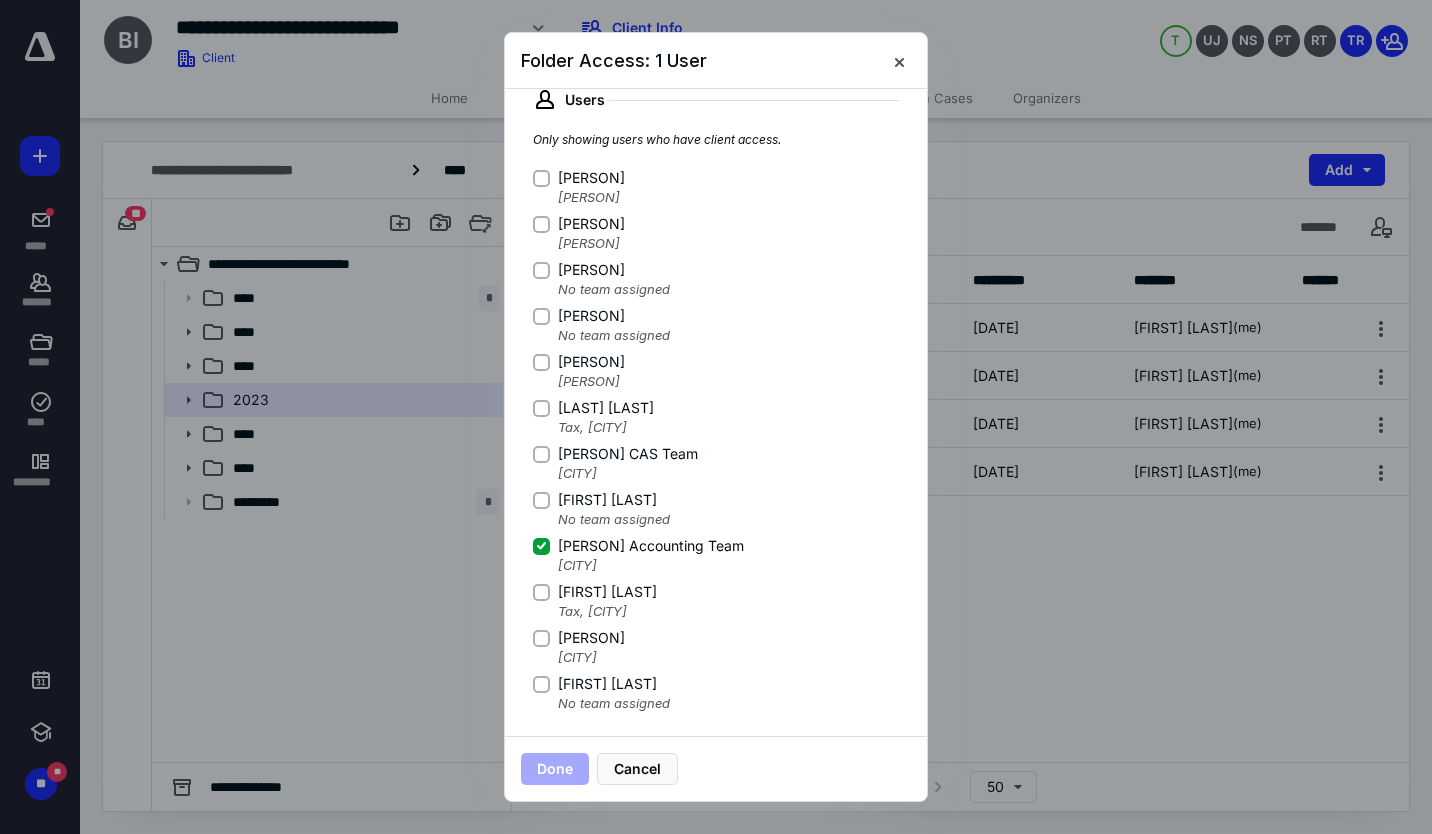 click at bounding box center (541, 177) 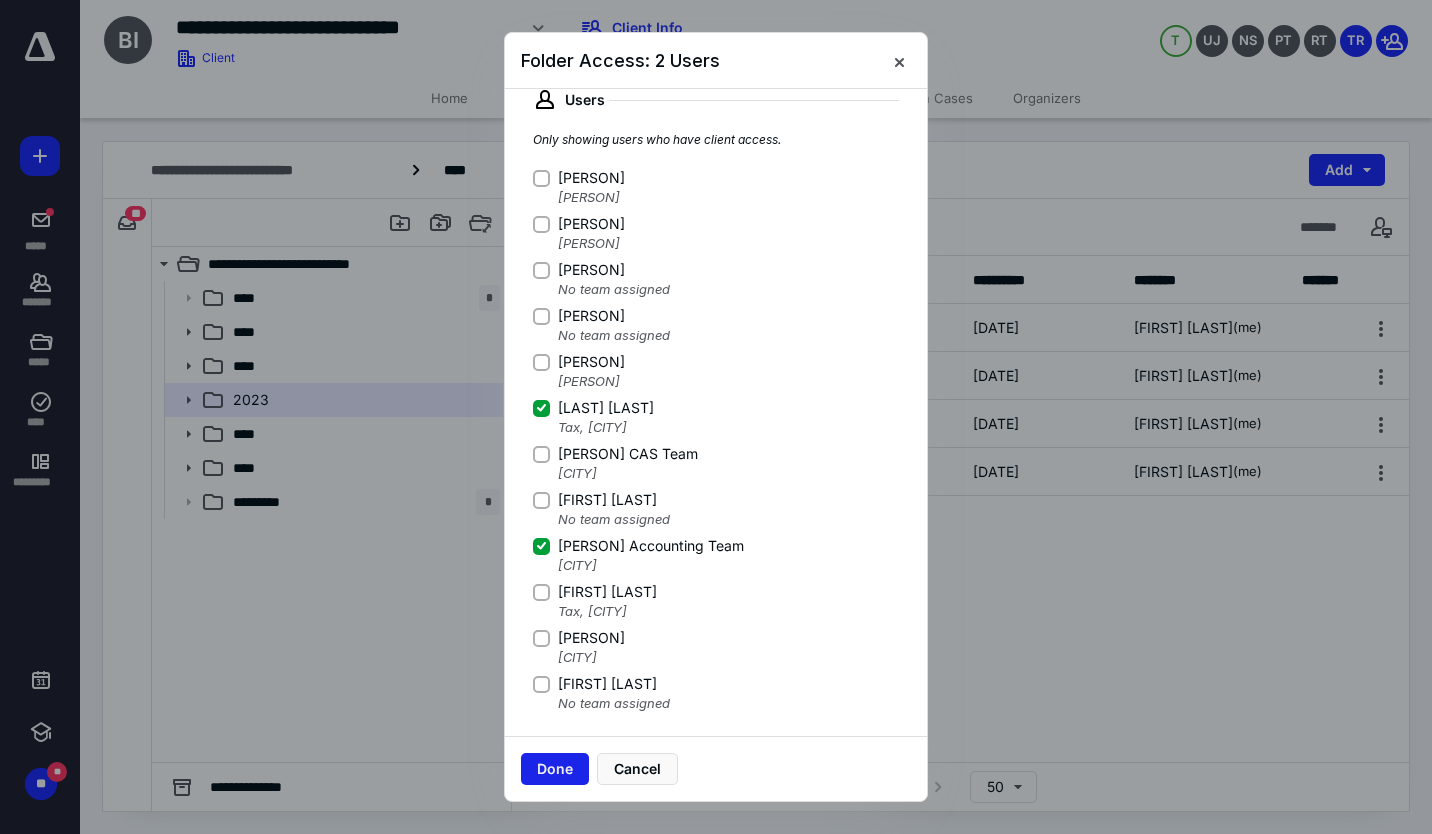 click on "Done" at bounding box center (555, 769) 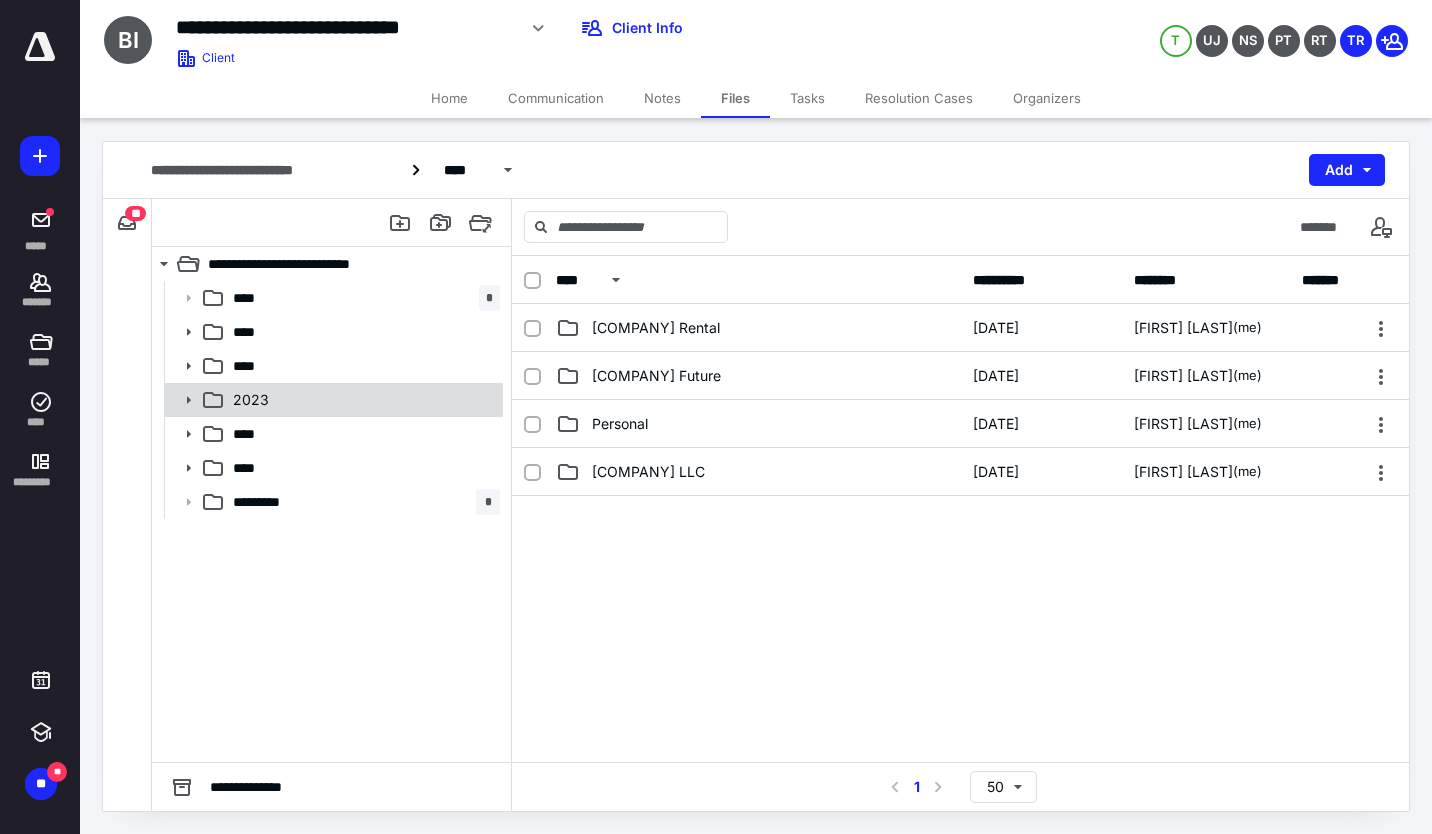 click at bounding box center (189, 400) 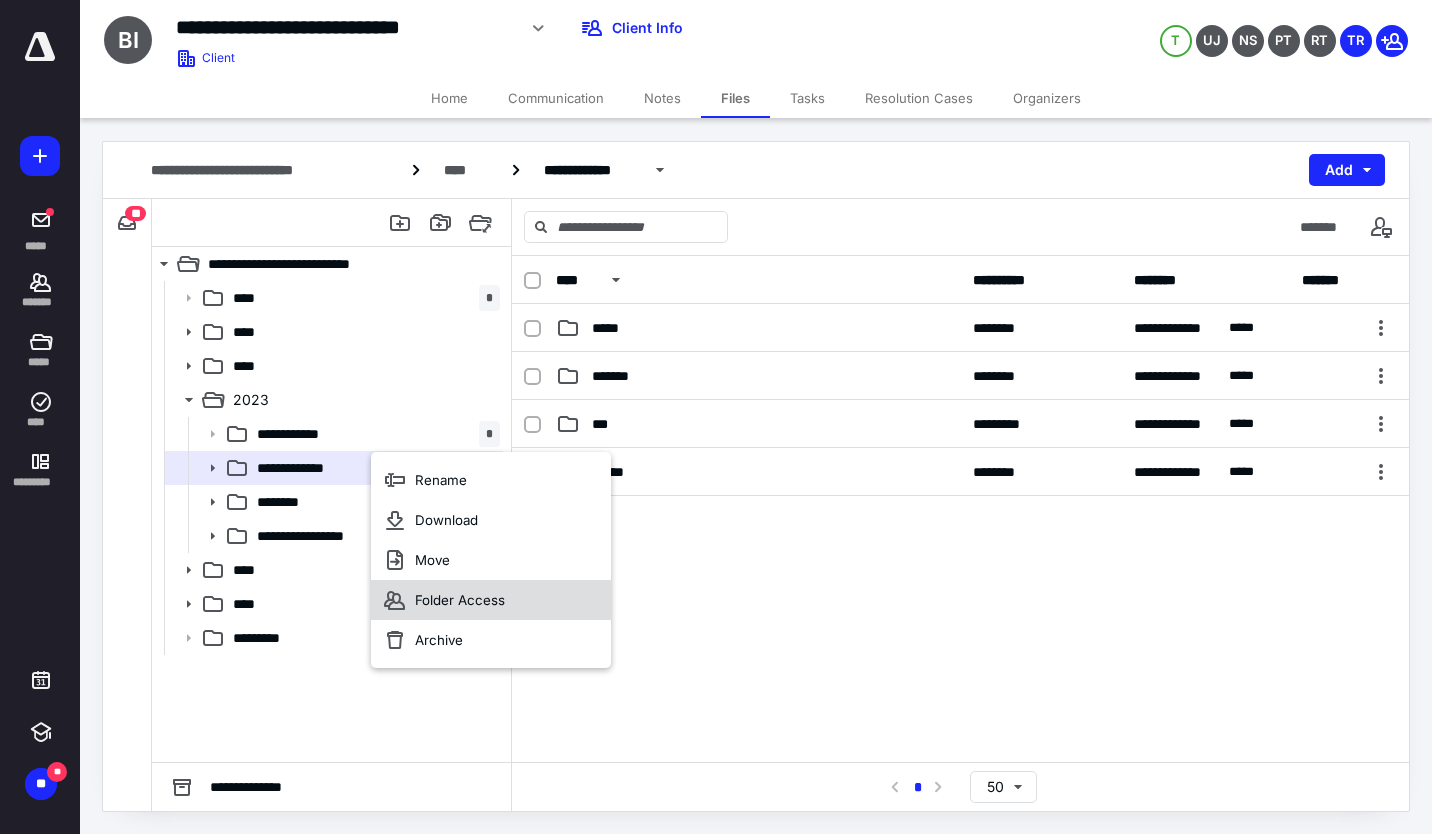 click on "Folder Access" at bounding box center [441, 480] 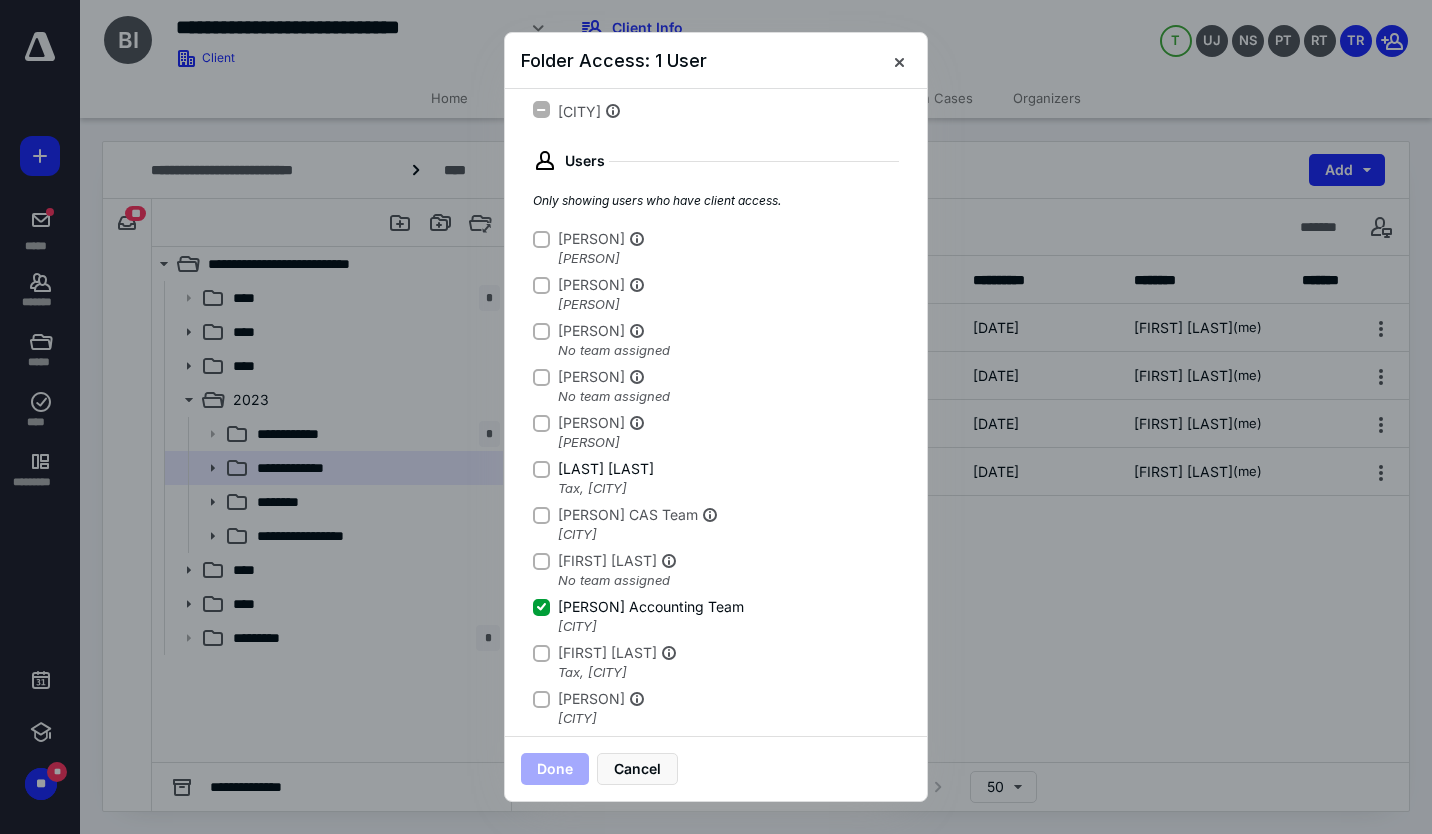 scroll, scrollTop: 280, scrollLeft: 0, axis: vertical 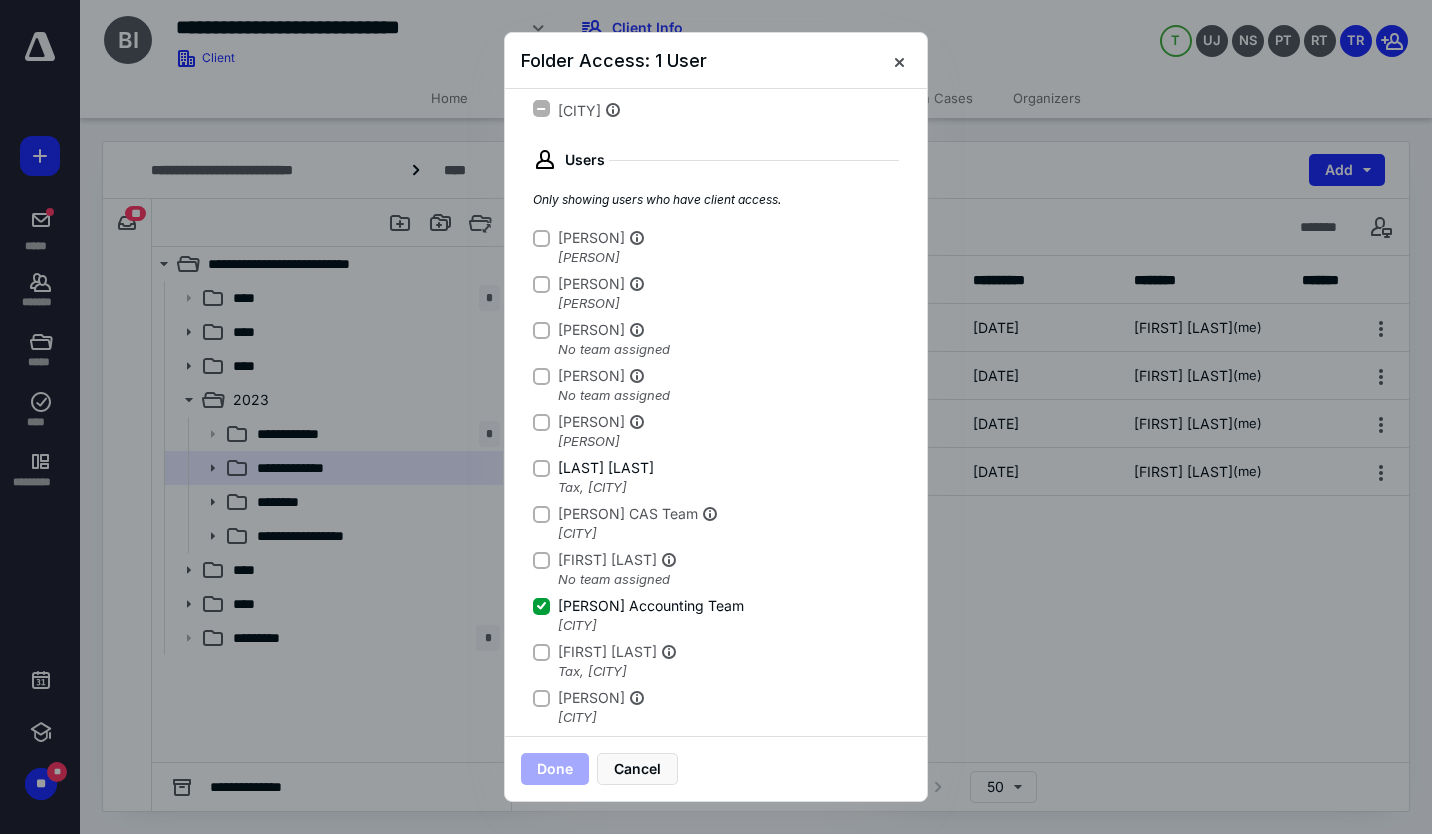 click at bounding box center (541, 237) 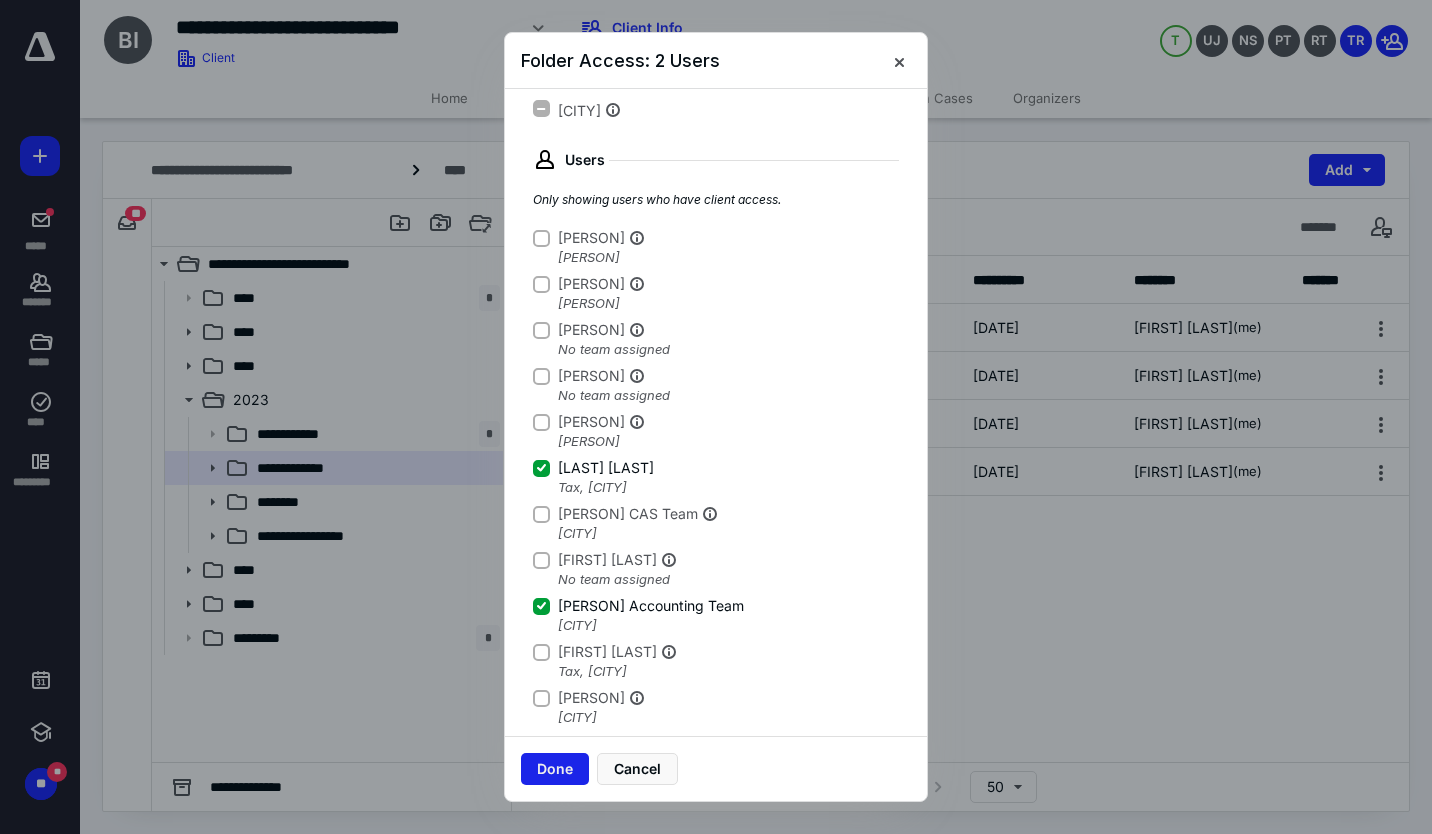 click on "Done" at bounding box center [555, 769] 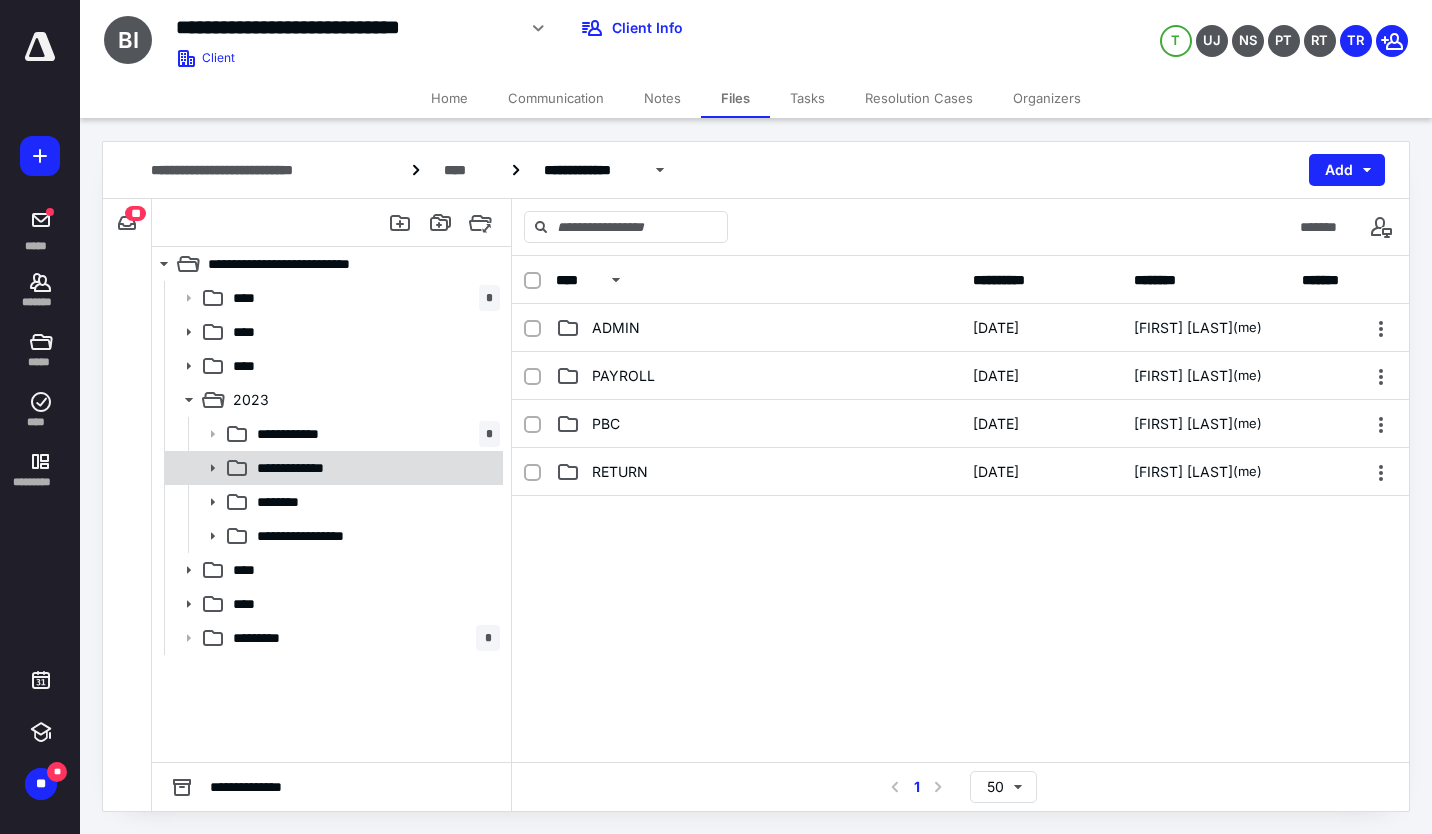 click at bounding box center [213, 468] 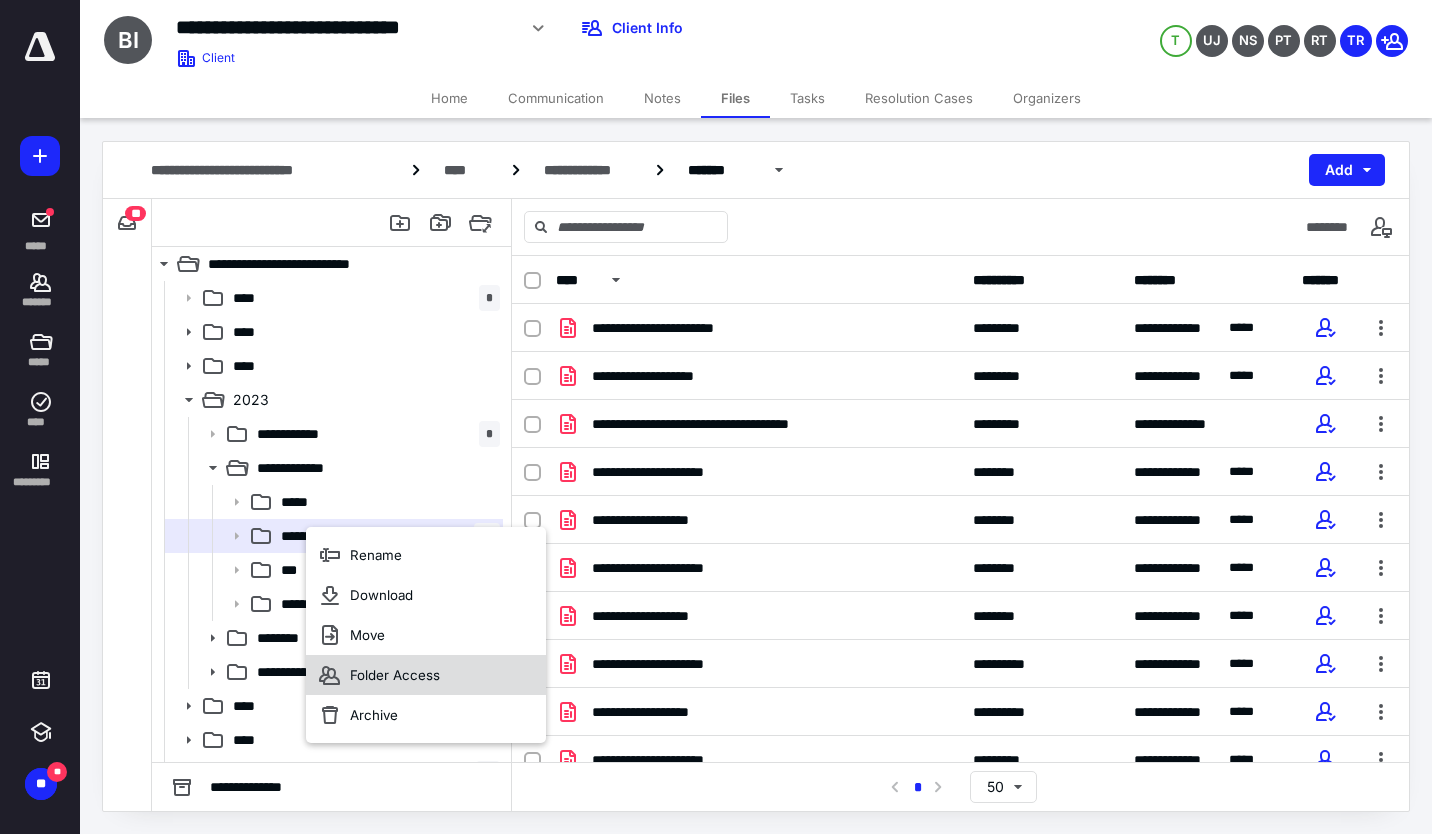 click on "Folder Access" at bounding box center [376, 555] 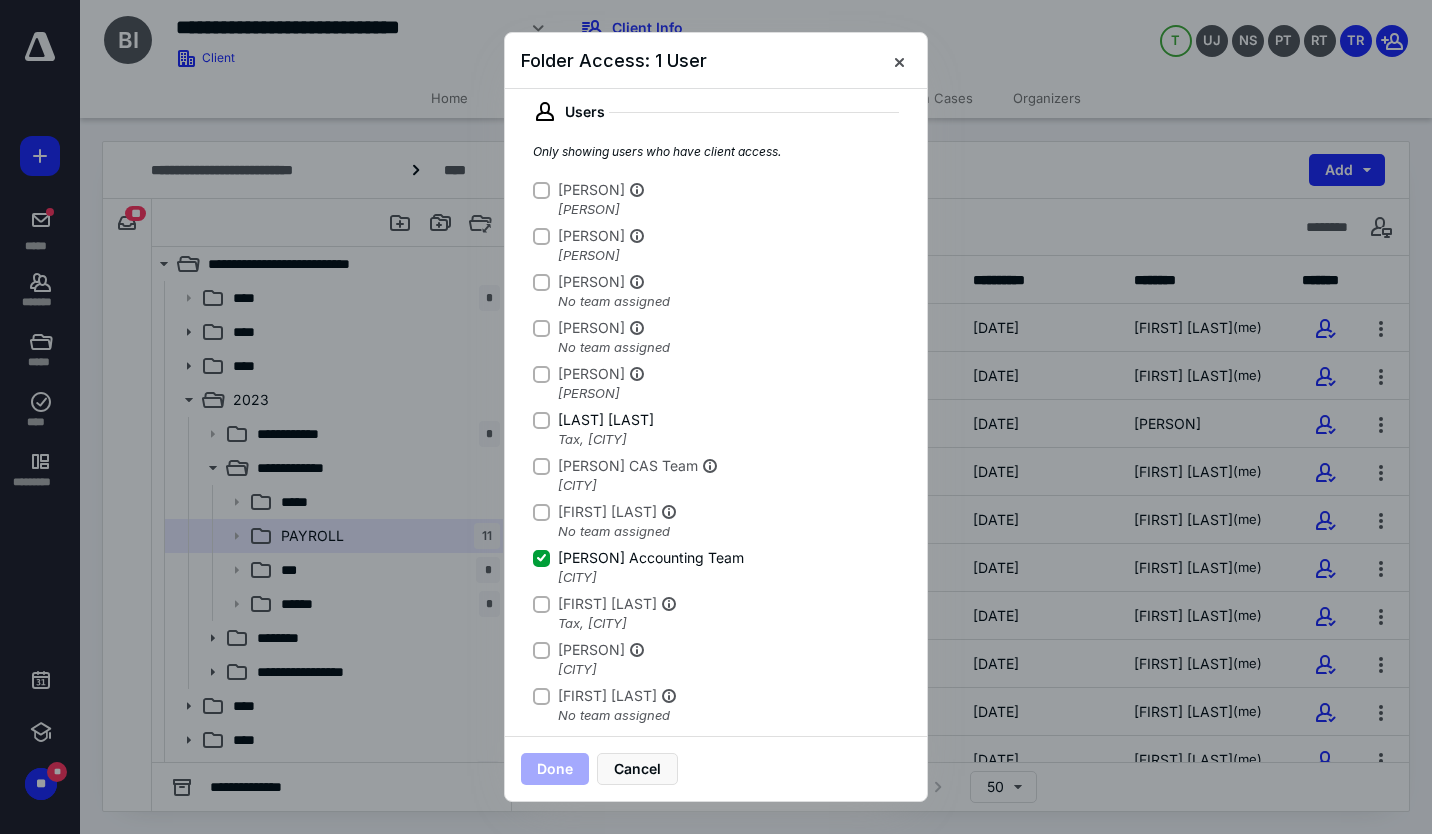 scroll, scrollTop: 340, scrollLeft: 0, axis: vertical 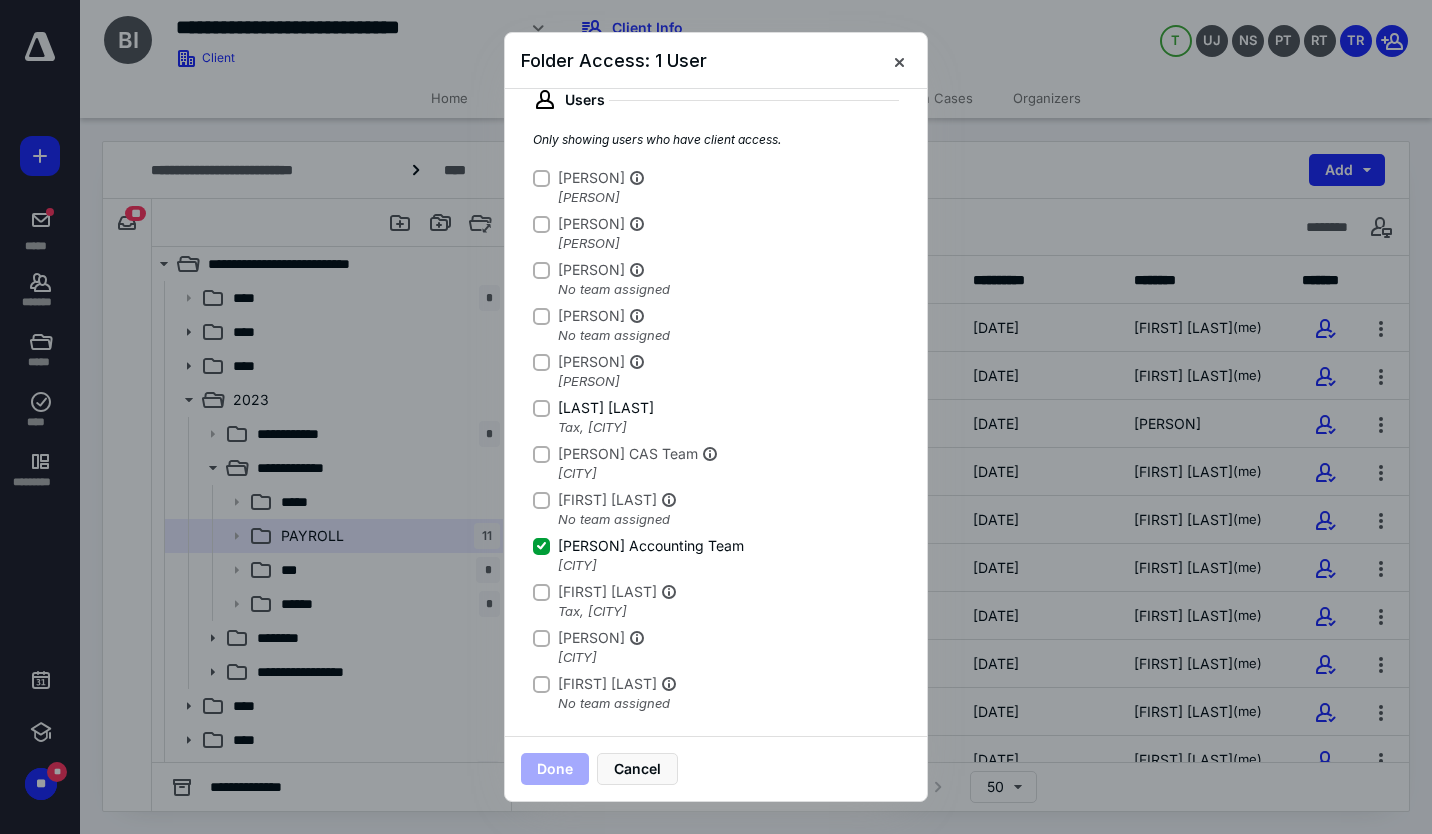 click at bounding box center [541, 177] 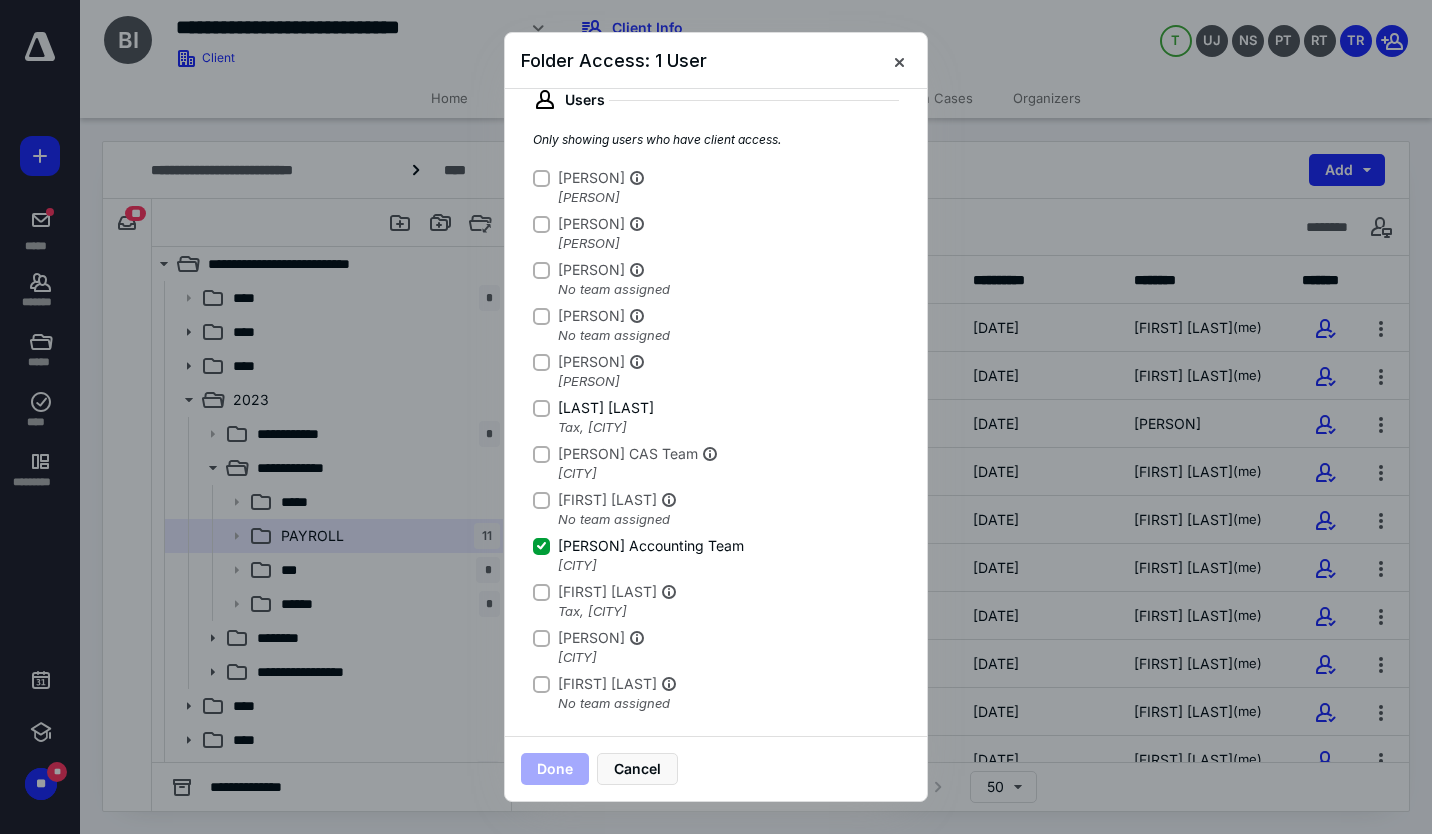 click on "[LAST] [LAST]" at bounding box center (541, 178) 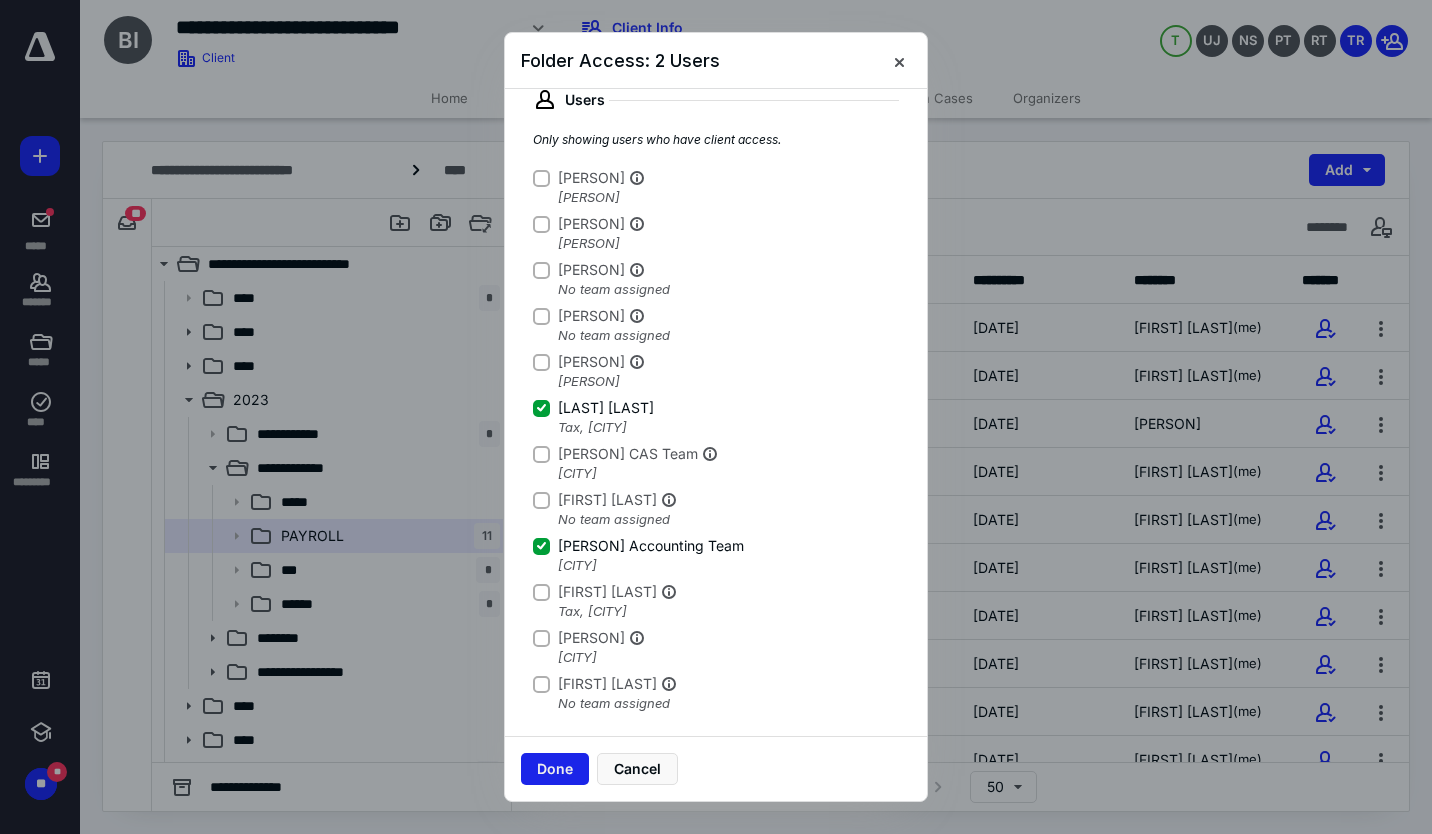 click on "Done" at bounding box center [555, 769] 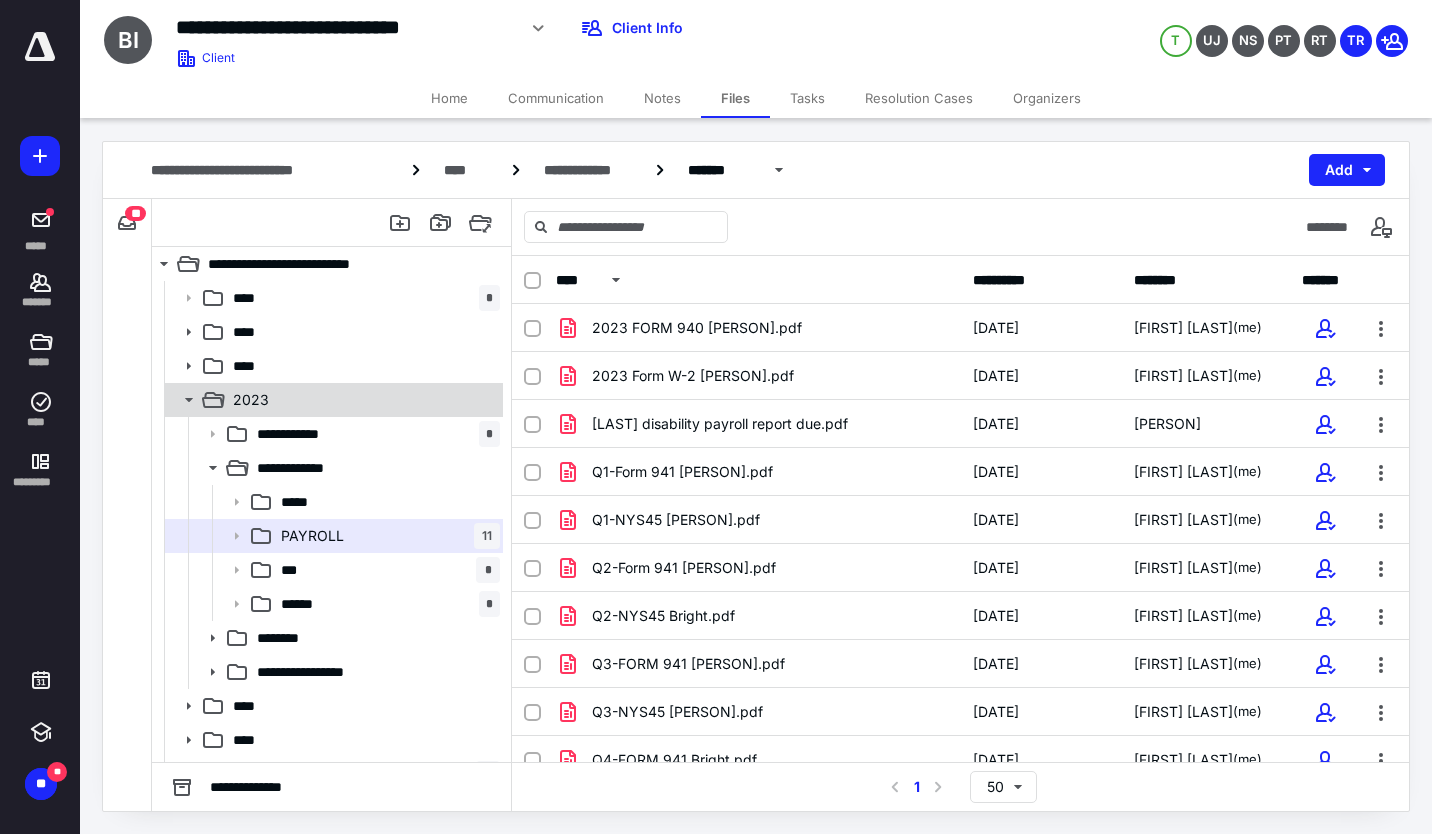 click at bounding box center (189, 400) 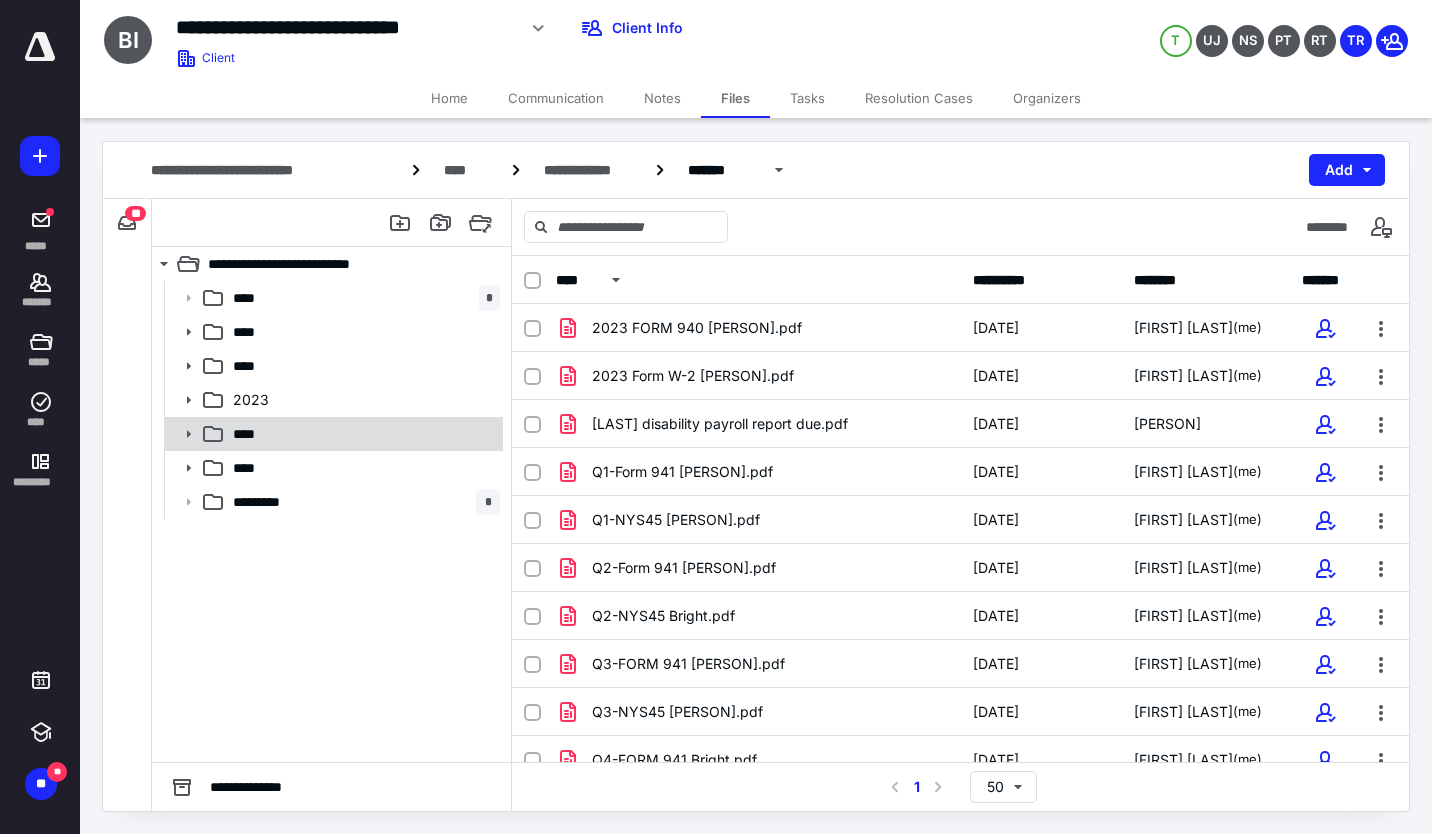 click at bounding box center [189, 298] 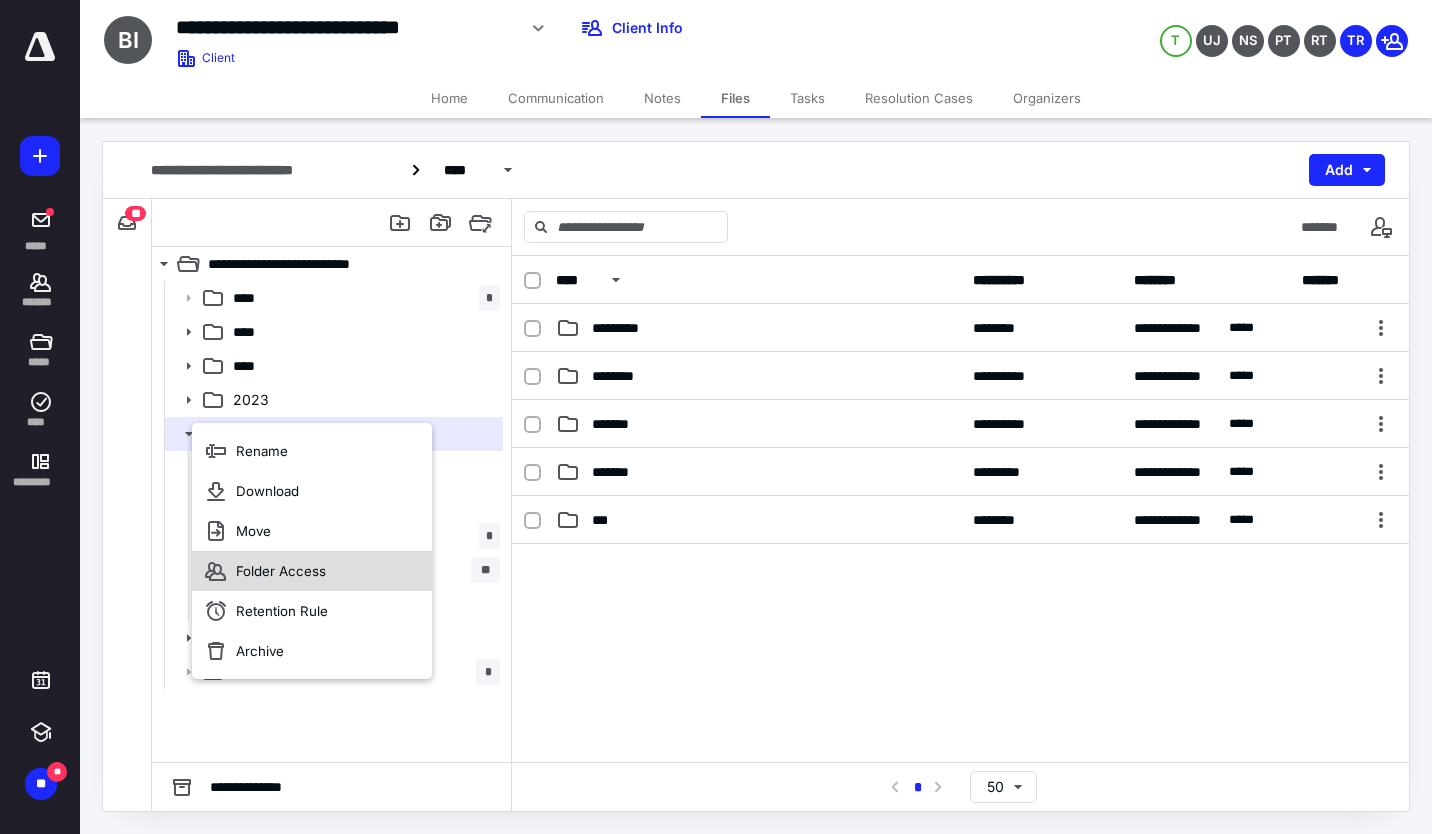 click on "Folder Access" at bounding box center (262, 451) 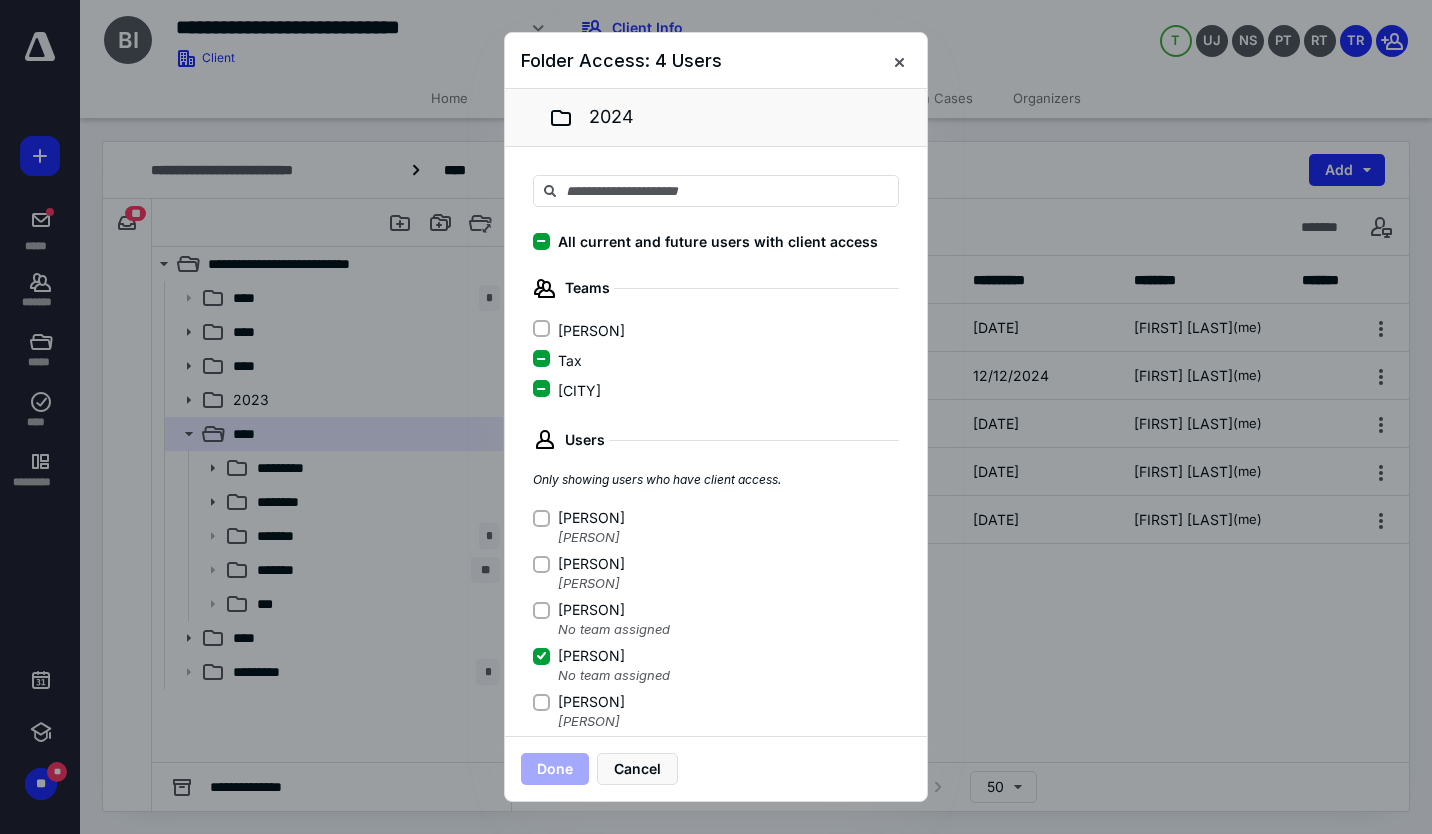 click on "[PERSON]" at bounding box center [541, 656] 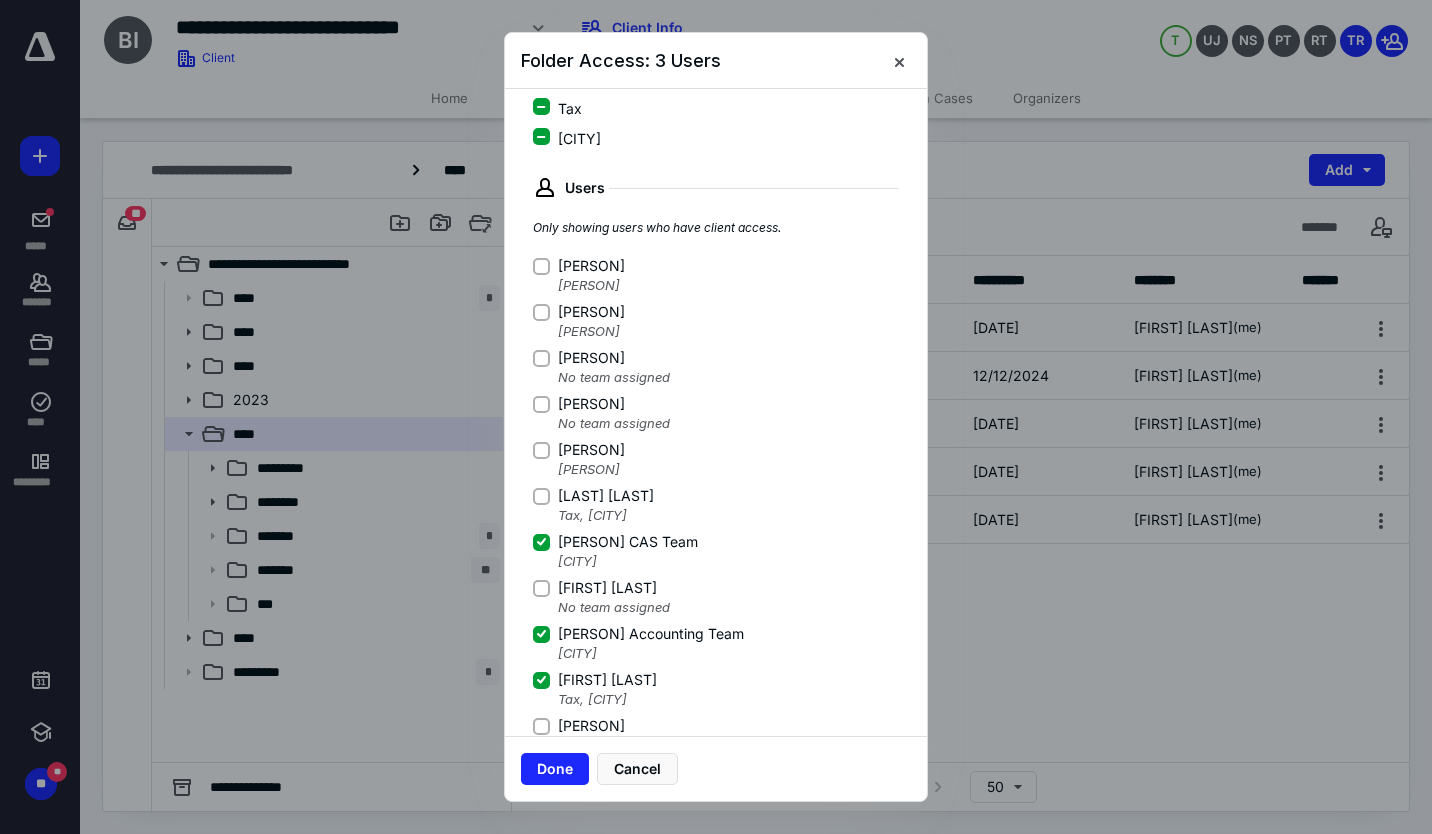 scroll, scrollTop: 340, scrollLeft: 0, axis: vertical 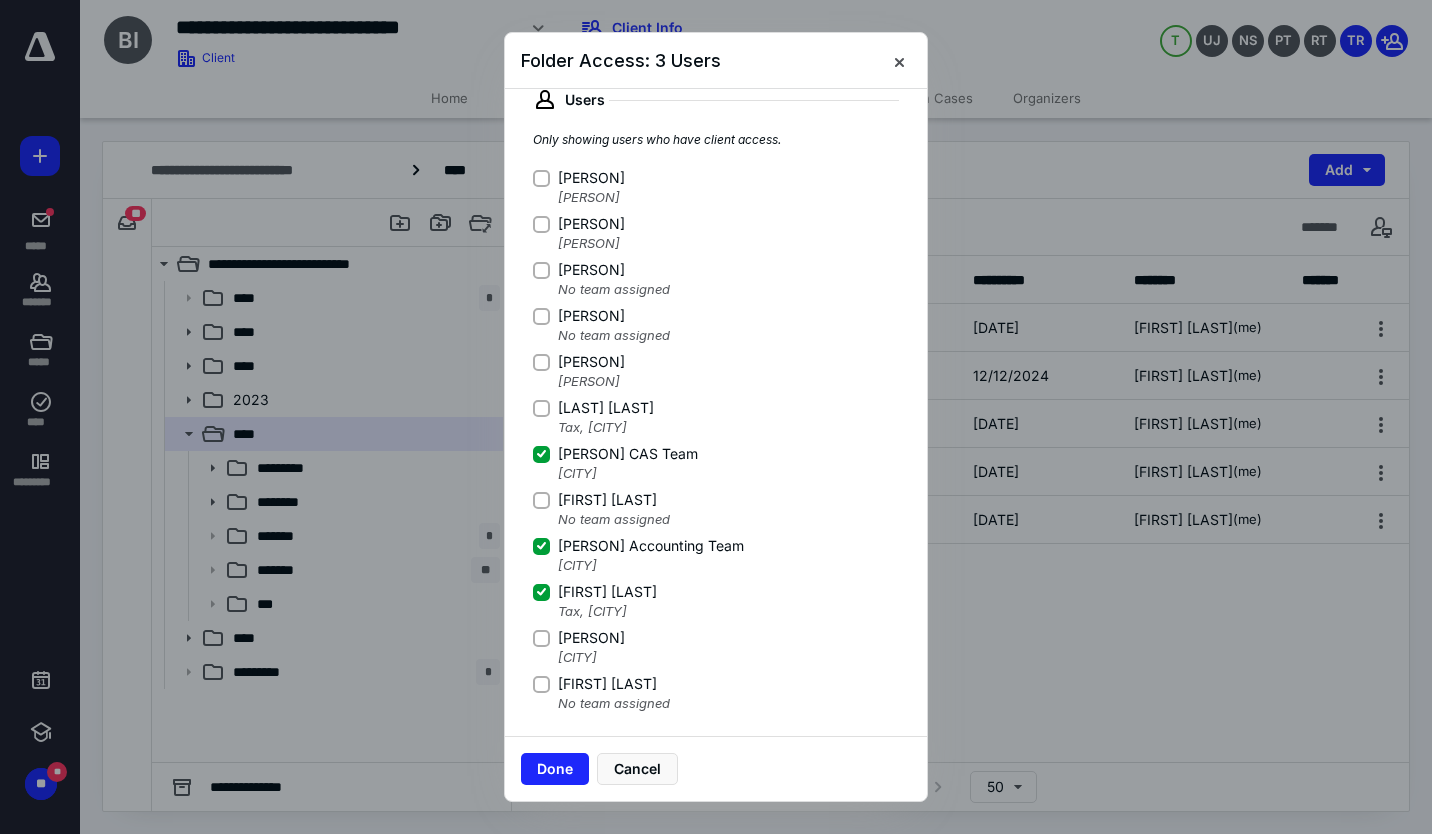 click on "[LAST] [LAST]" at bounding box center [541, 178] 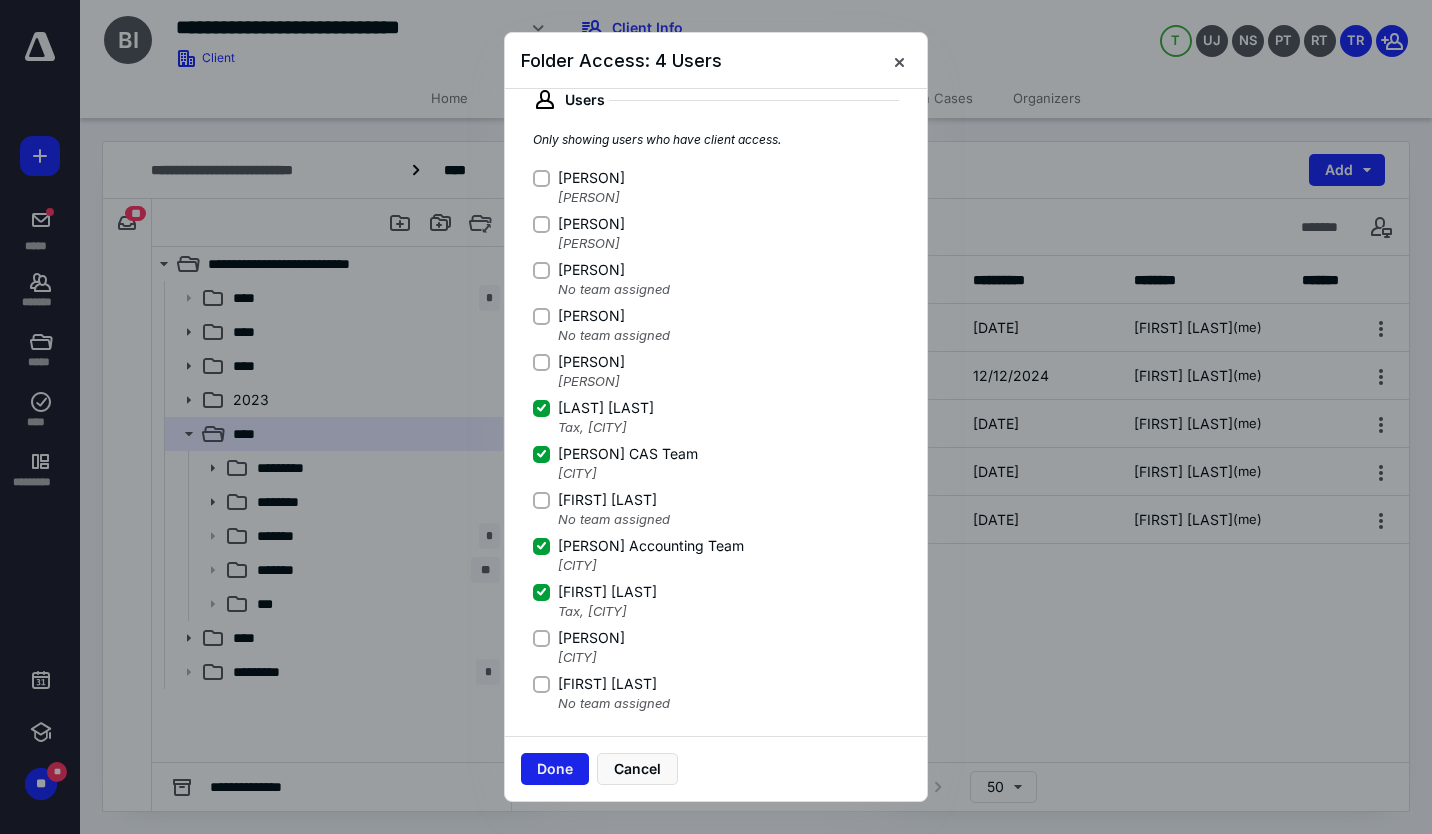 click on "Done" at bounding box center (555, 769) 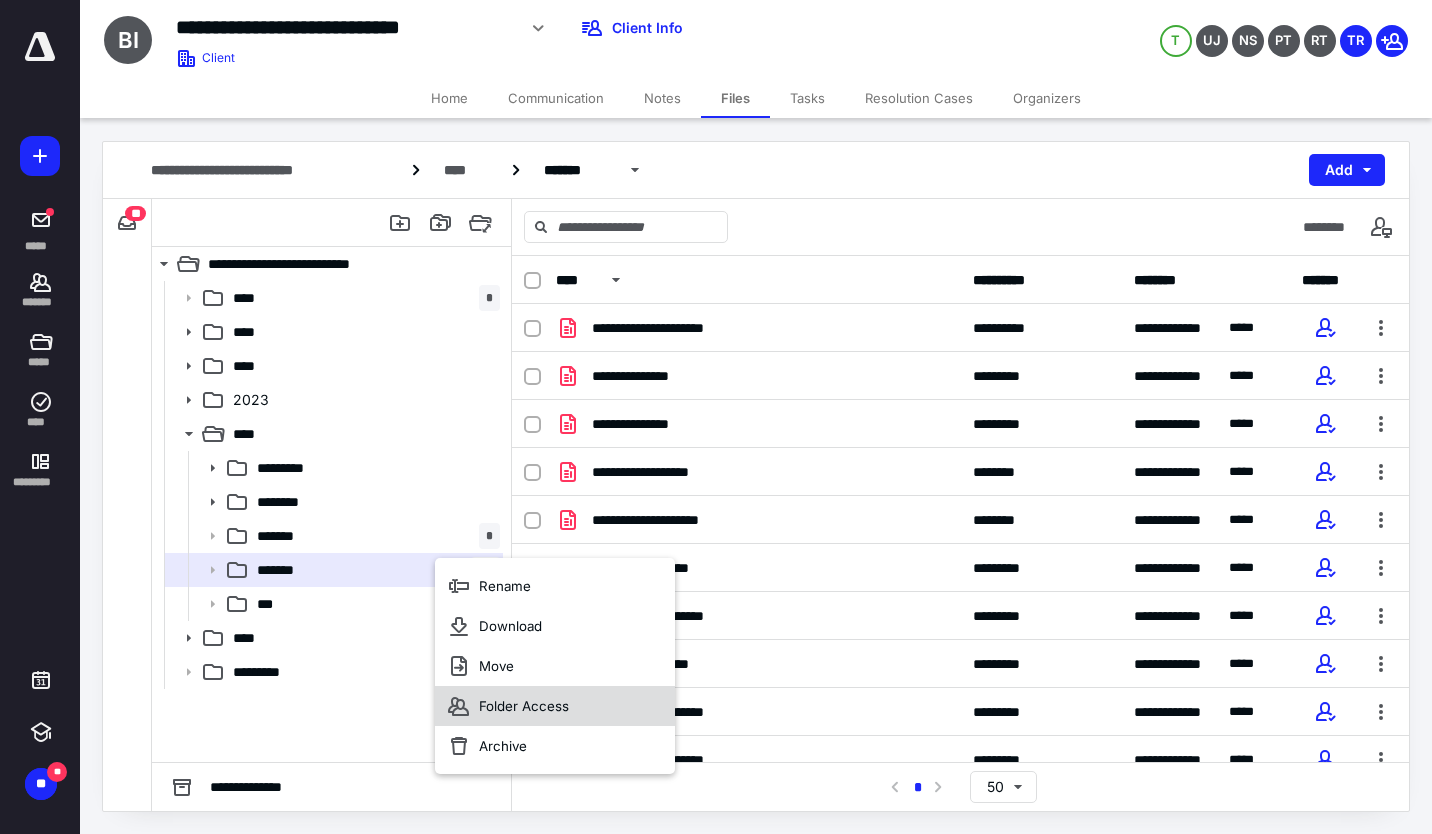 click on "Folder Access" at bounding box center (505, 586) 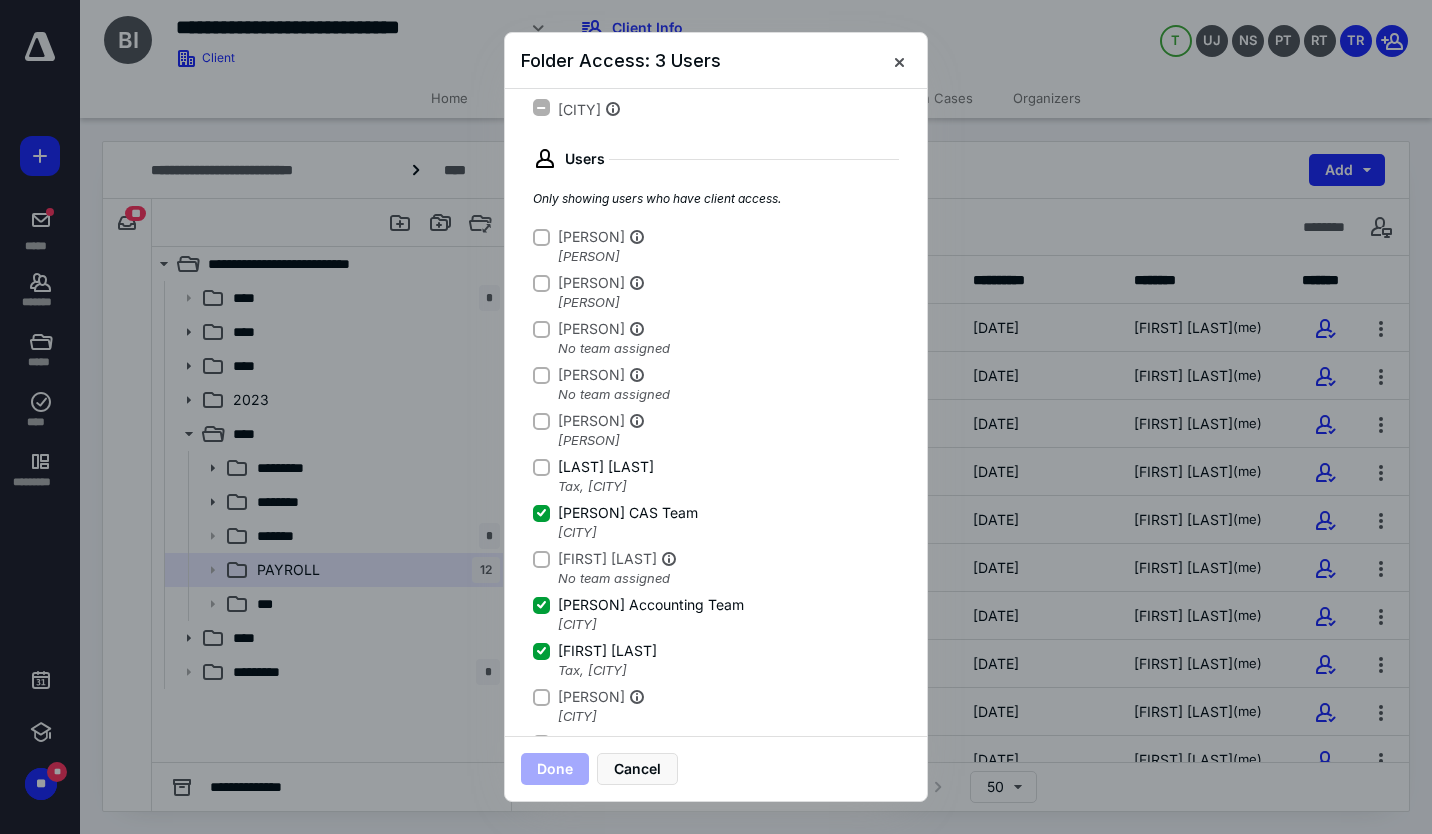 scroll, scrollTop: 340, scrollLeft: 0, axis: vertical 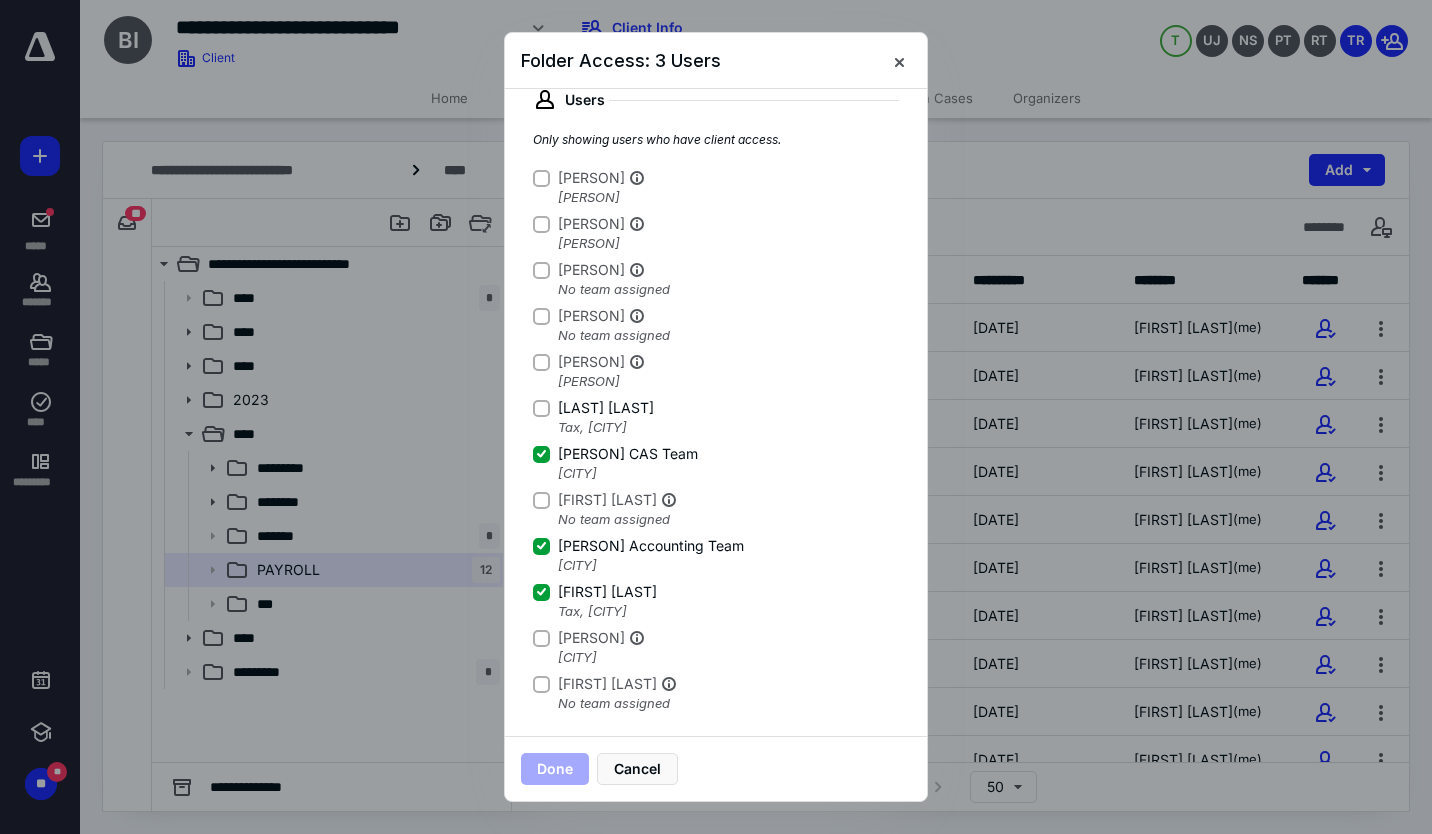 click at bounding box center [541, 178] 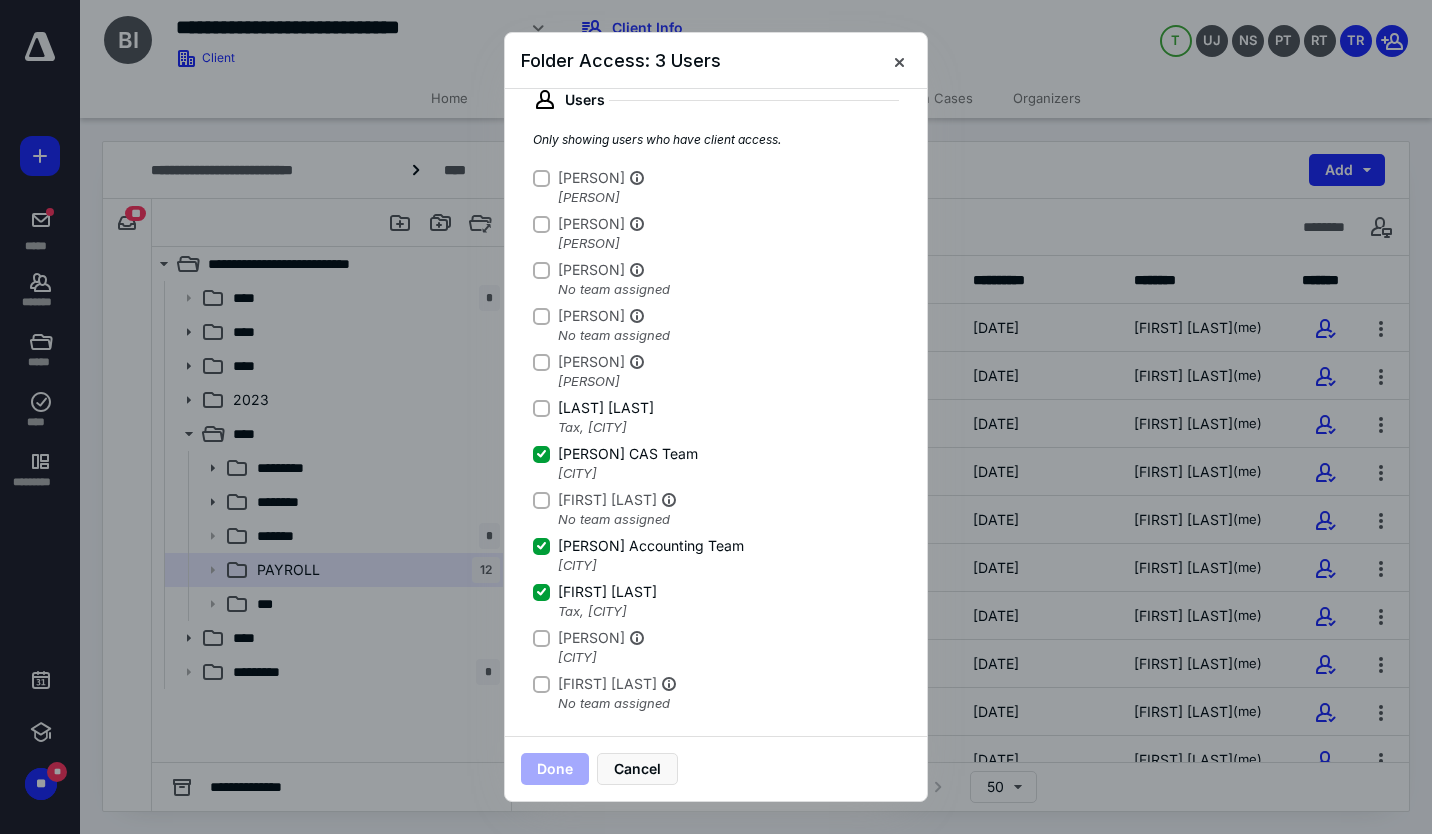 click on "[LAST] [LAST]" at bounding box center [541, 178] 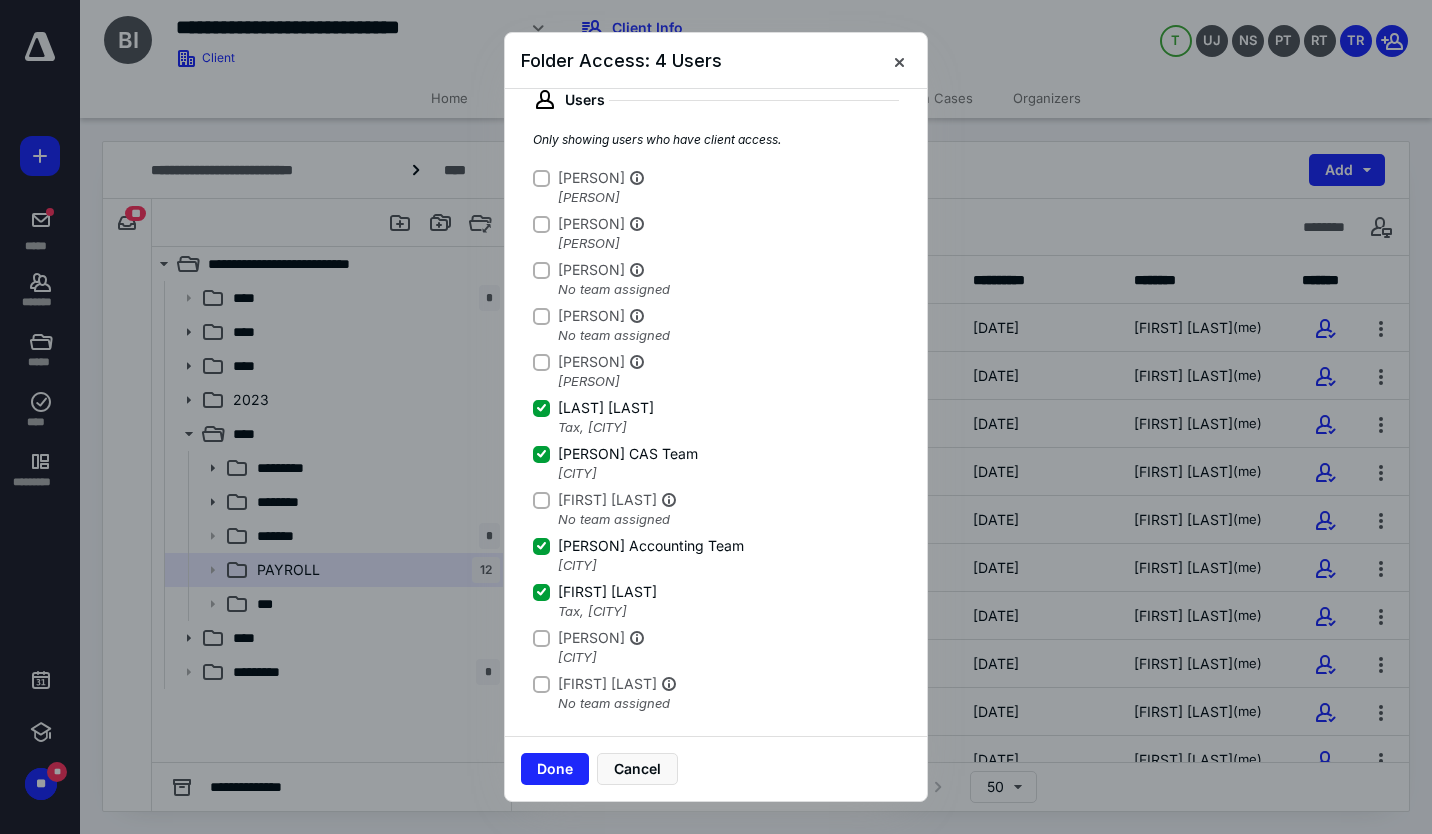 click at bounding box center [541, 177] 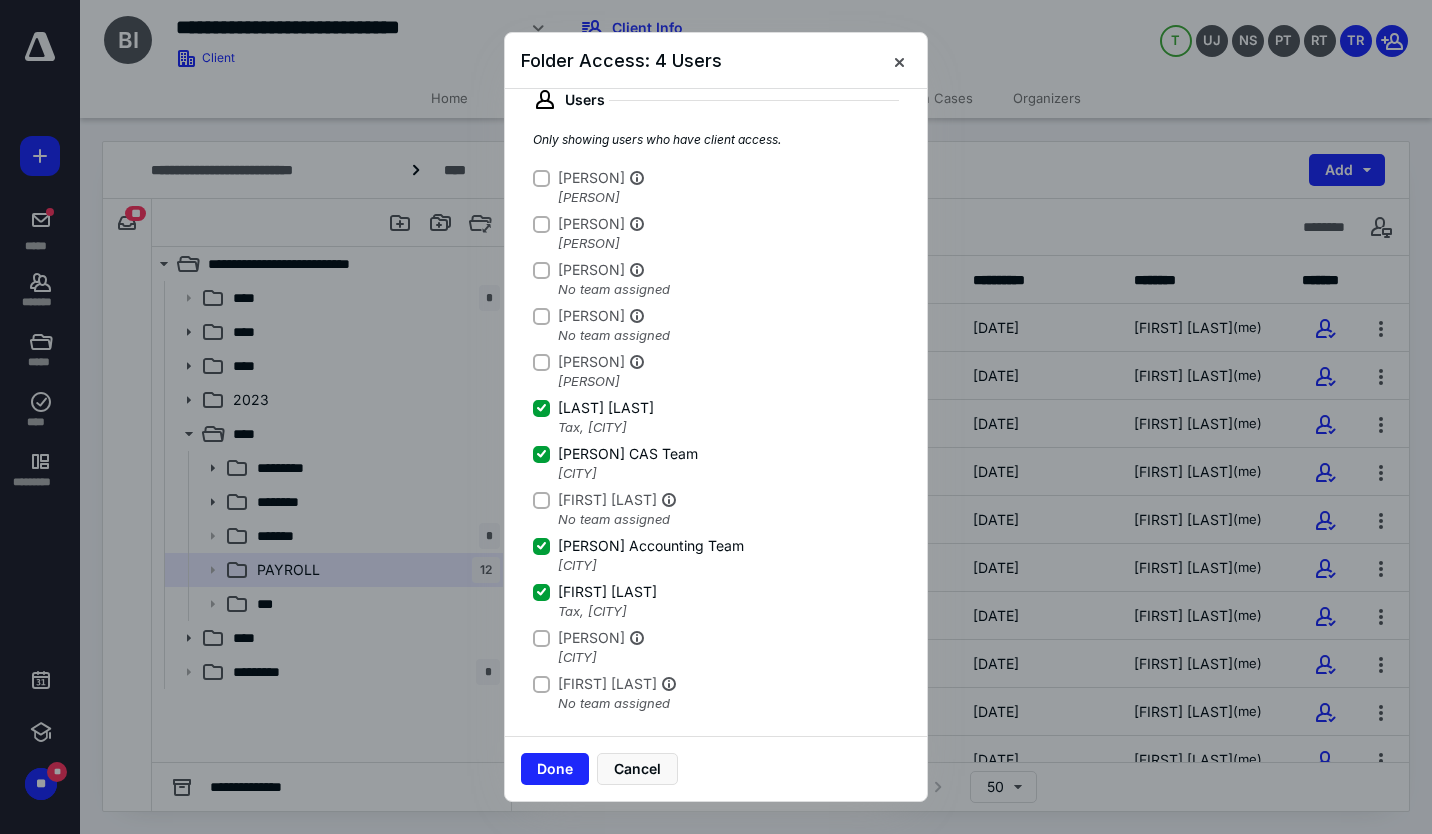 click at bounding box center (541, 177) 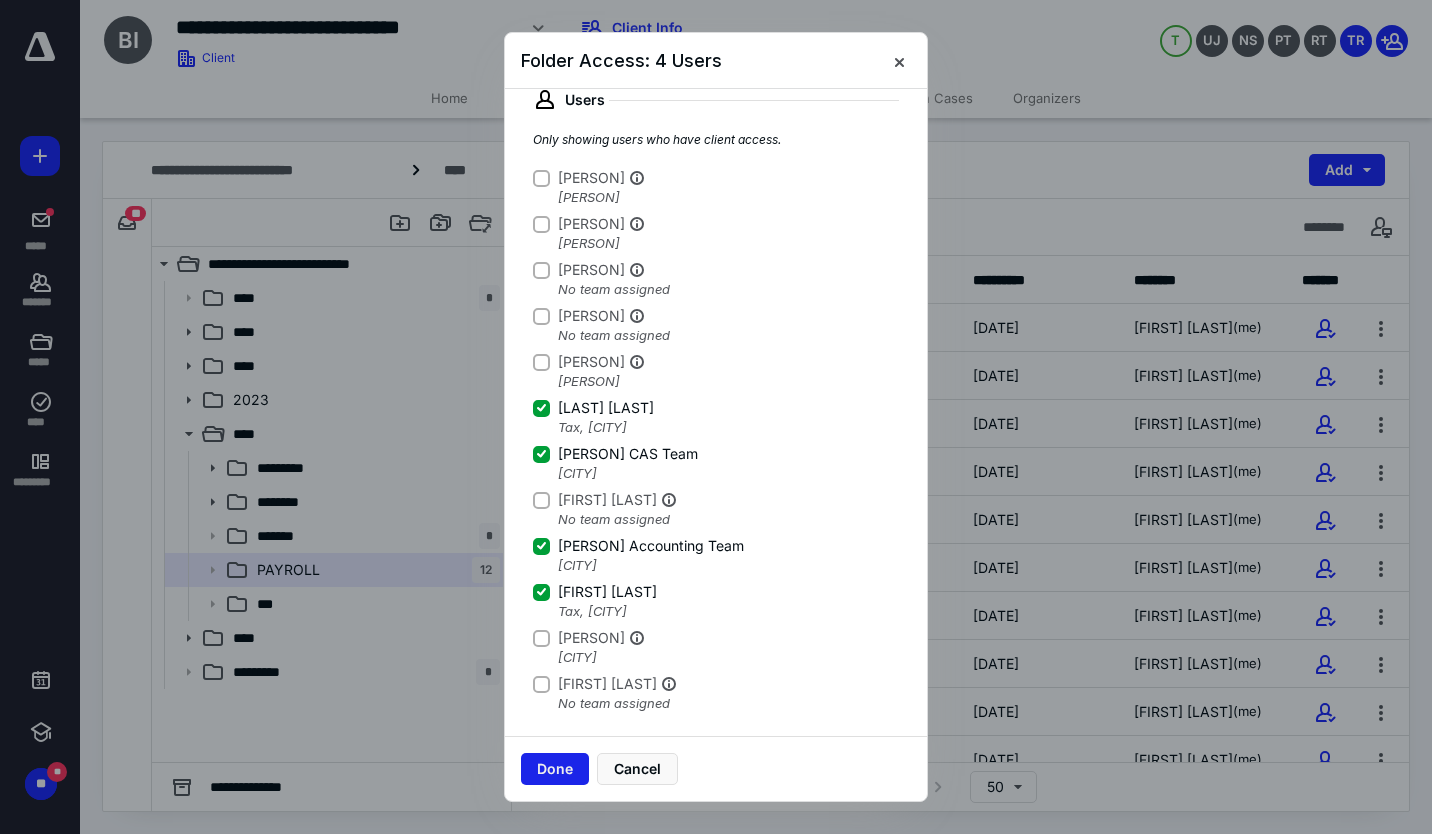 click on "Done" at bounding box center (555, 769) 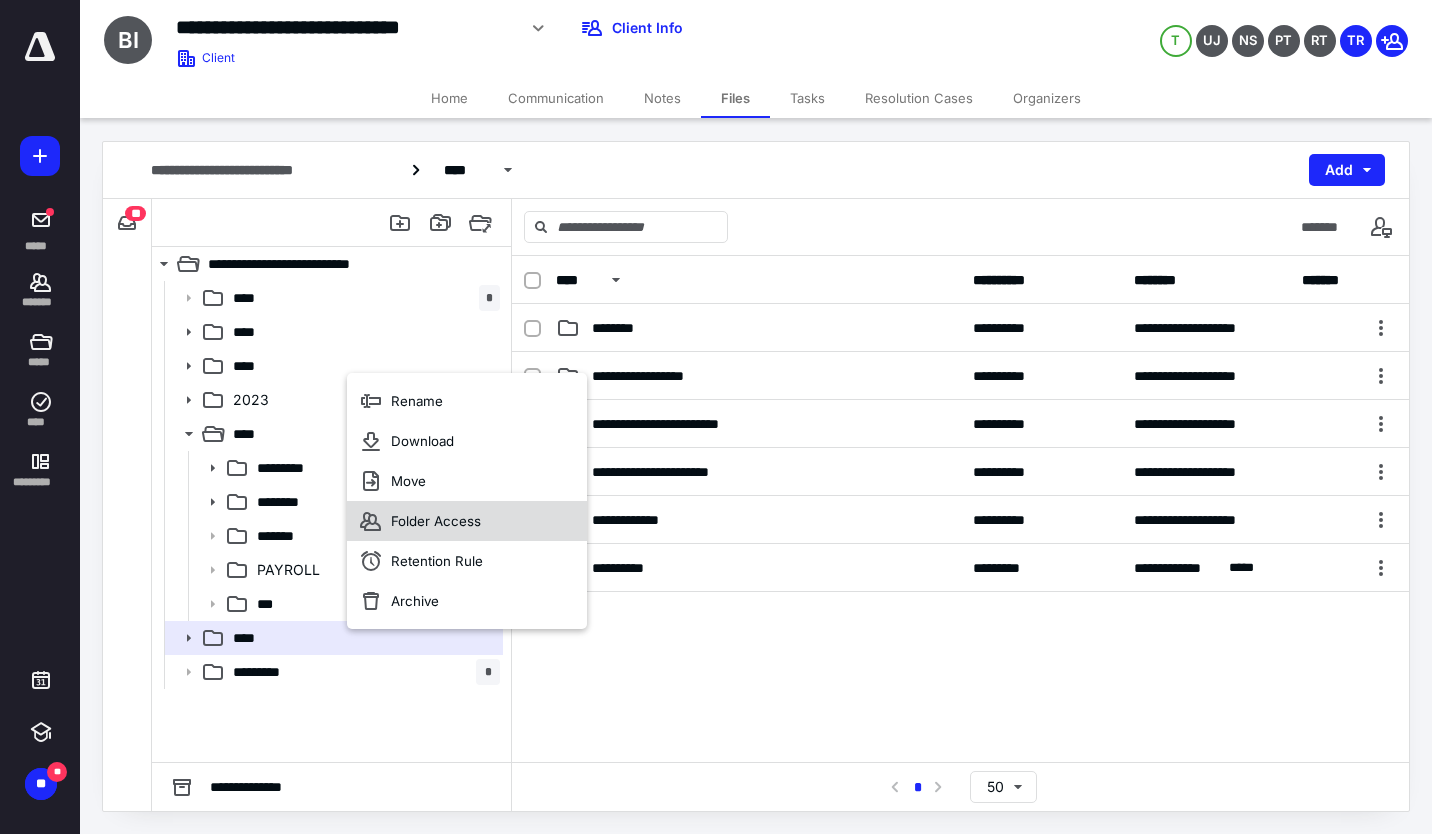 click on "Folder Access" at bounding box center [467, 521] 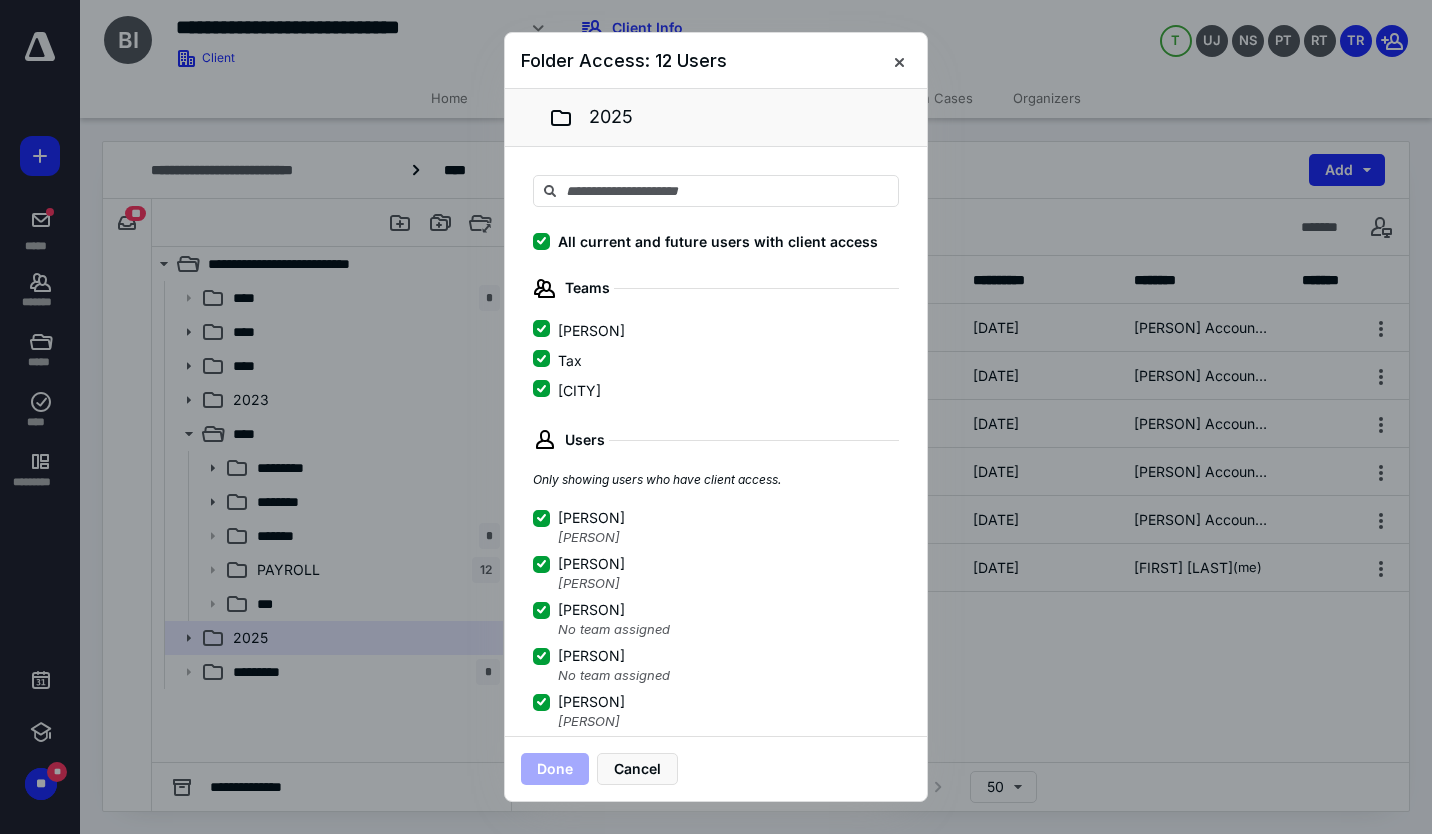 click on "[PERSON]" at bounding box center [541, 329] 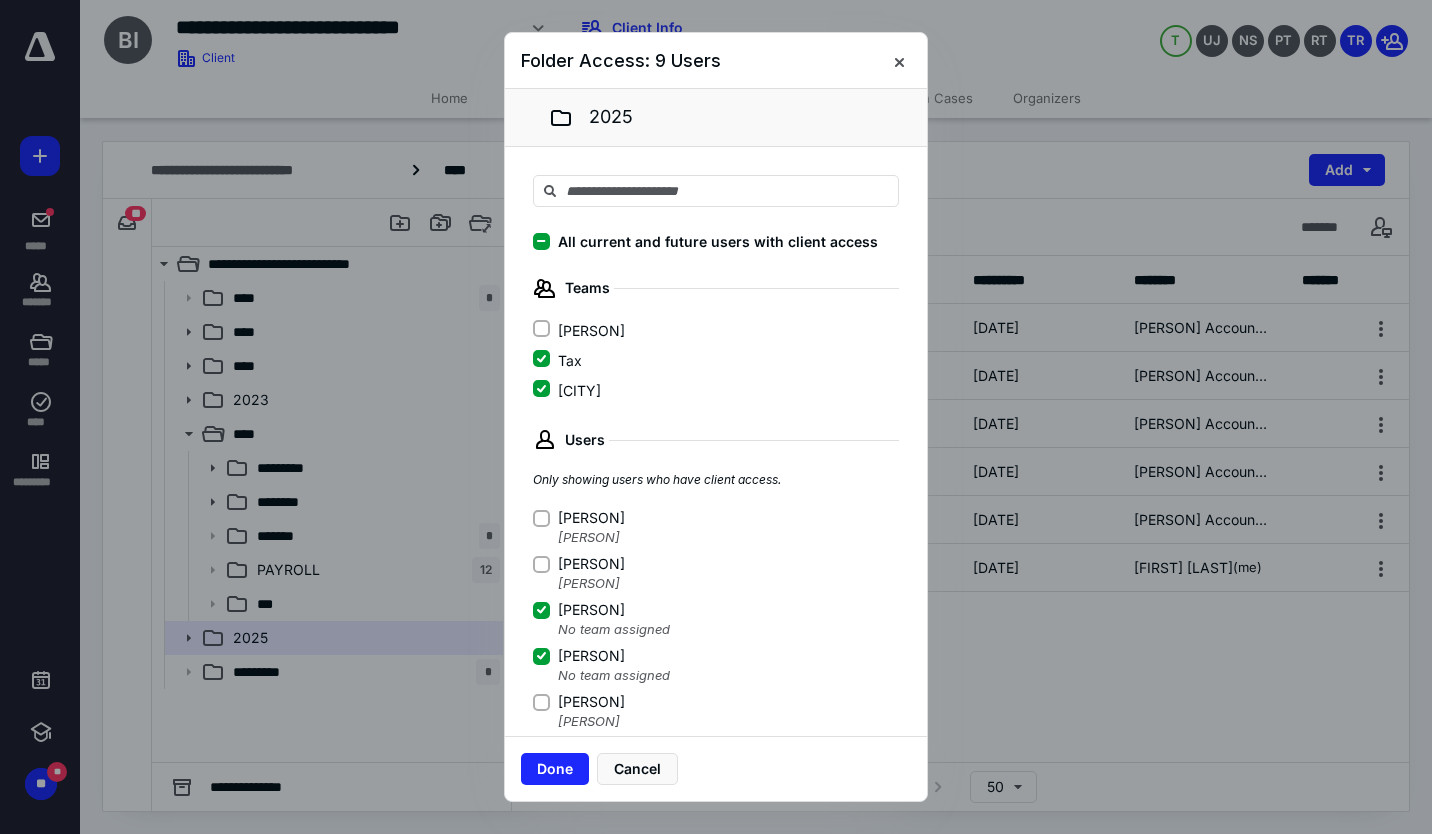 click at bounding box center [541, 609] 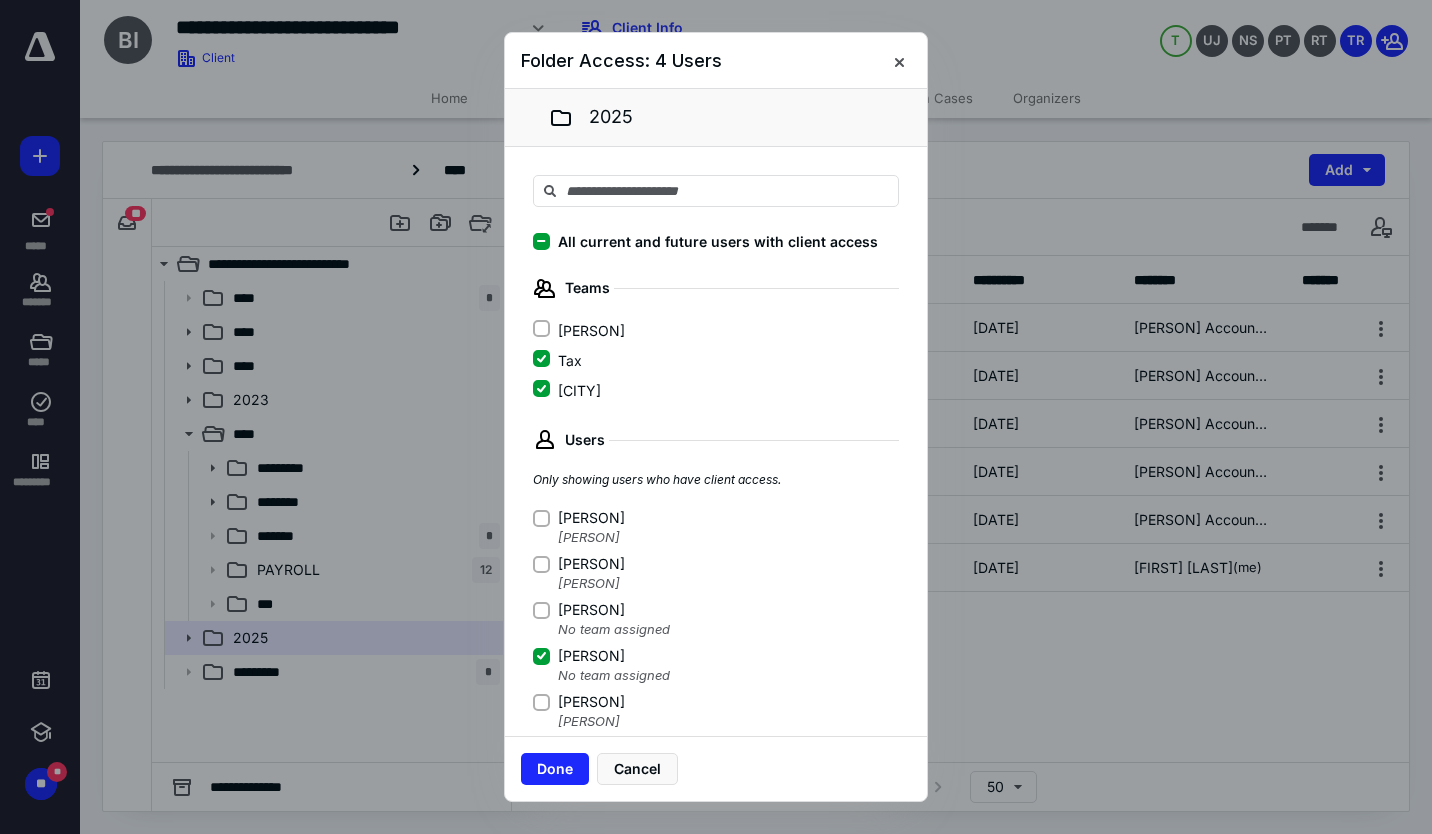click on "[PERSON]" at bounding box center [541, 656] 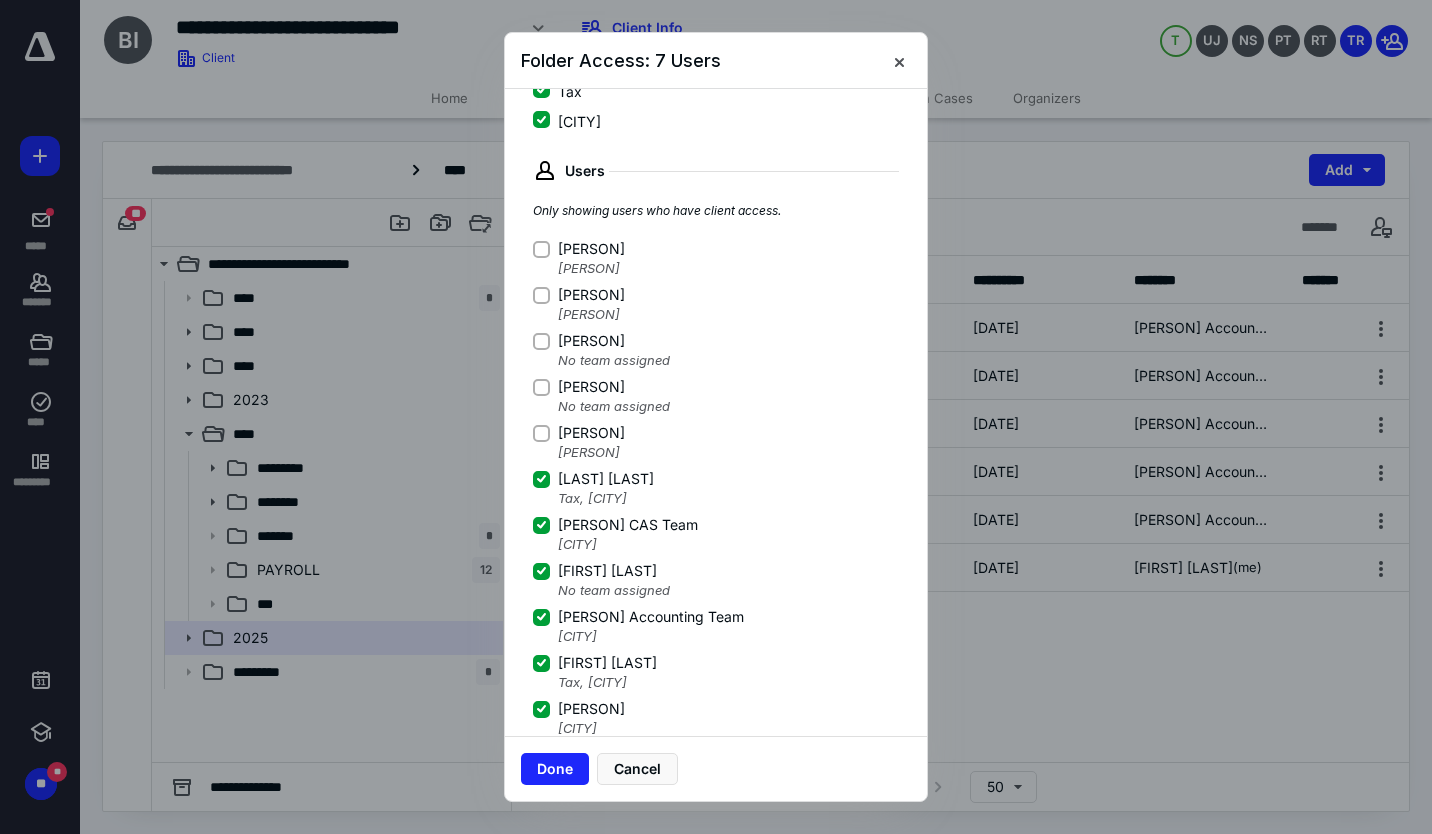 scroll, scrollTop: 340, scrollLeft: 0, axis: vertical 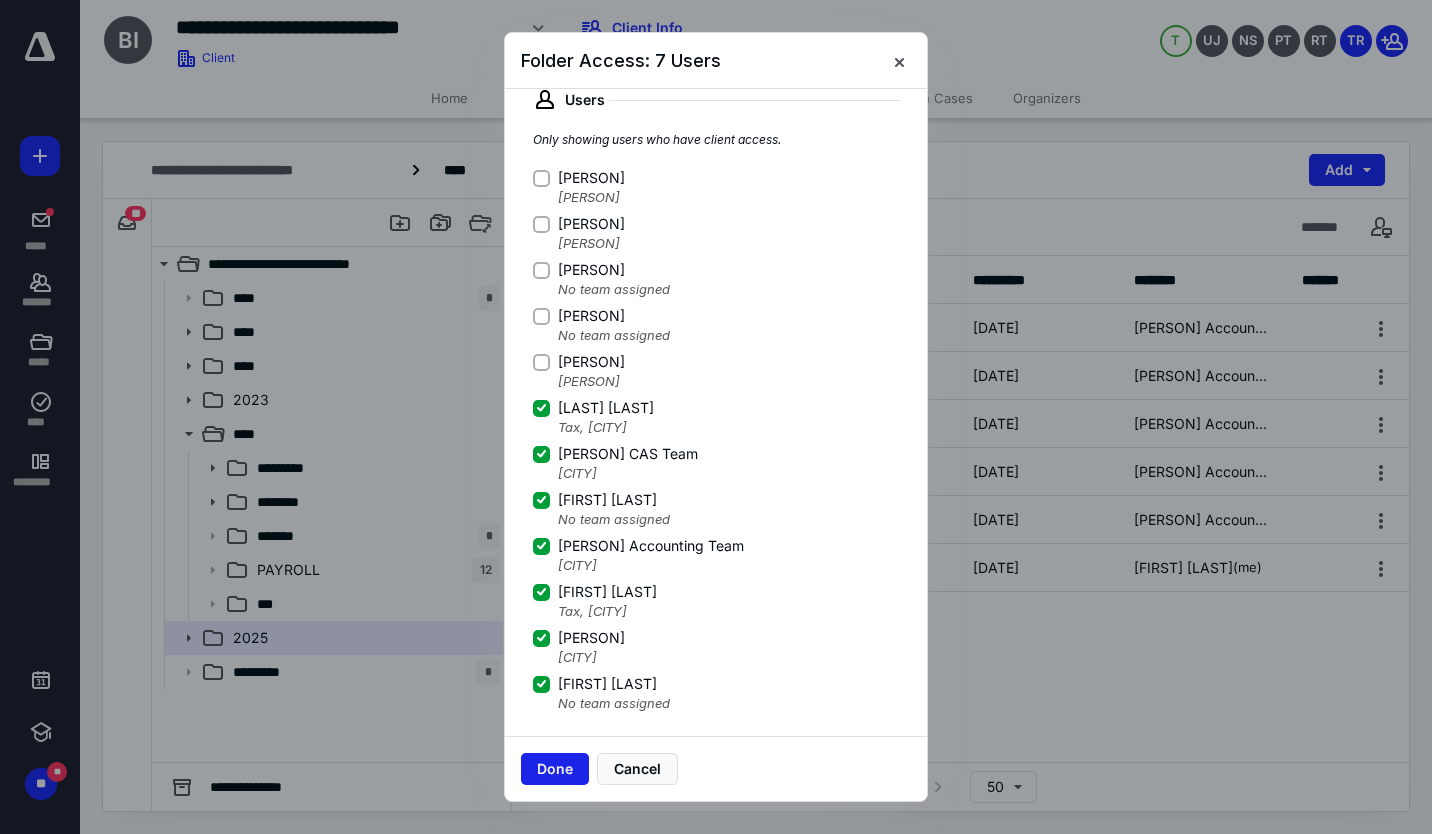 click on "Done" at bounding box center (555, 769) 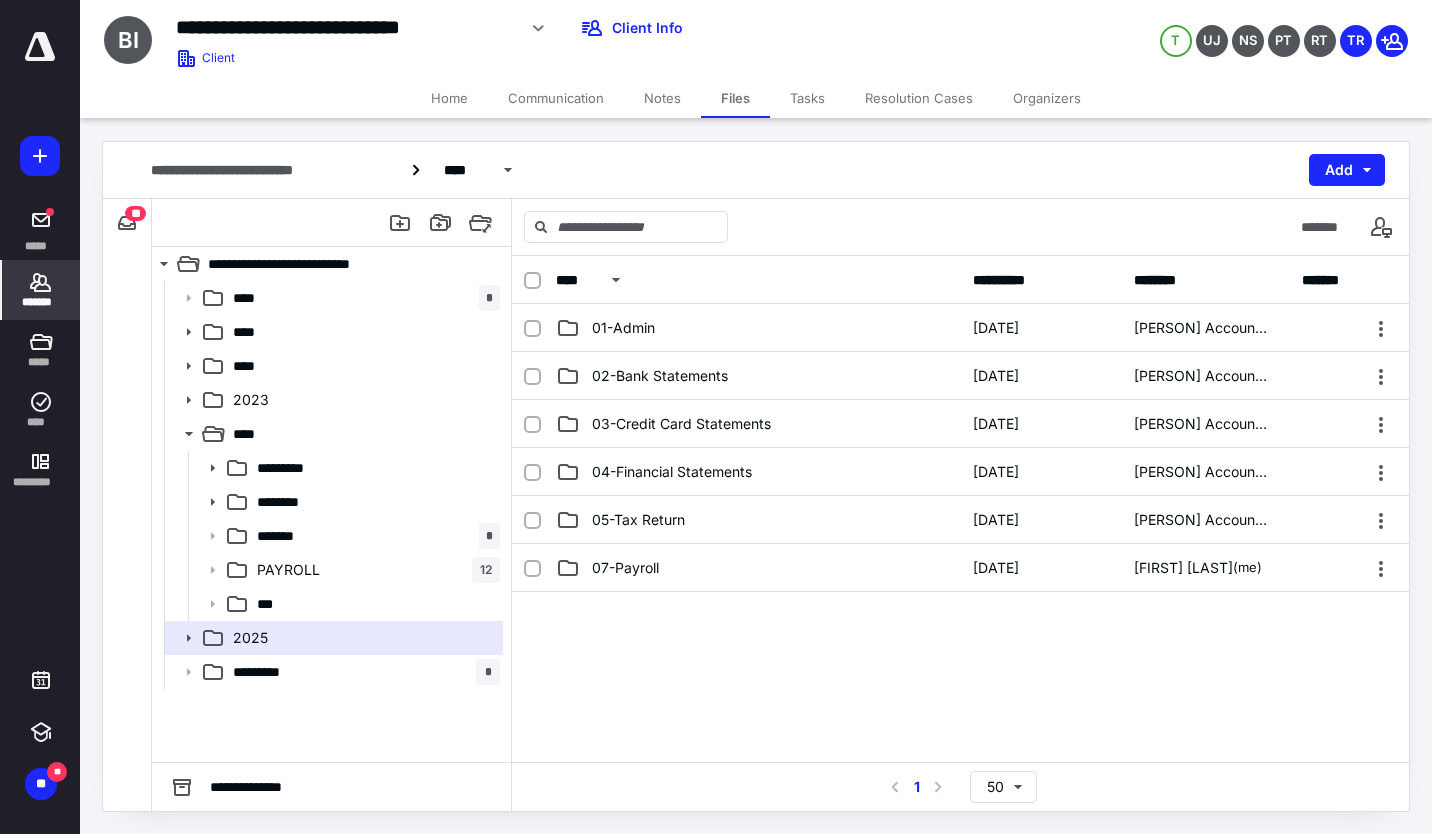 click at bounding box center (41, 282) 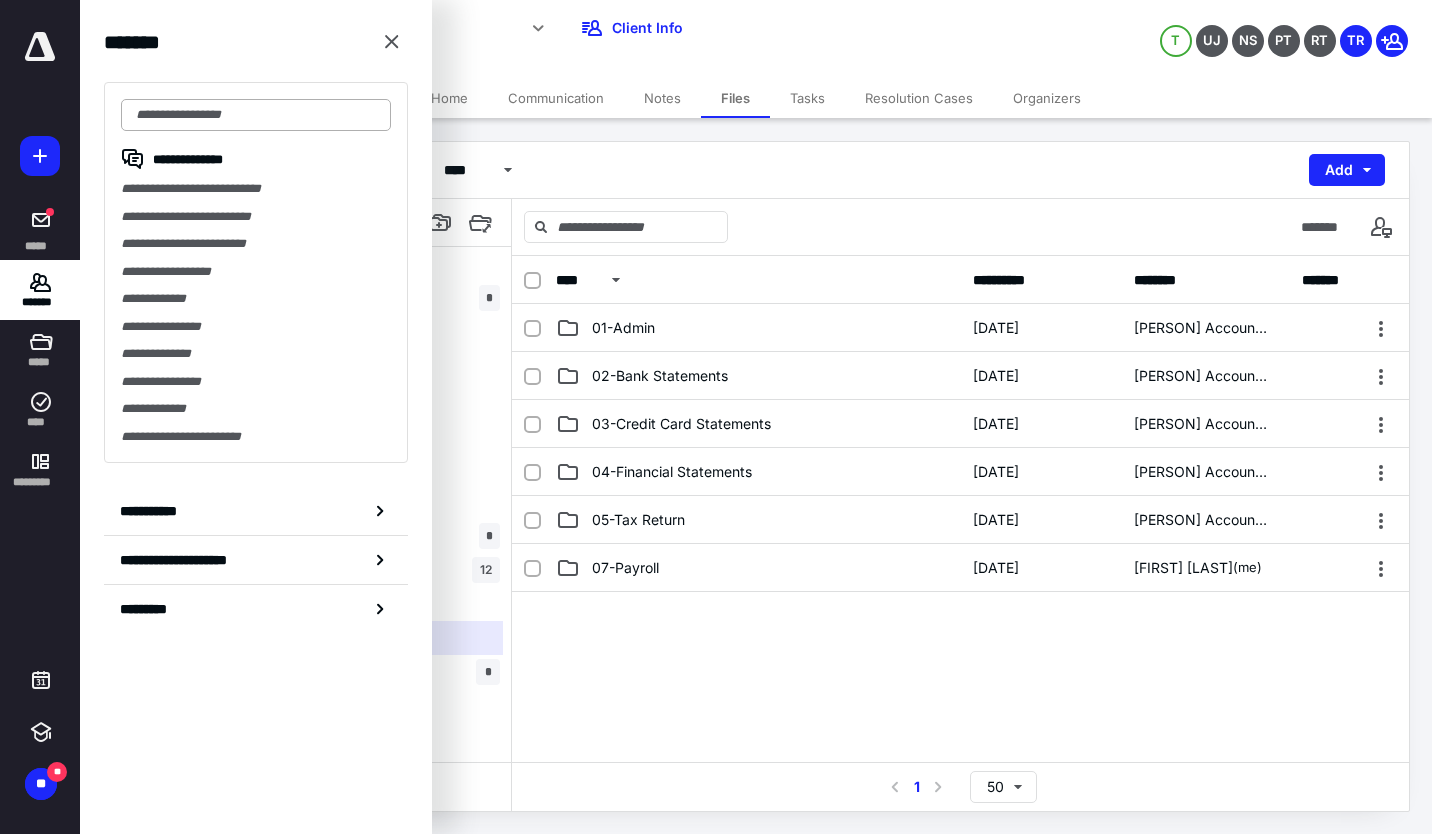 click at bounding box center [256, 115] 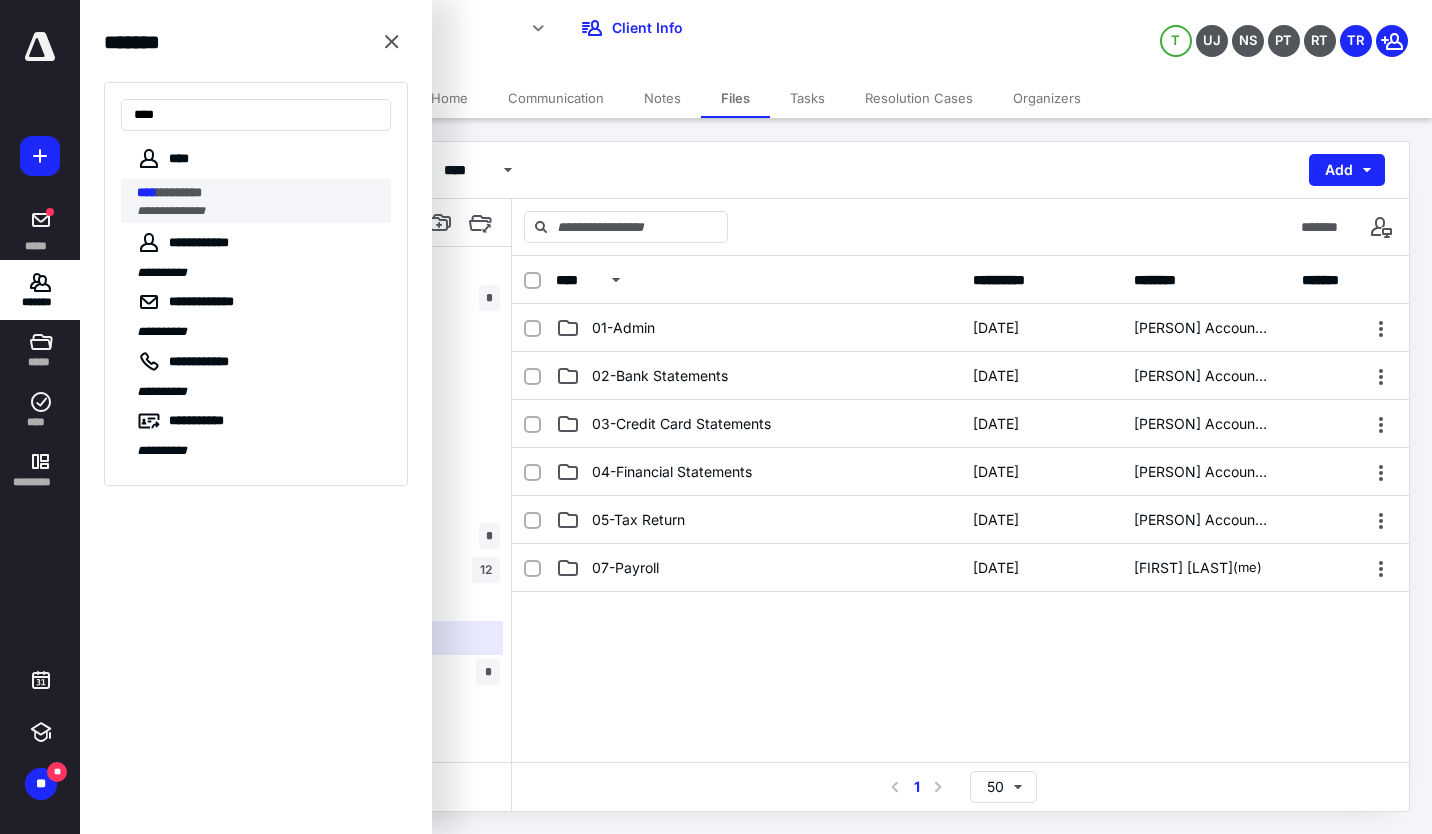 type on "****" 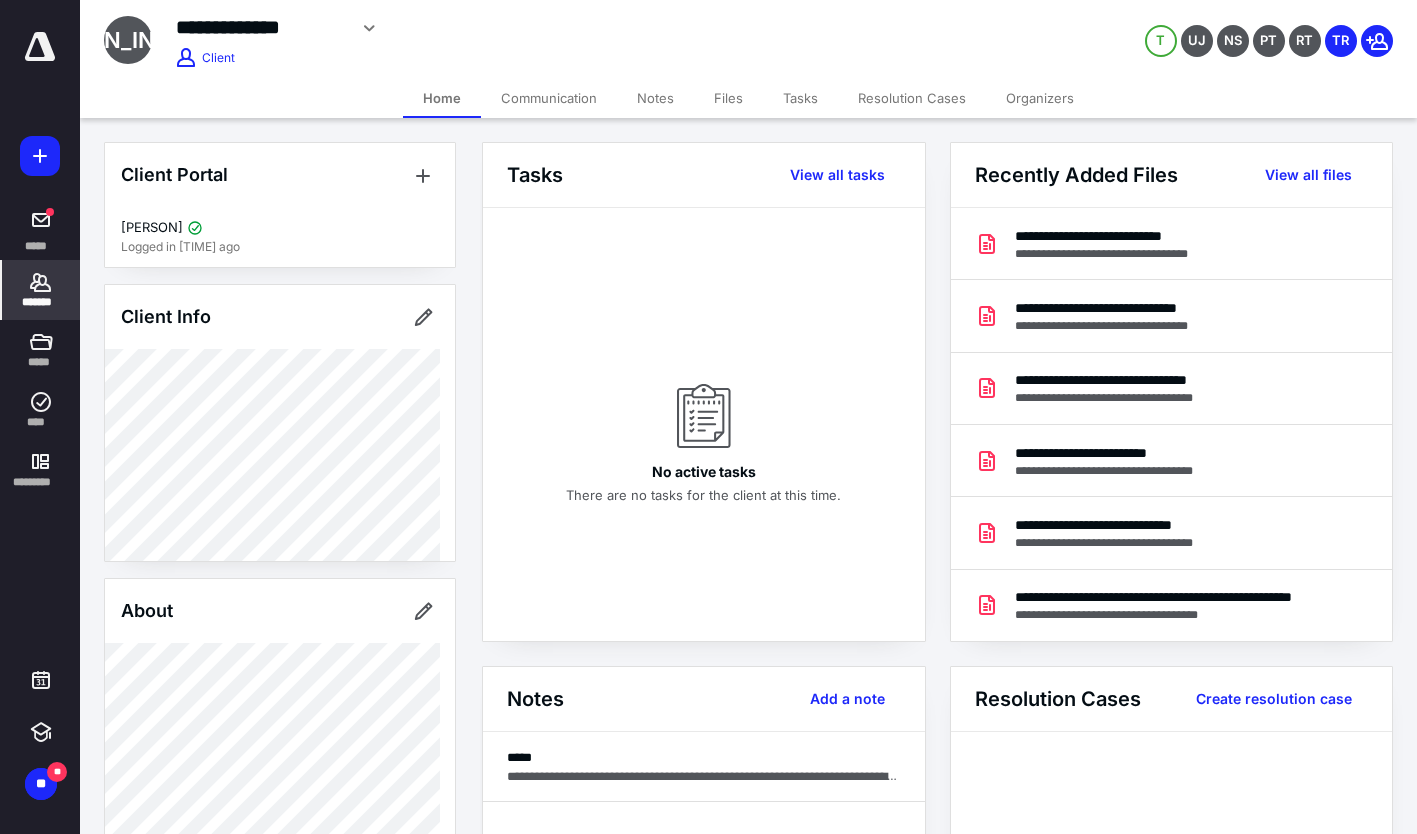 click on "Files" at bounding box center [728, 98] 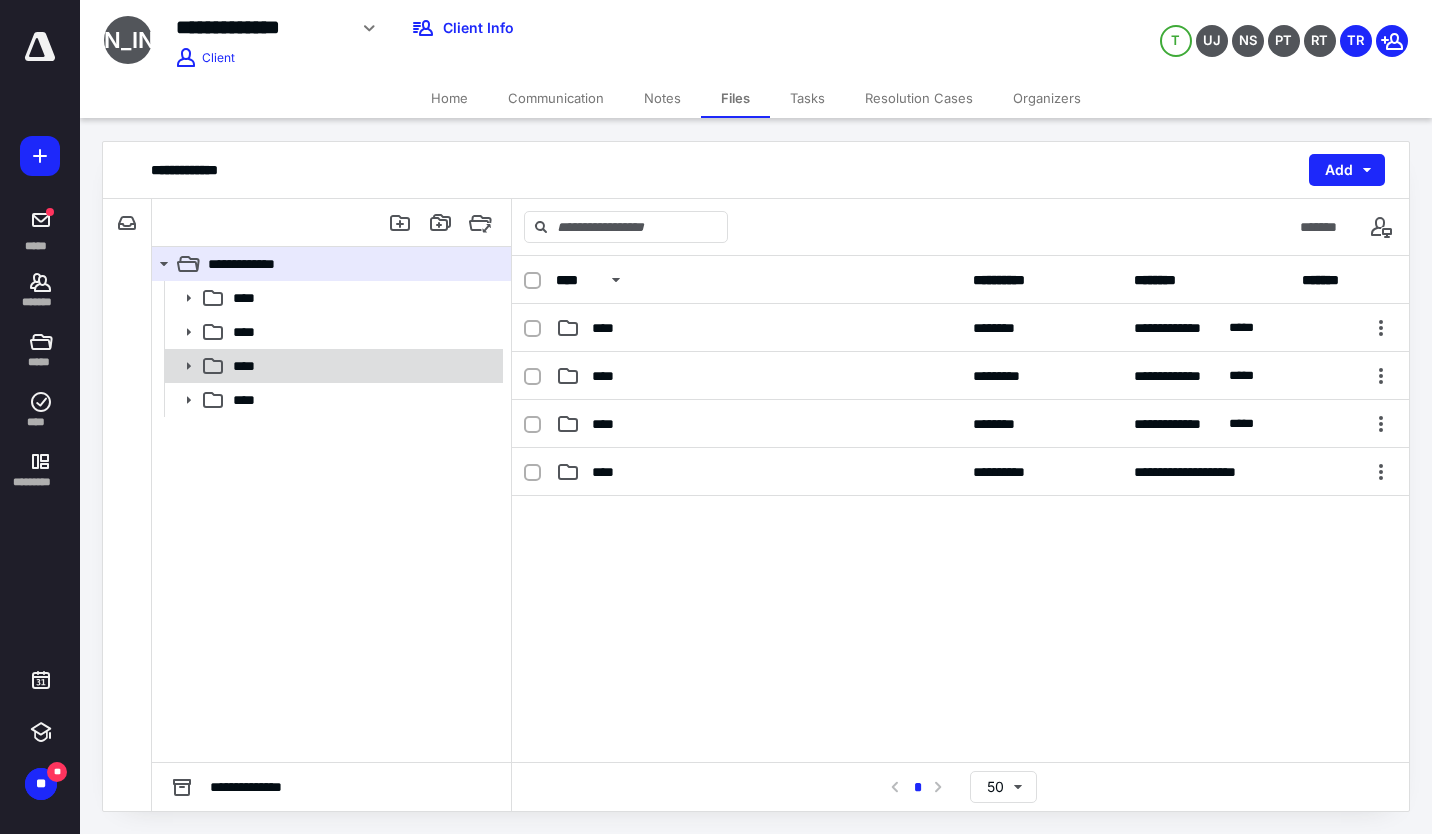 click on "****" at bounding box center (362, 298) 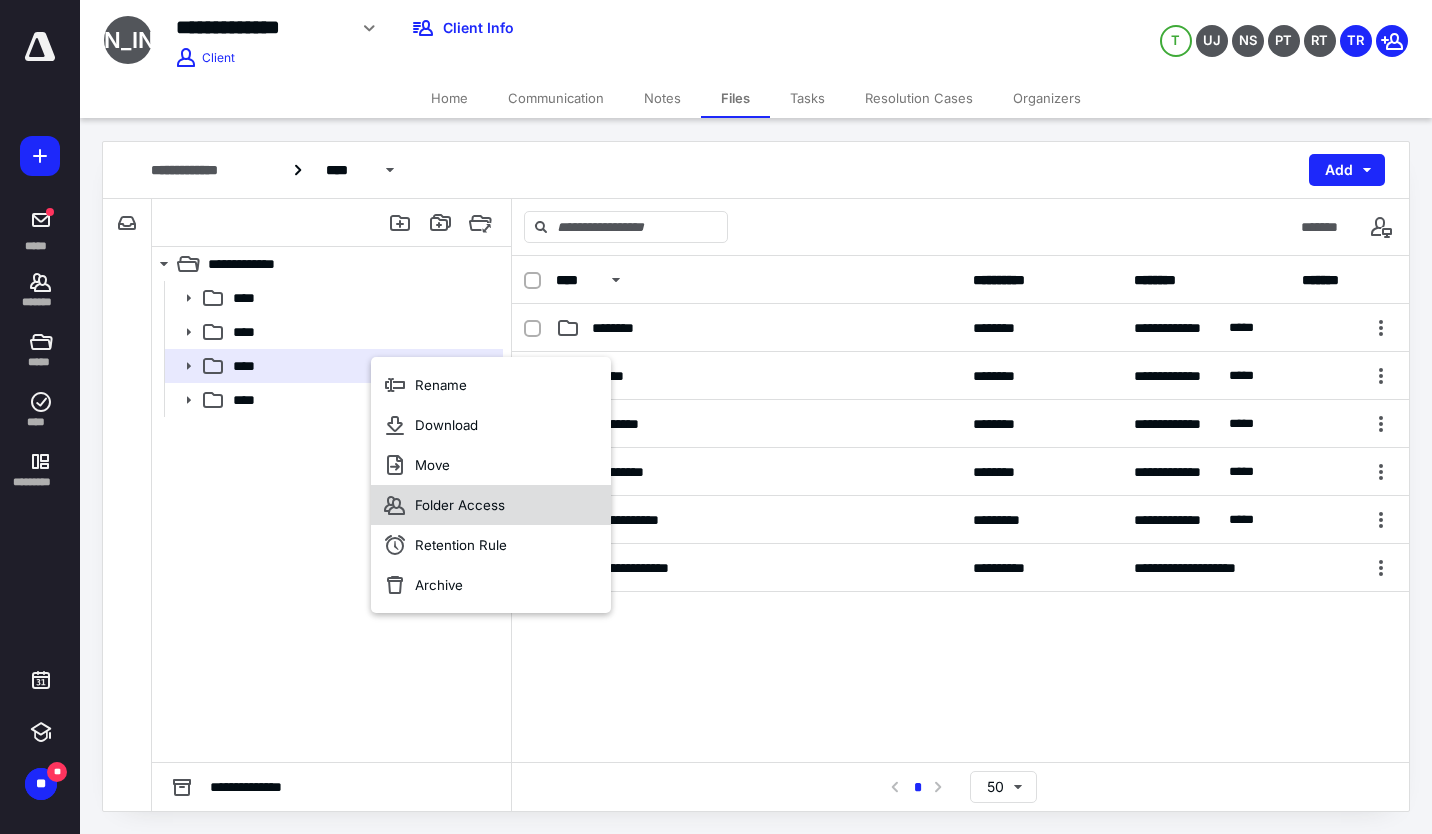 click on "Folder Access" at bounding box center [441, 385] 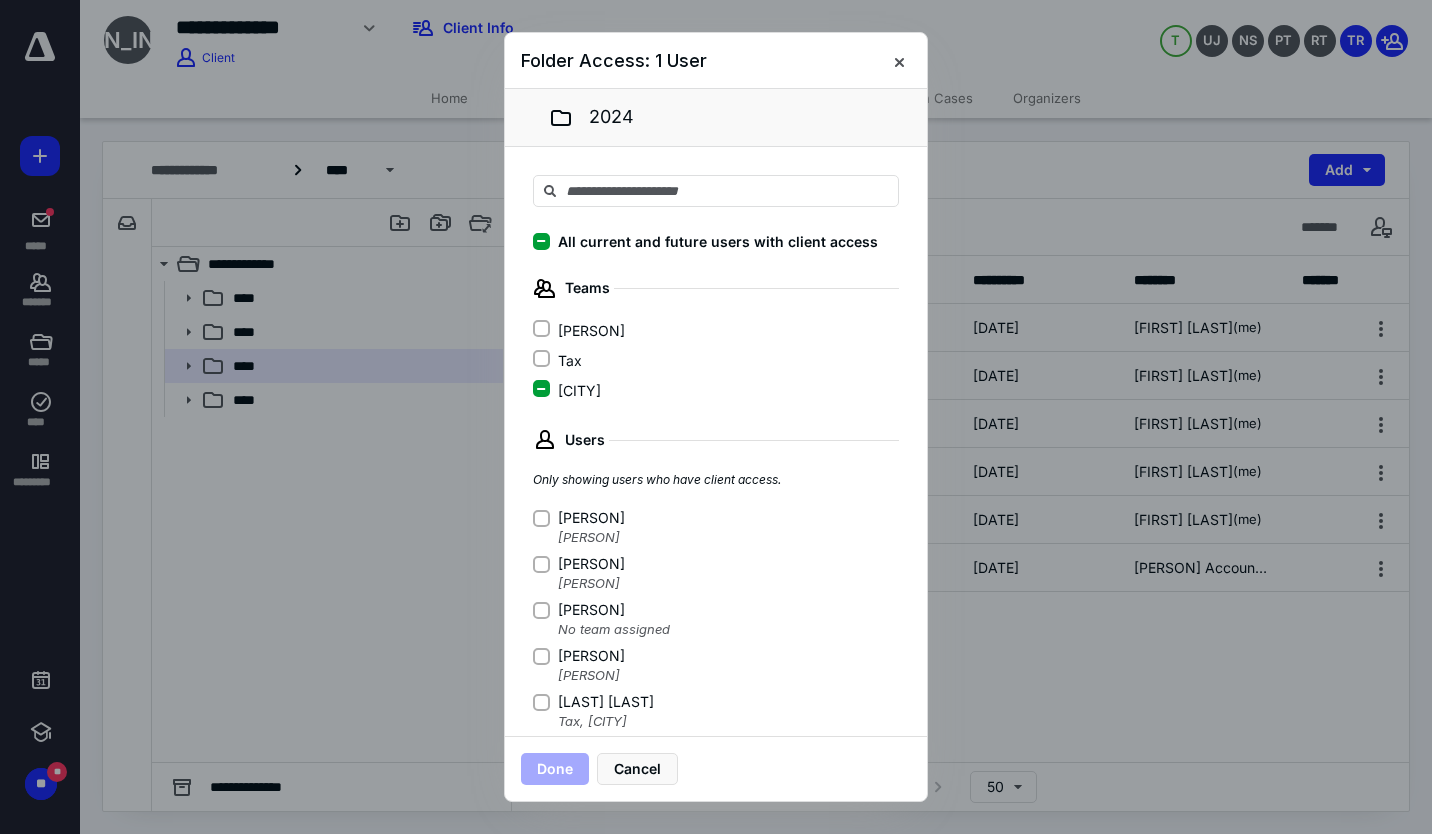 click at bounding box center [541, 517] 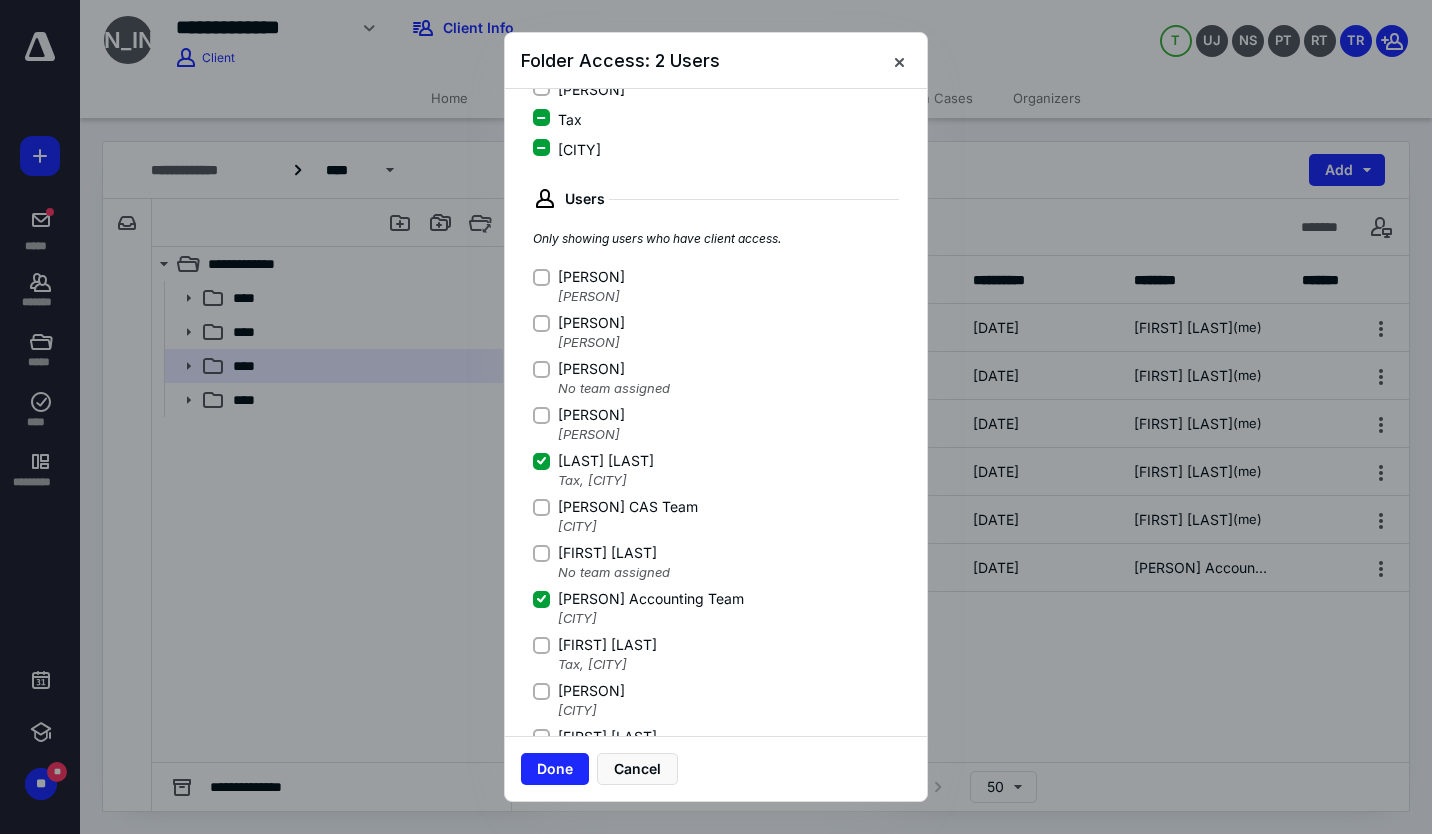scroll, scrollTop: 294, scrollLeft: 0, axis: vertical 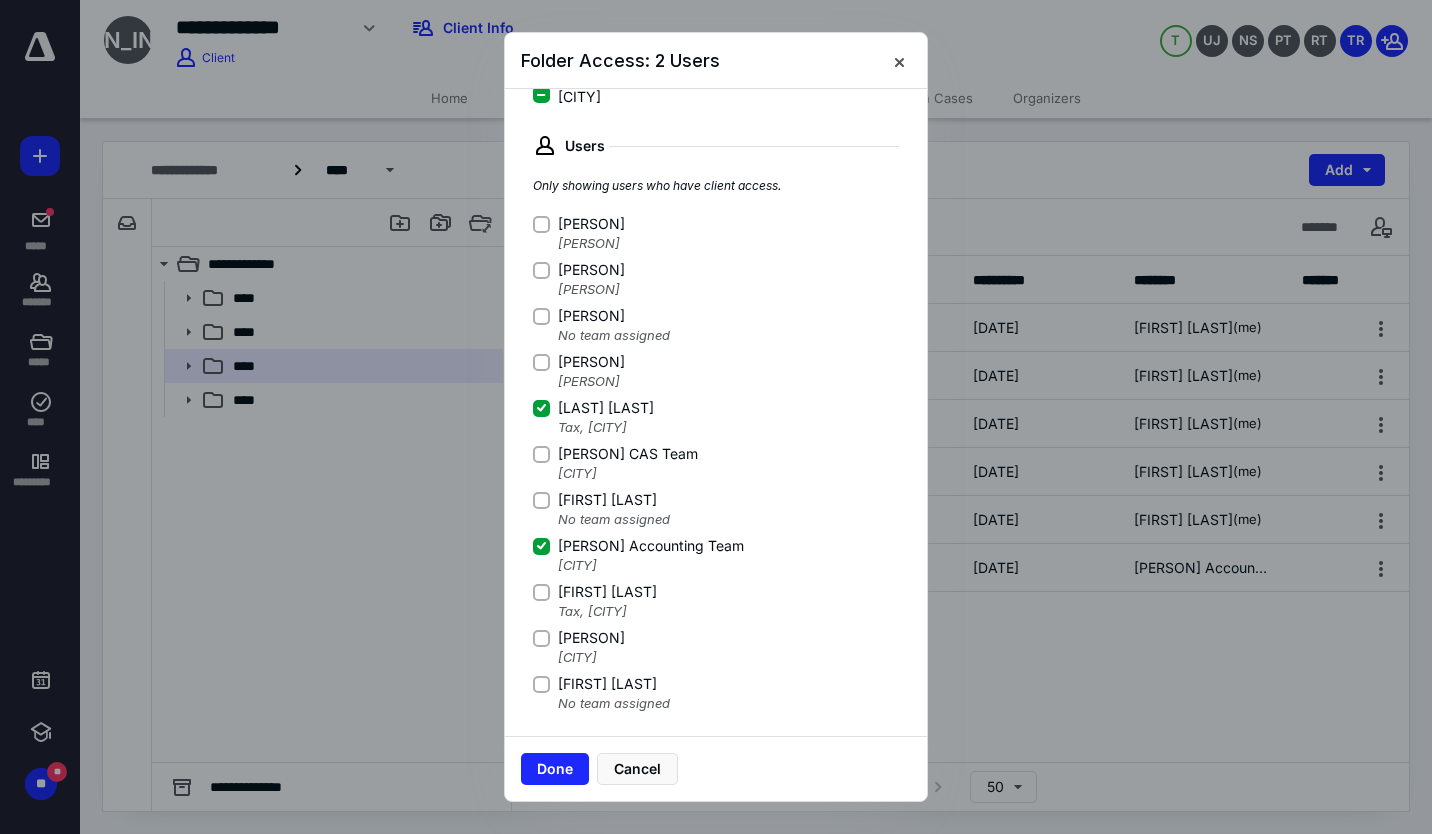 click at bounding box center [541, 223] 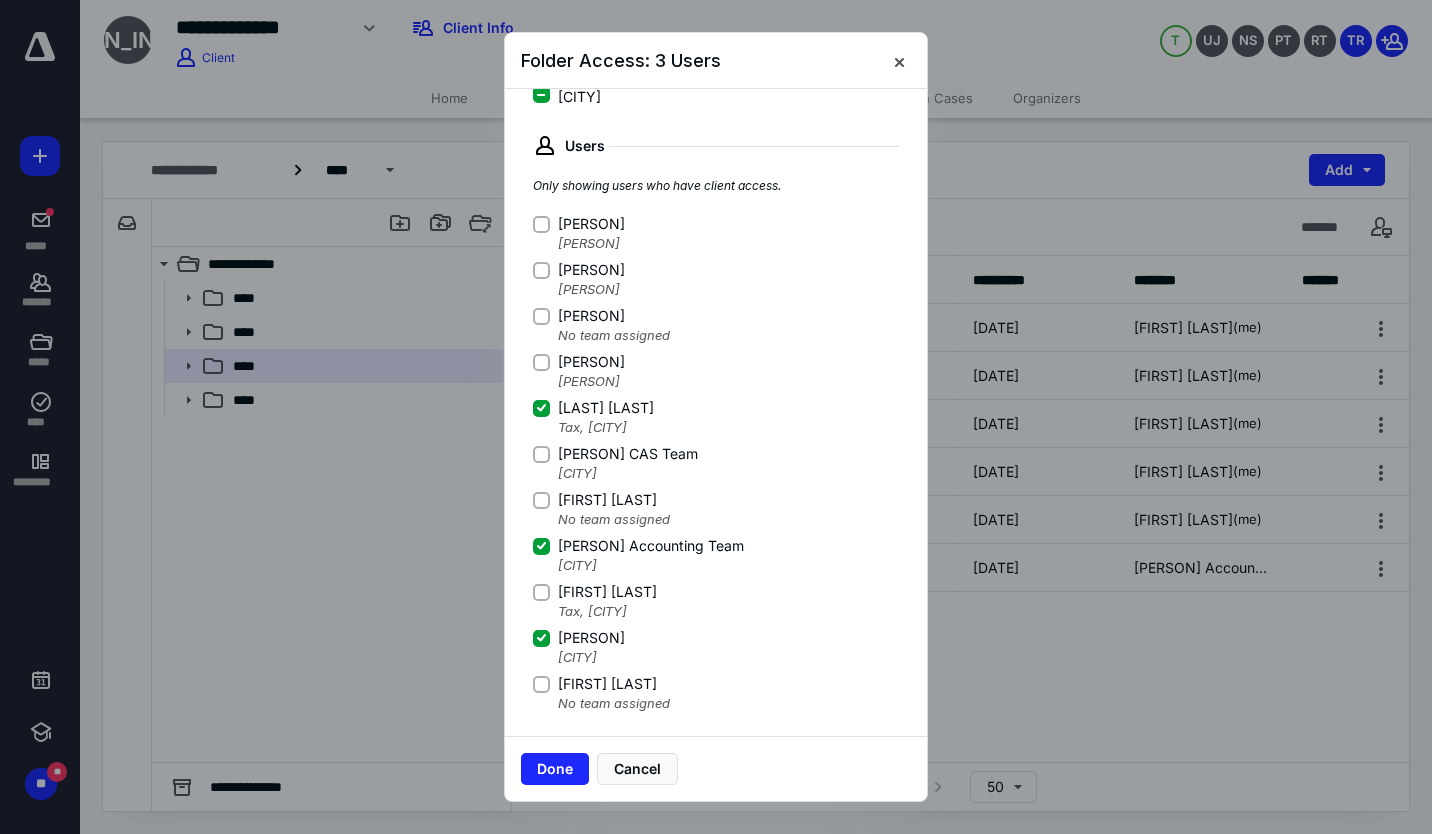 click at bounding box center [541, 224] 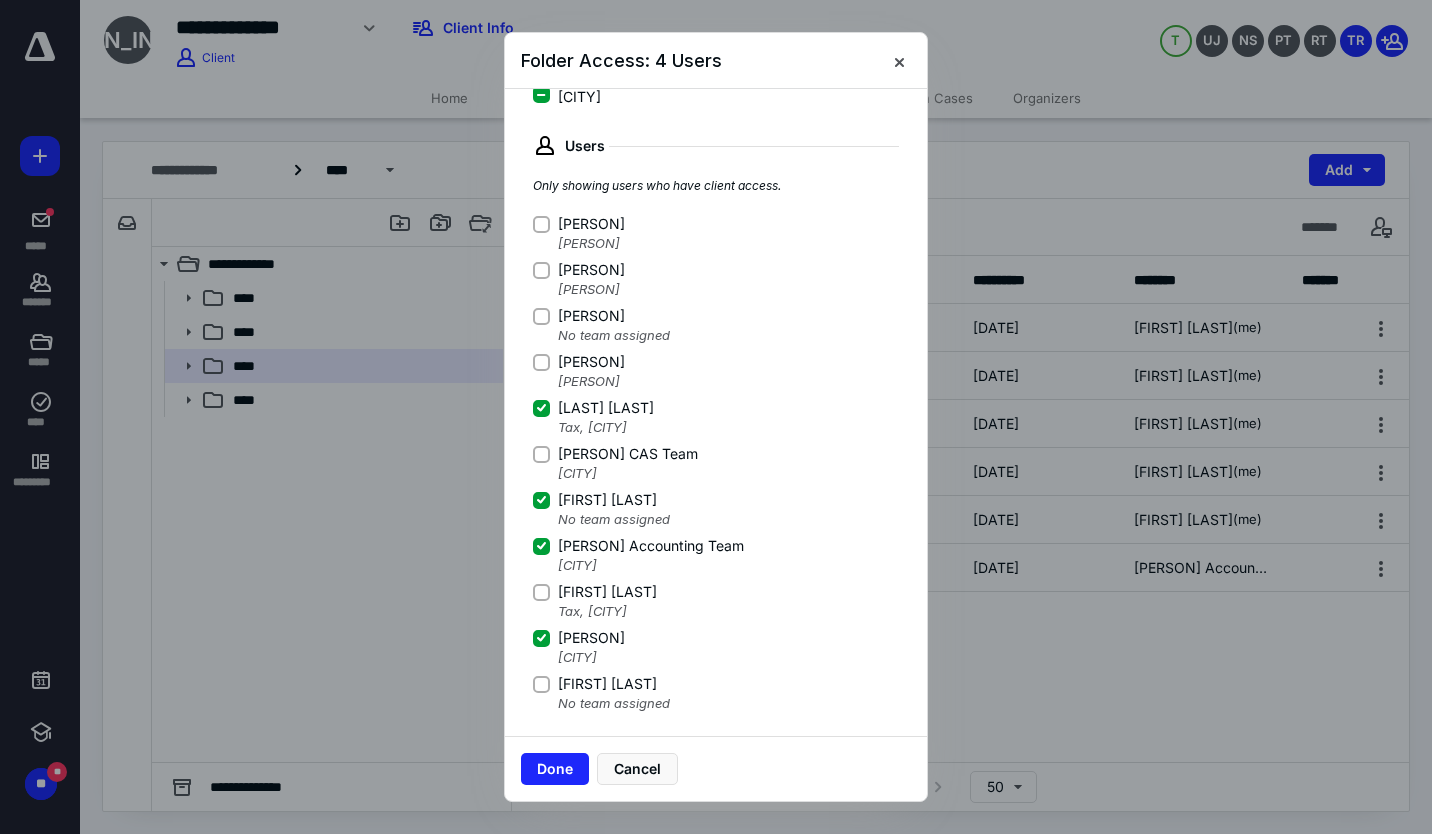 click at bounding box center [541, 223] 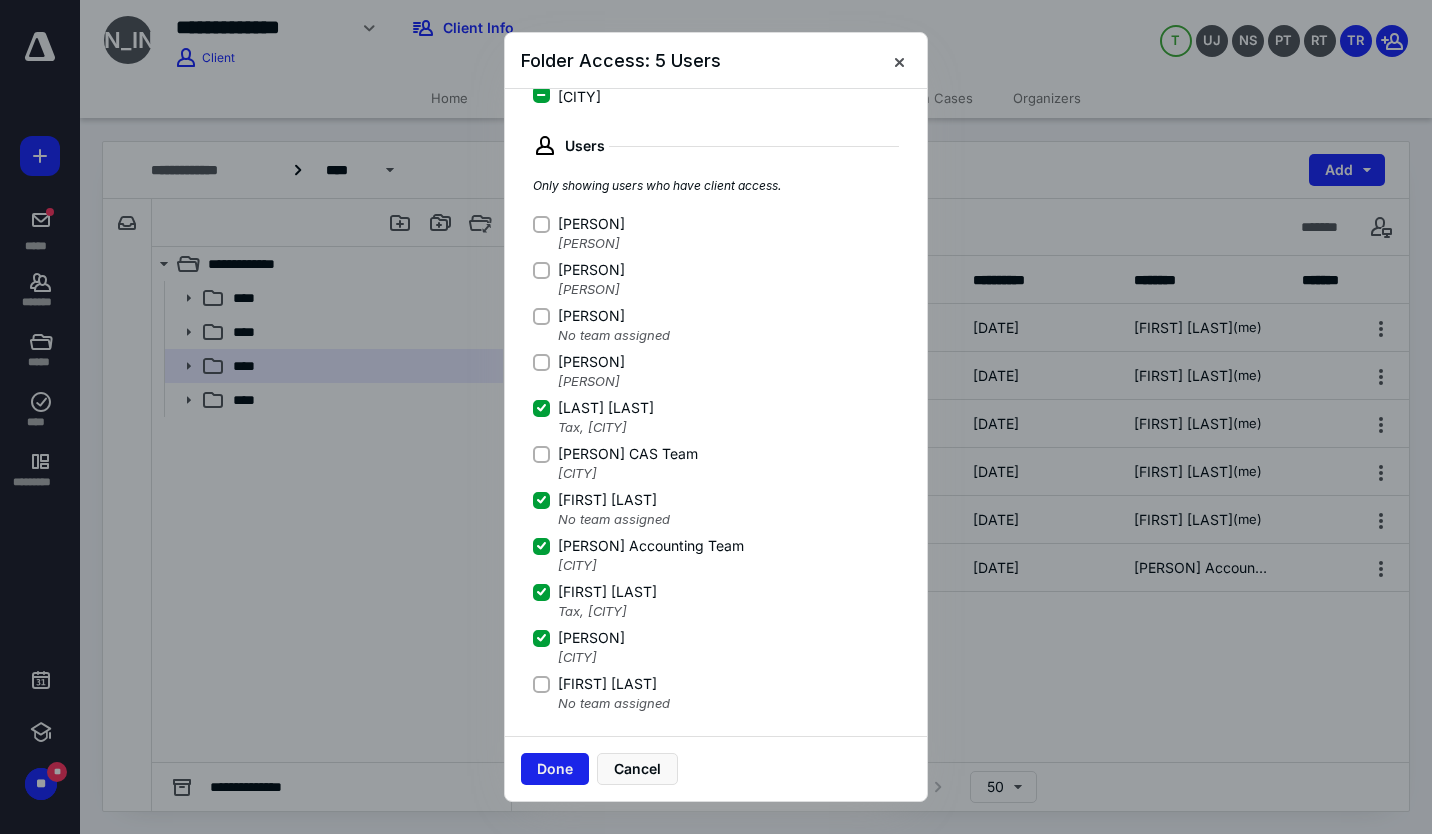 click on "Done" at bounding box center [555, 769] 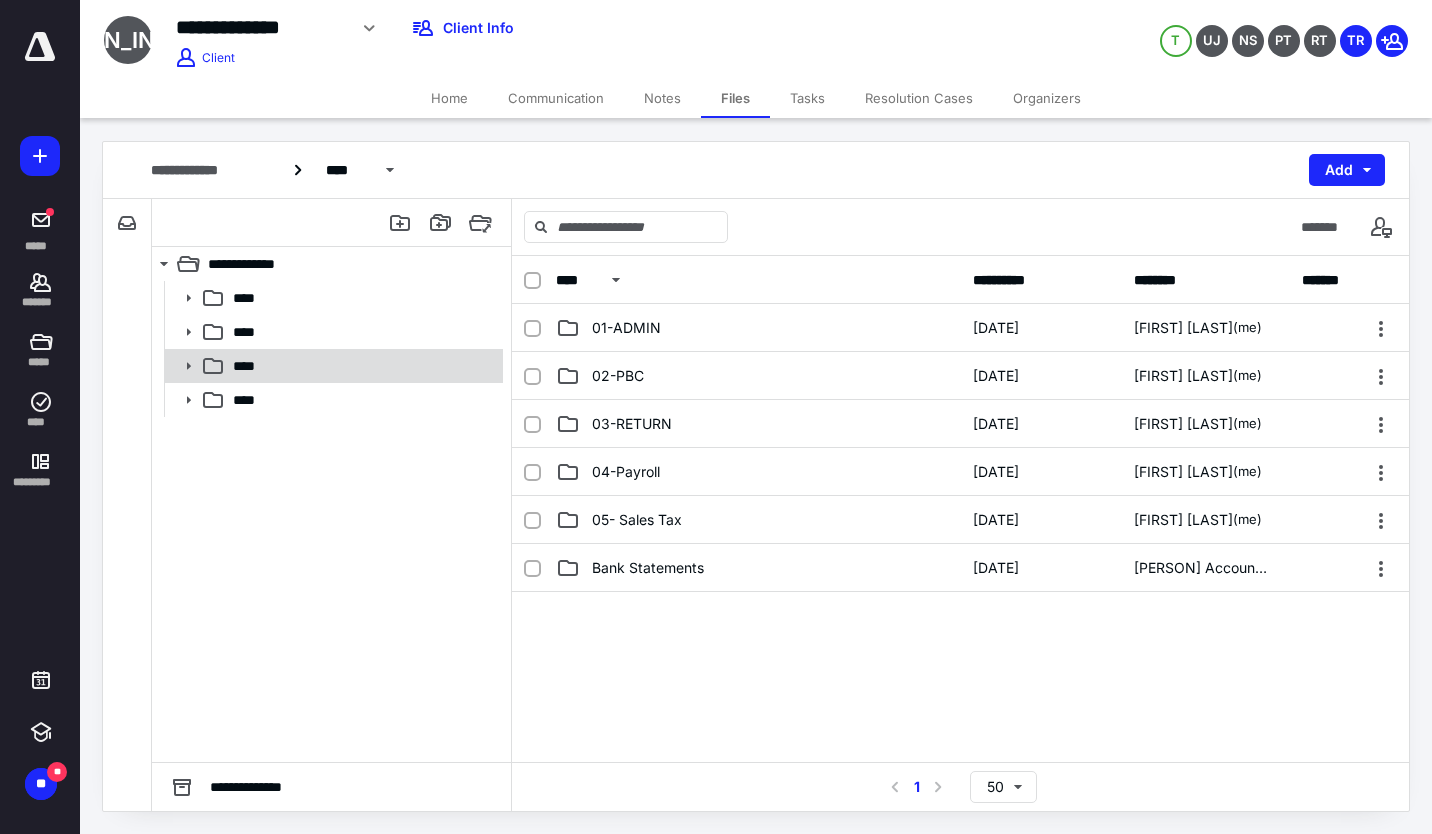 click at bounding box center [189, 366] 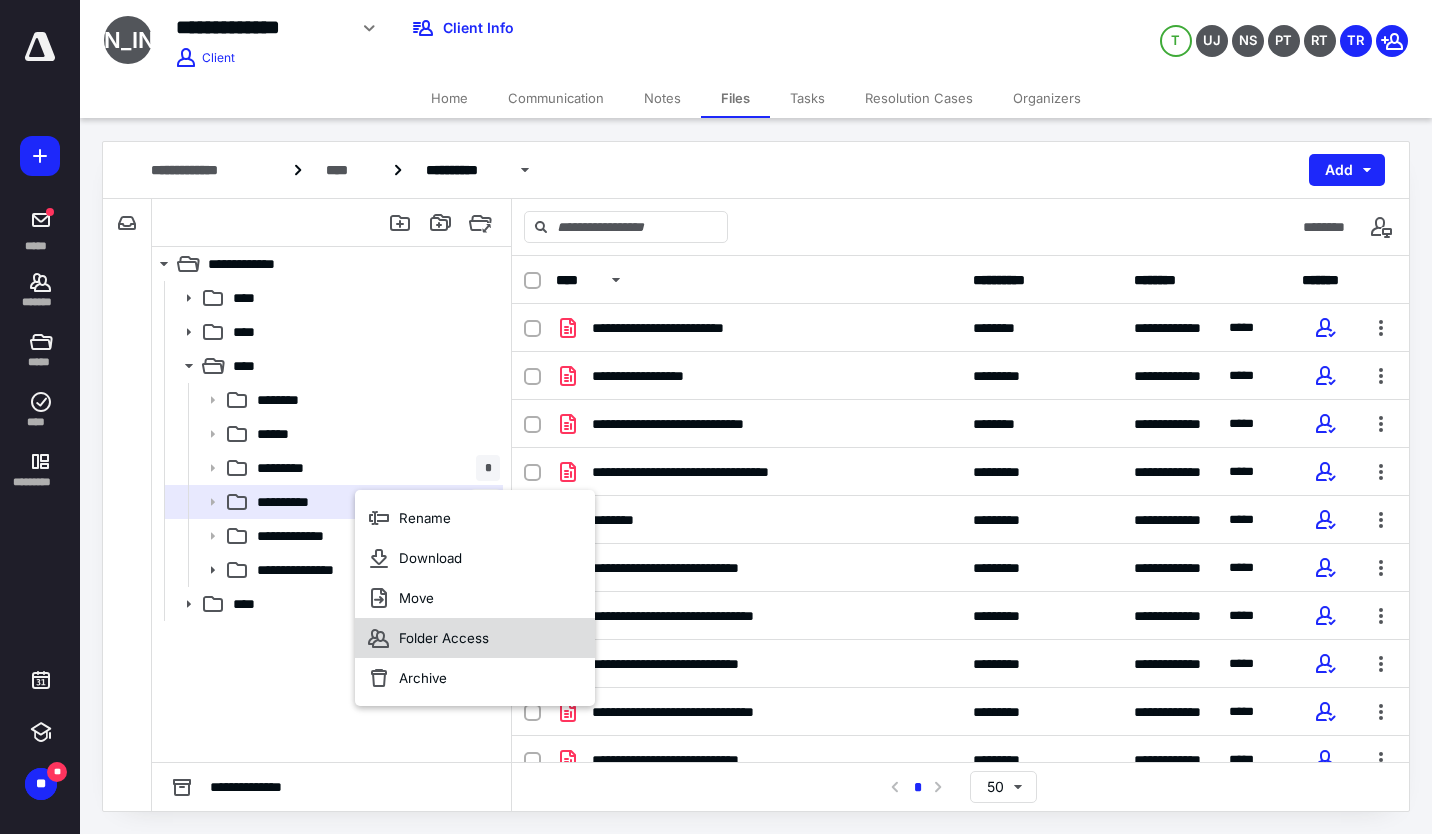 click on "Folder Access" at bounding box center [475, 638] 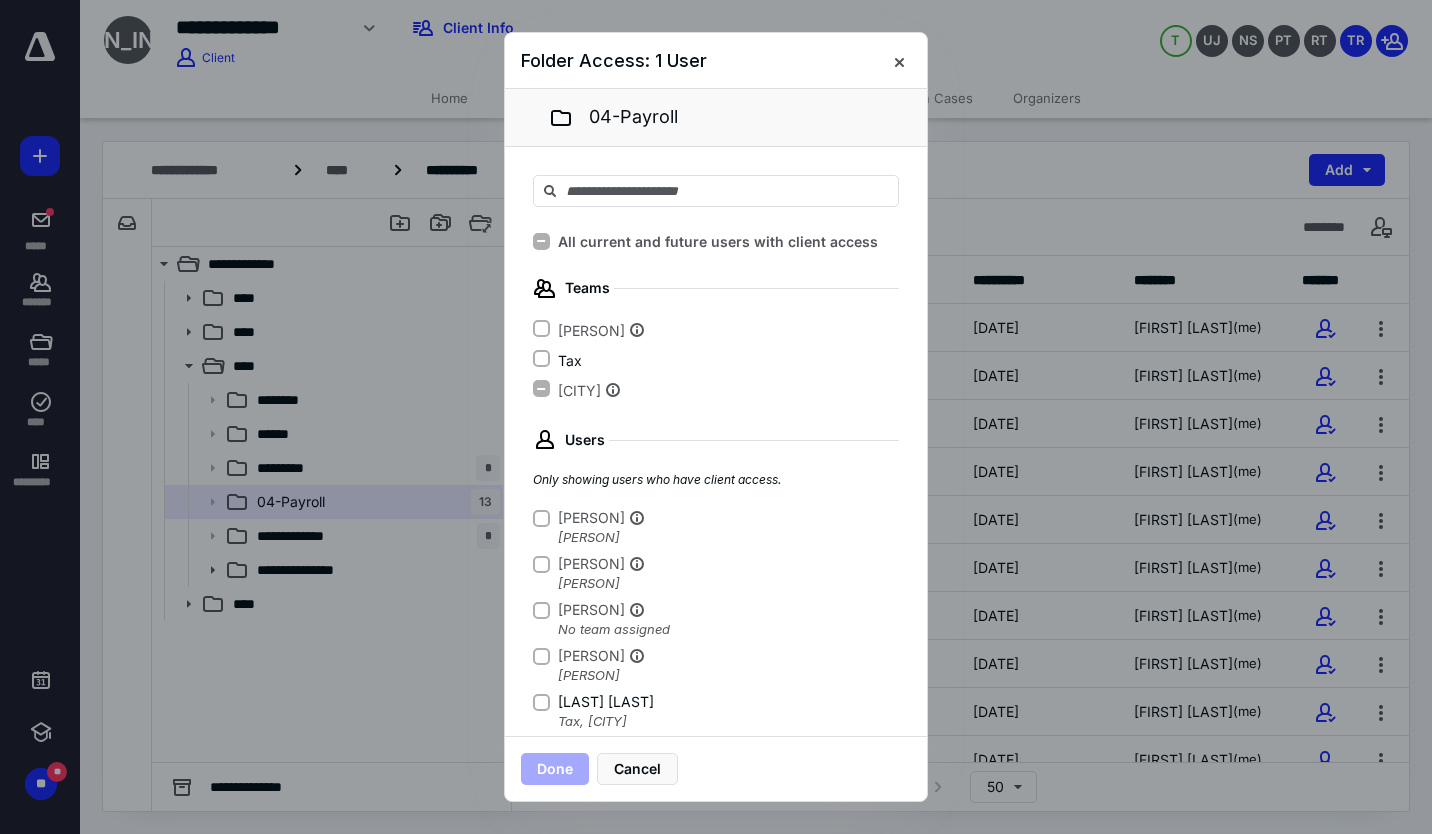 scroll, scrollTop: 294, scrollLeft: 0, axis: vertical 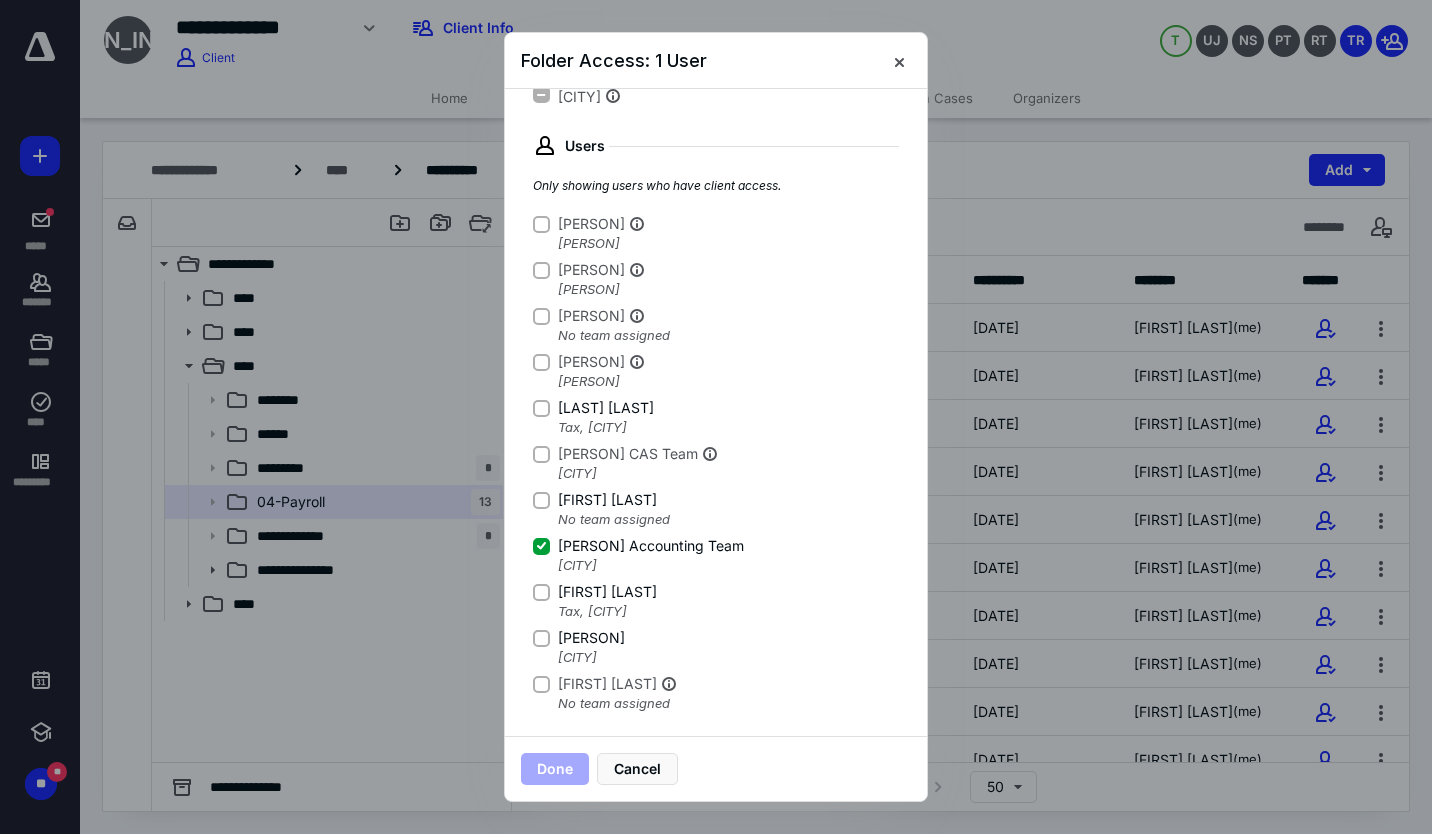 click at bounding box center (541, 223) 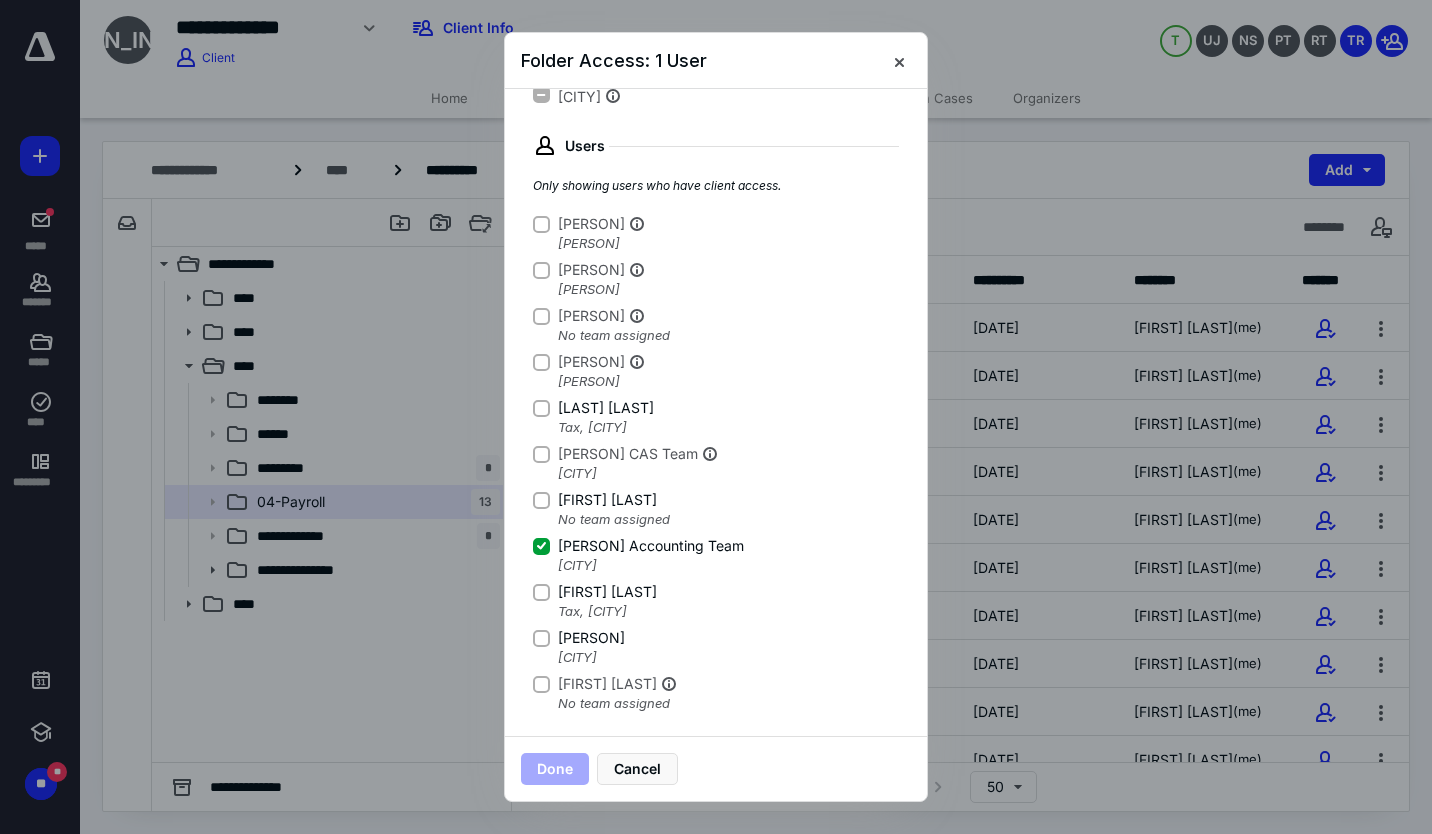 click on "[LAST] [LAST]" at bounding box center (541, 224) 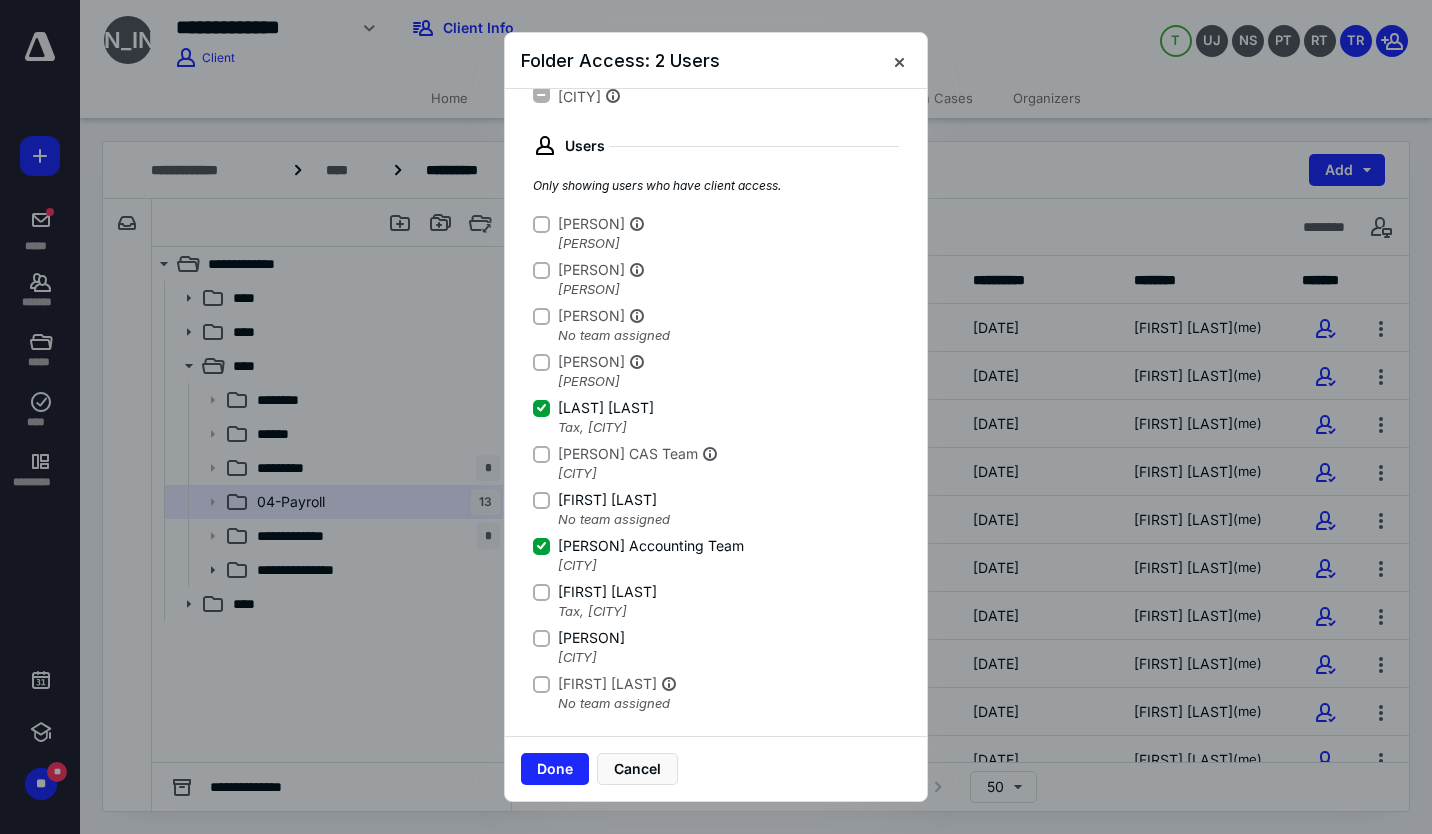 click at bounding box center [541, 223] 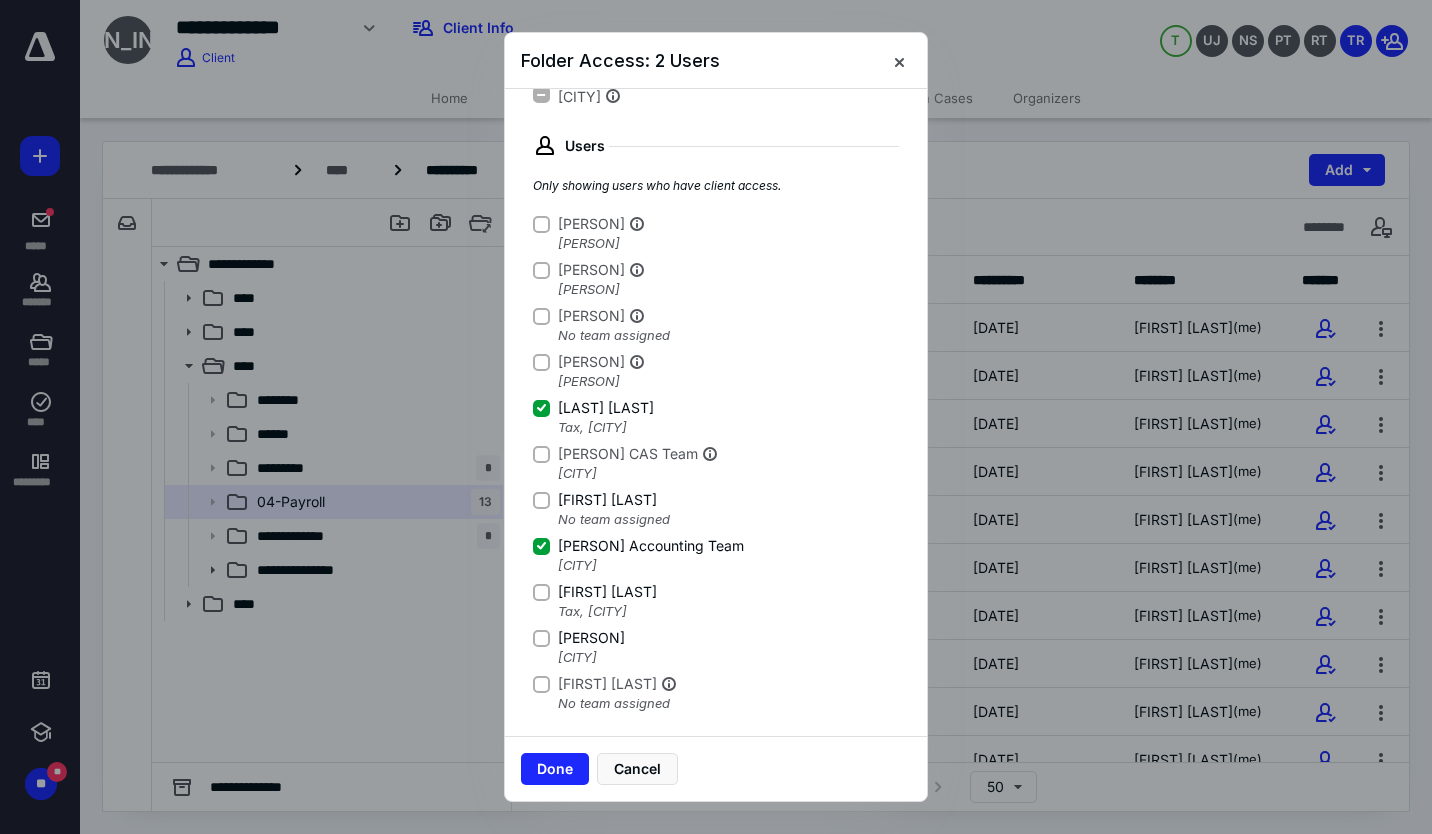 click on "[FIRST] [LAST]" at bounding box center (541, 224) 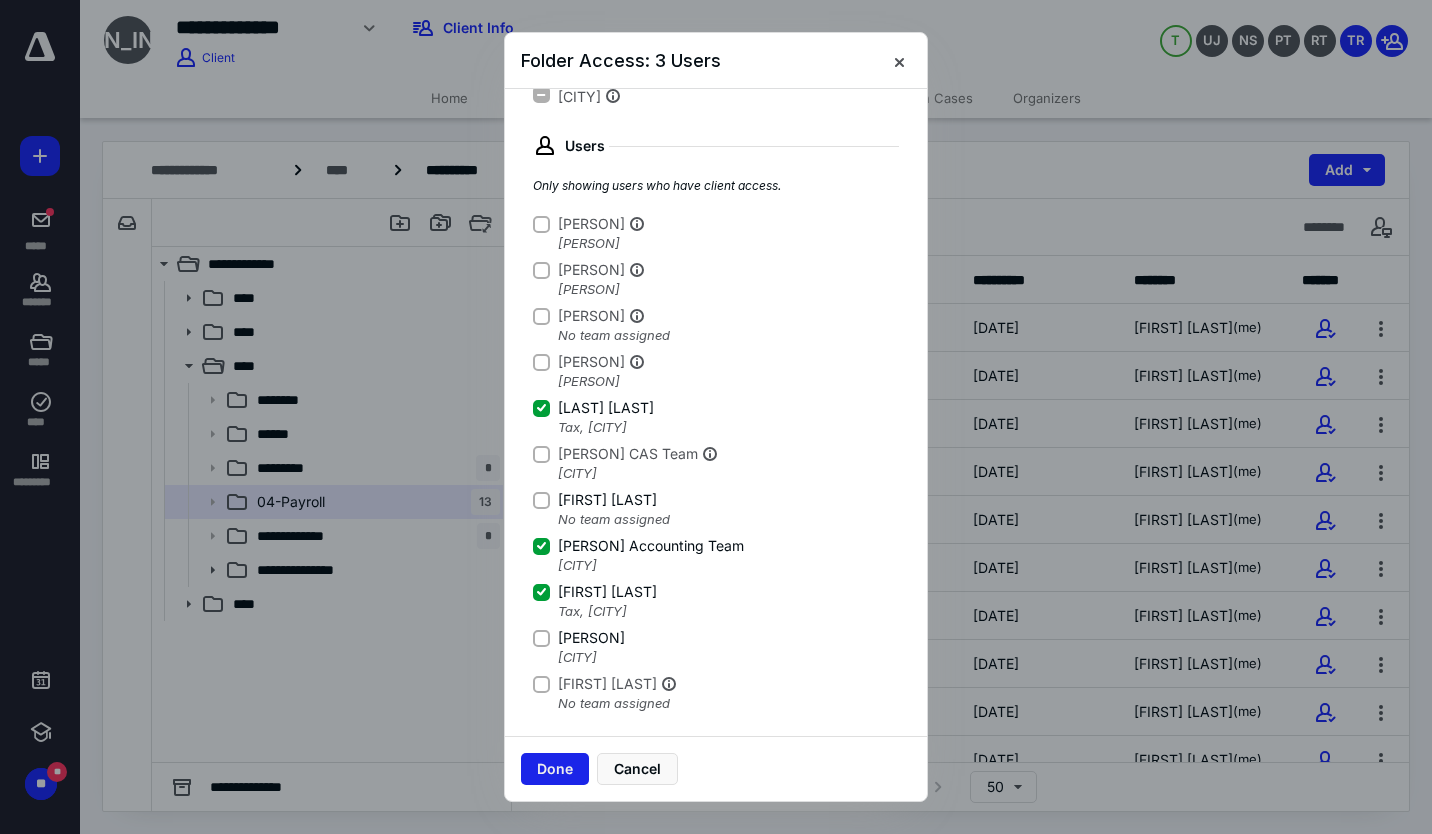 click on "Done" at bounding box center (555, 769) 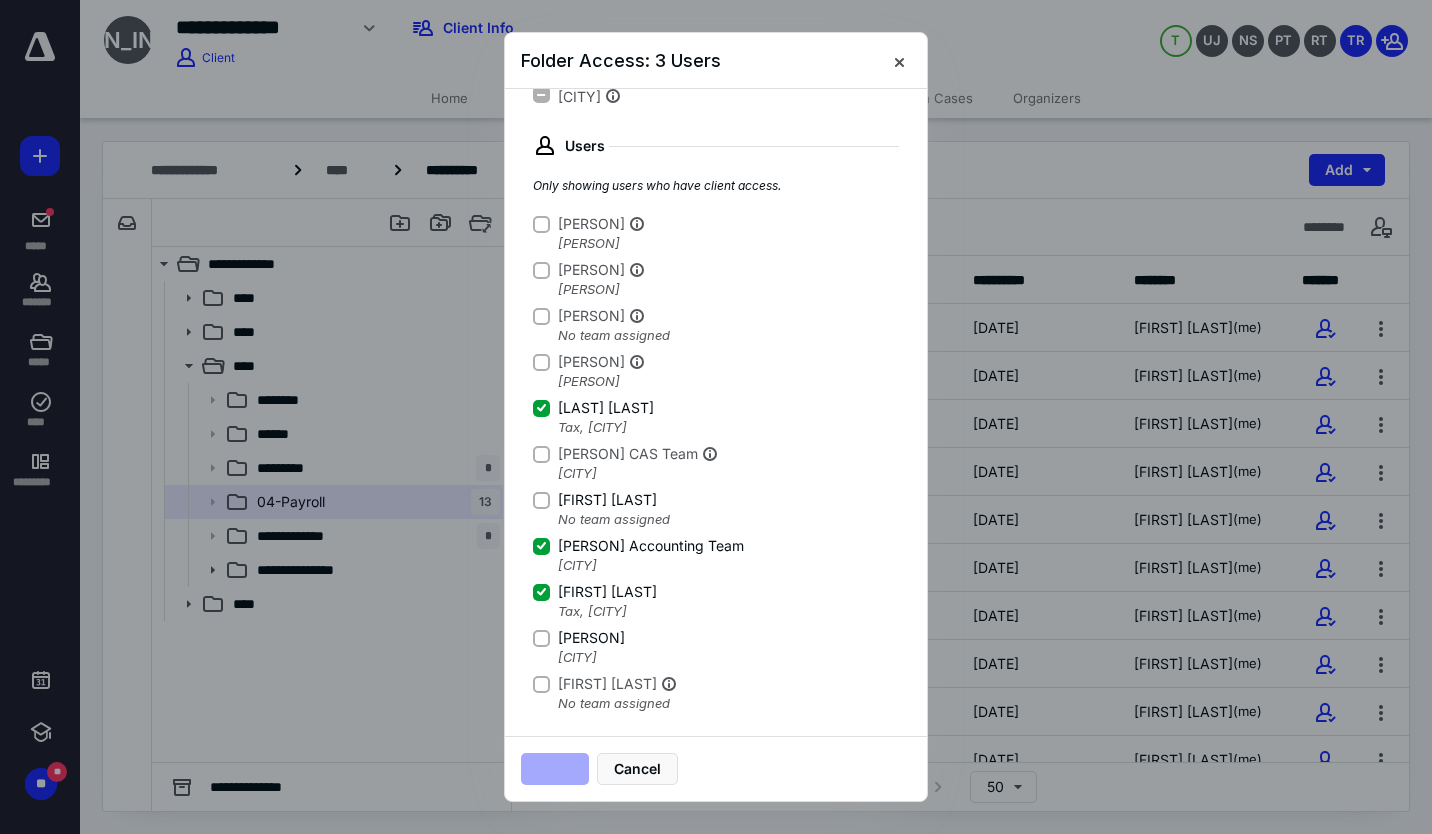 click at bounding box center [555, 769] 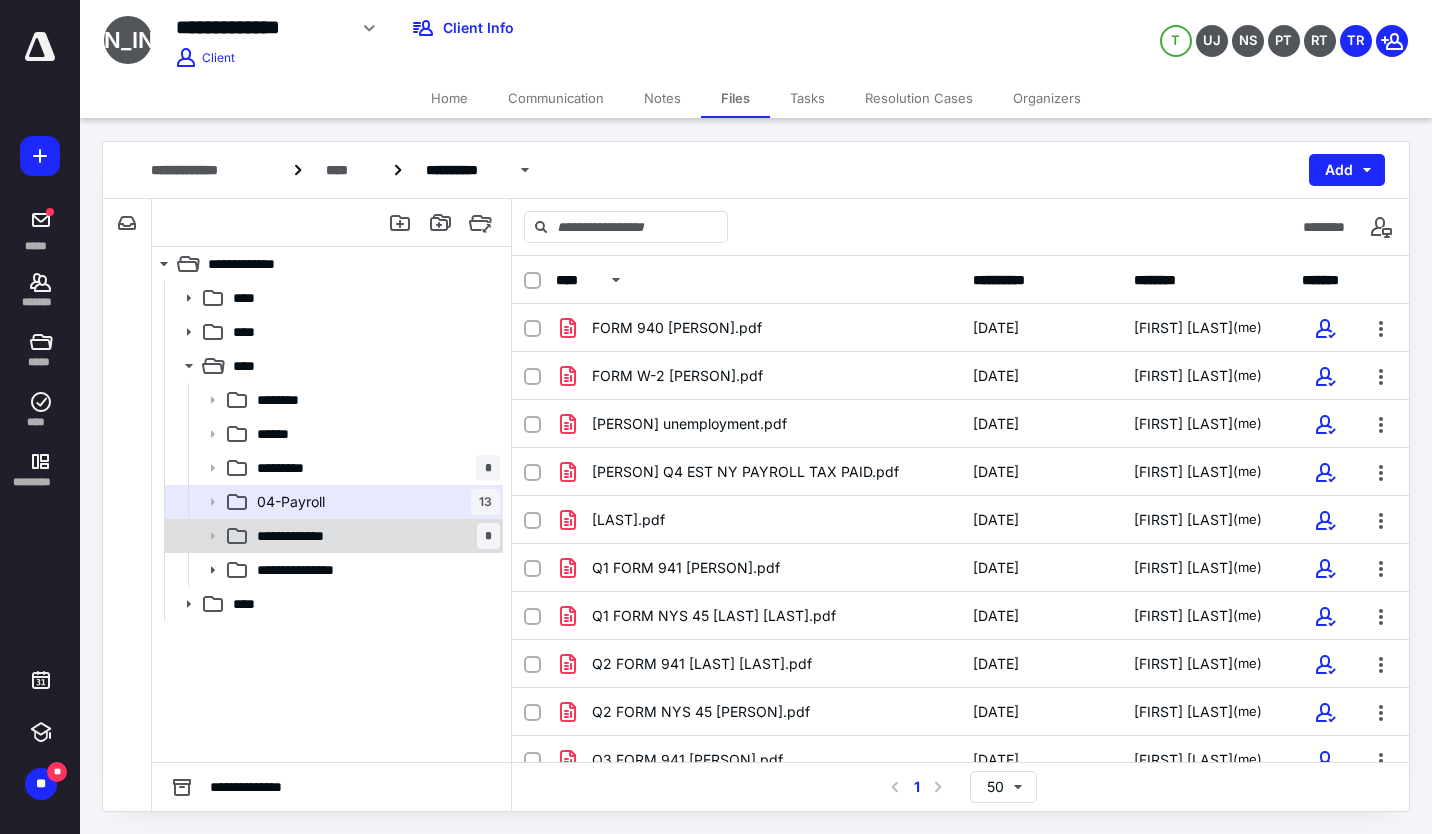 click on "**********" at bounding box center [374, 400] 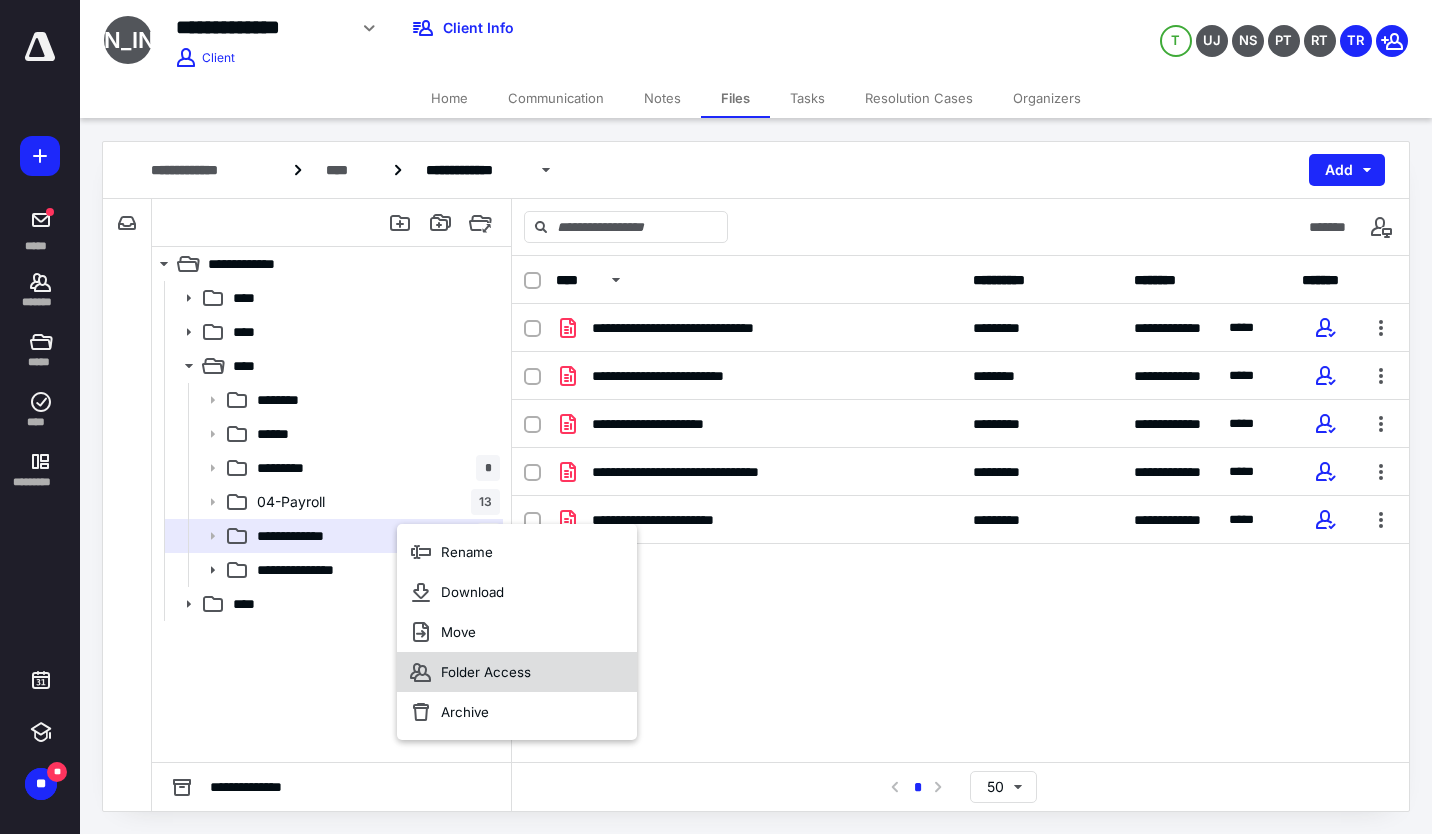 click on "Folder Access" at bounding box center (467, 552) 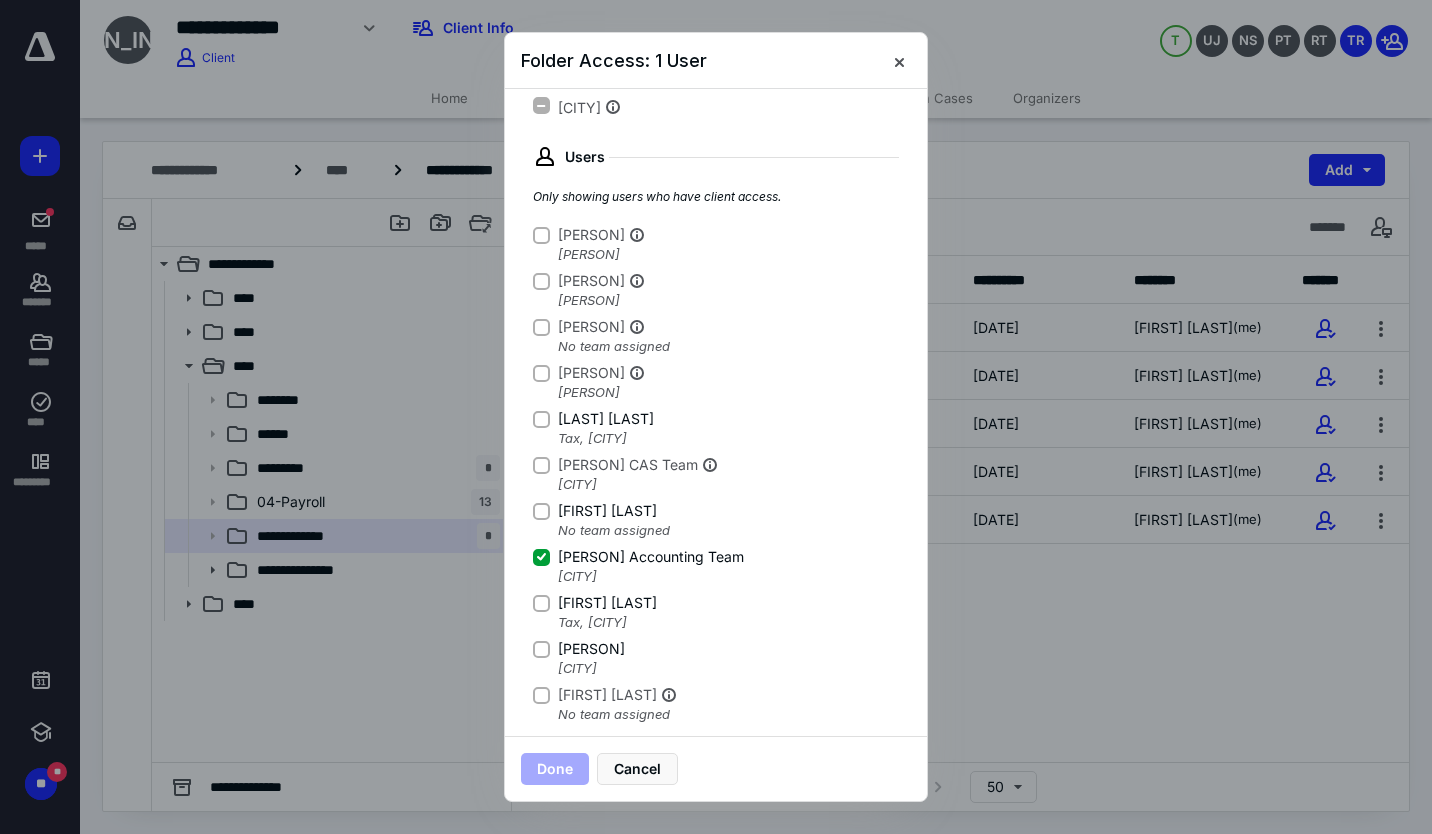 scroll, scrollTop: 294, scrollLeft: 0, axis: vertical 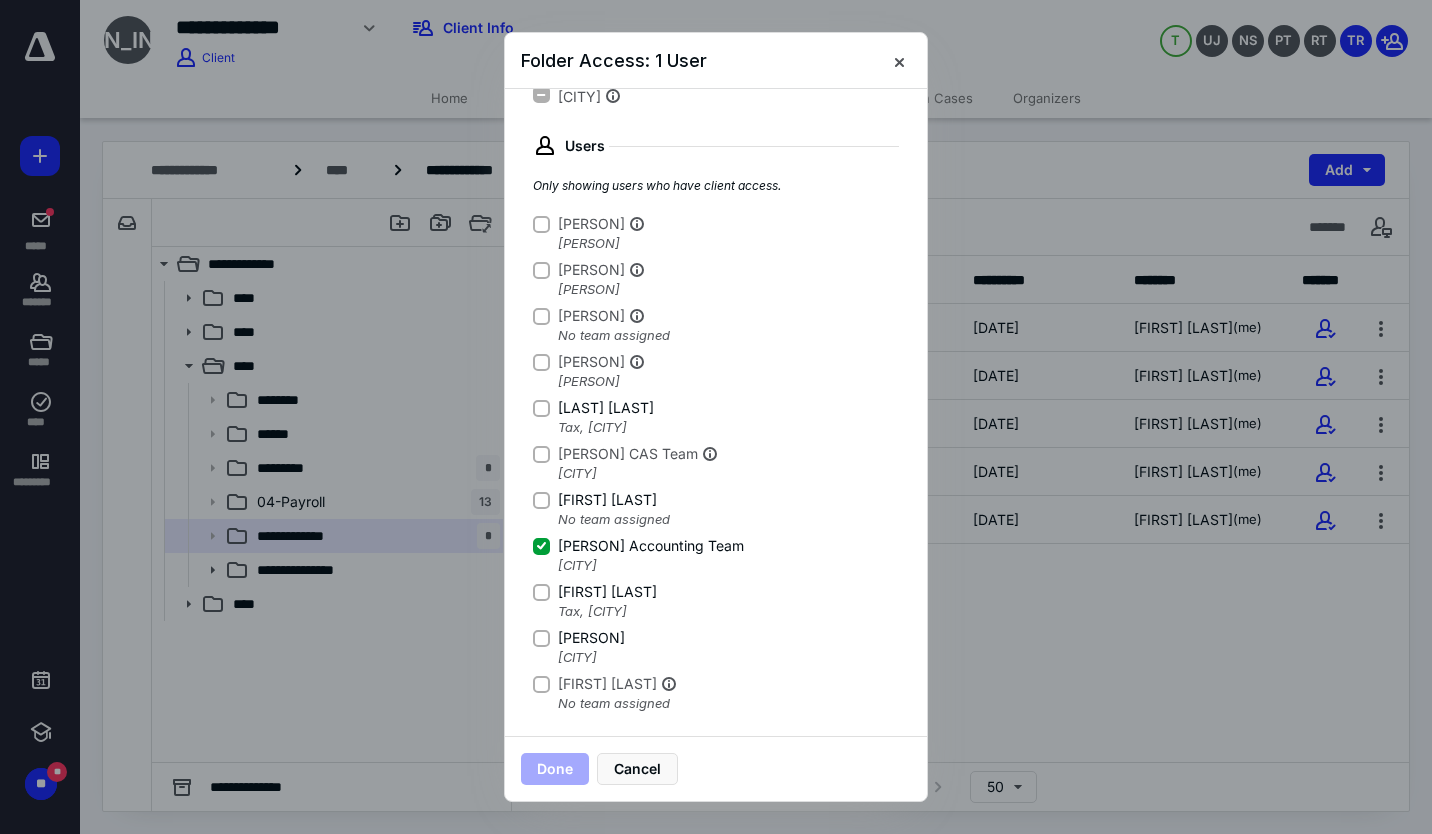 click at bounding box center [541, 224] 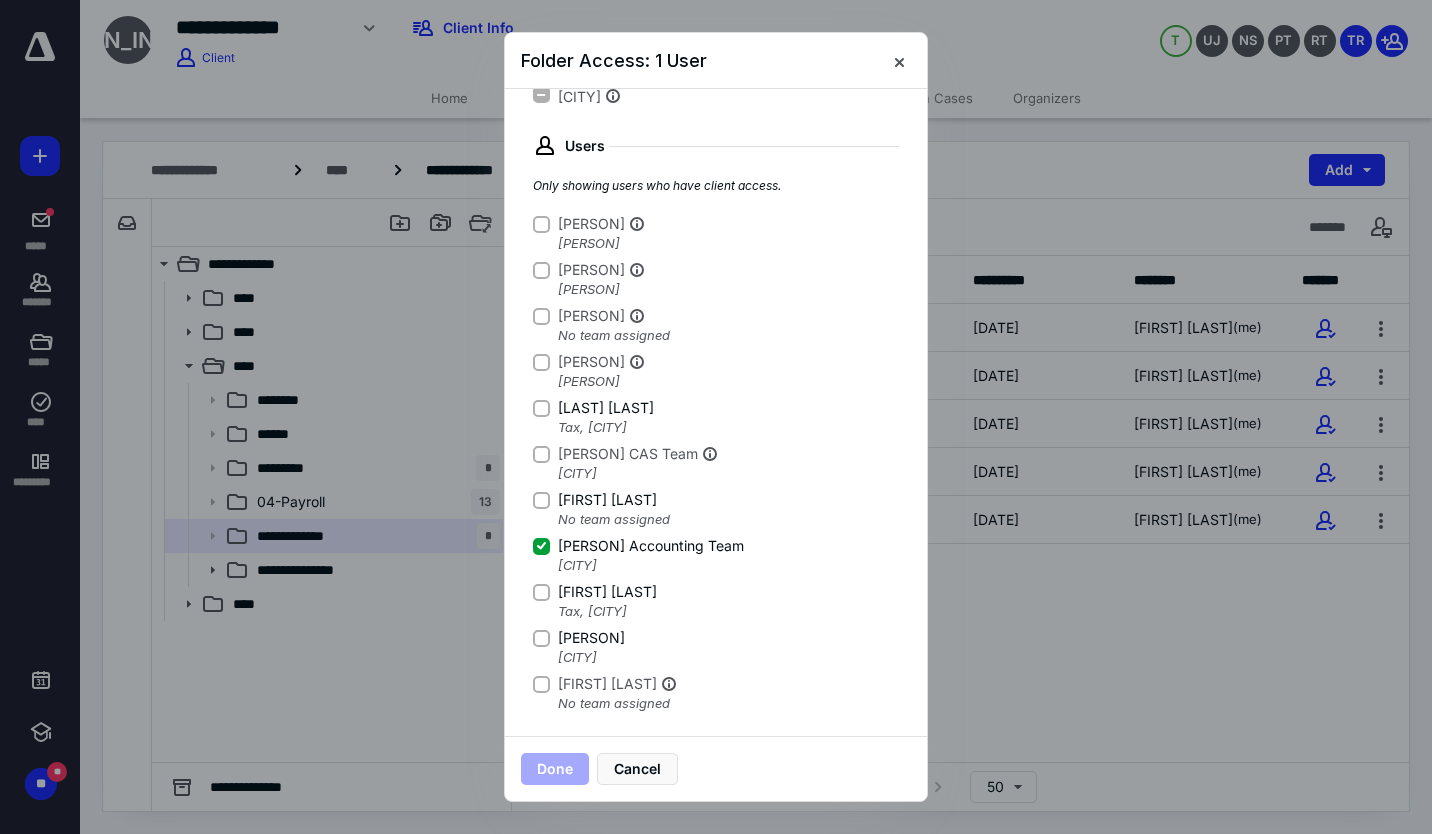 click on "[LAST] [LAST]" at bounding box center [541, 224] 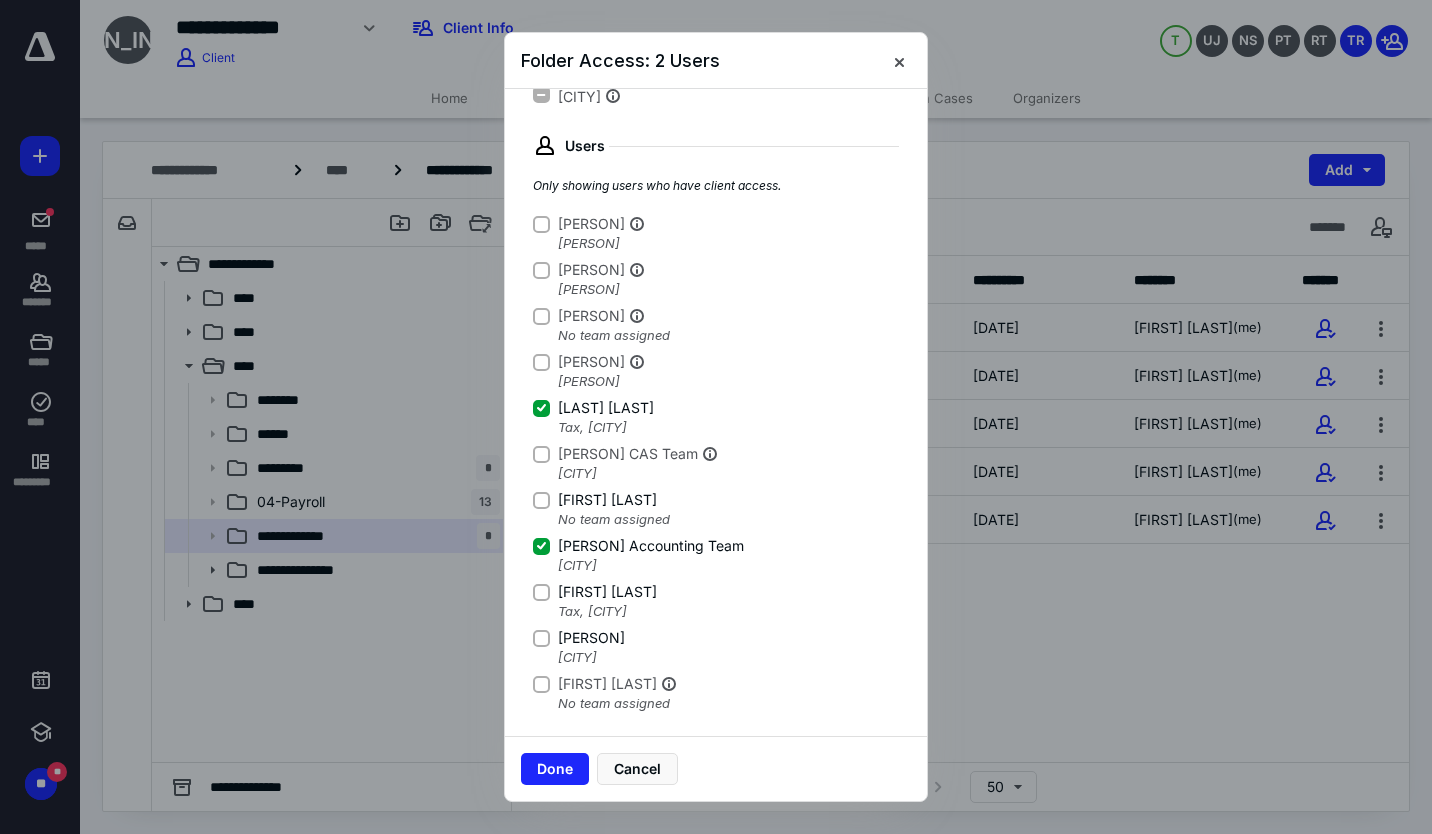 click at bounding box center (541, 223) 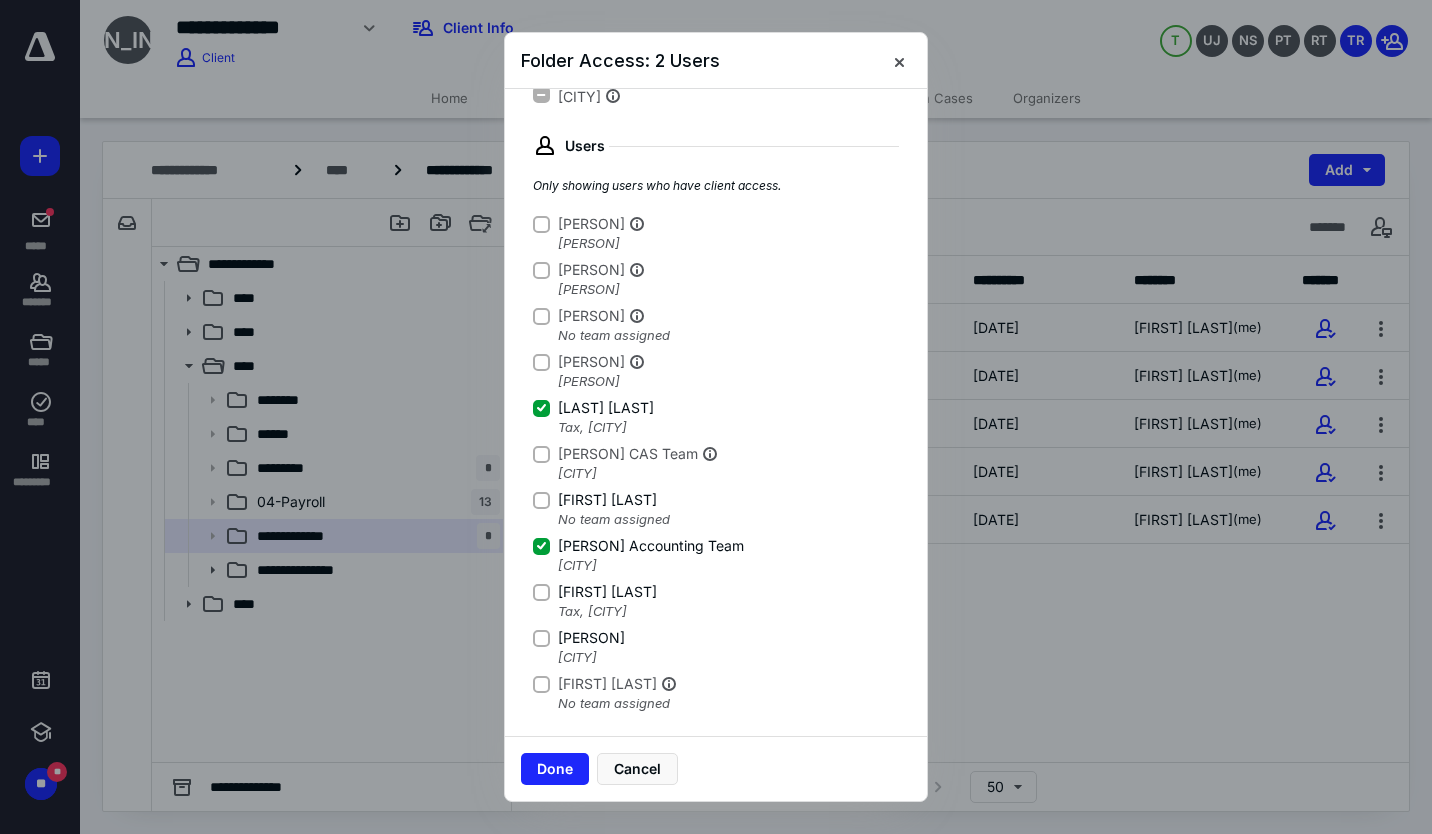 click on "[FIRST] [LAST]" at bounding box center [541, 224] 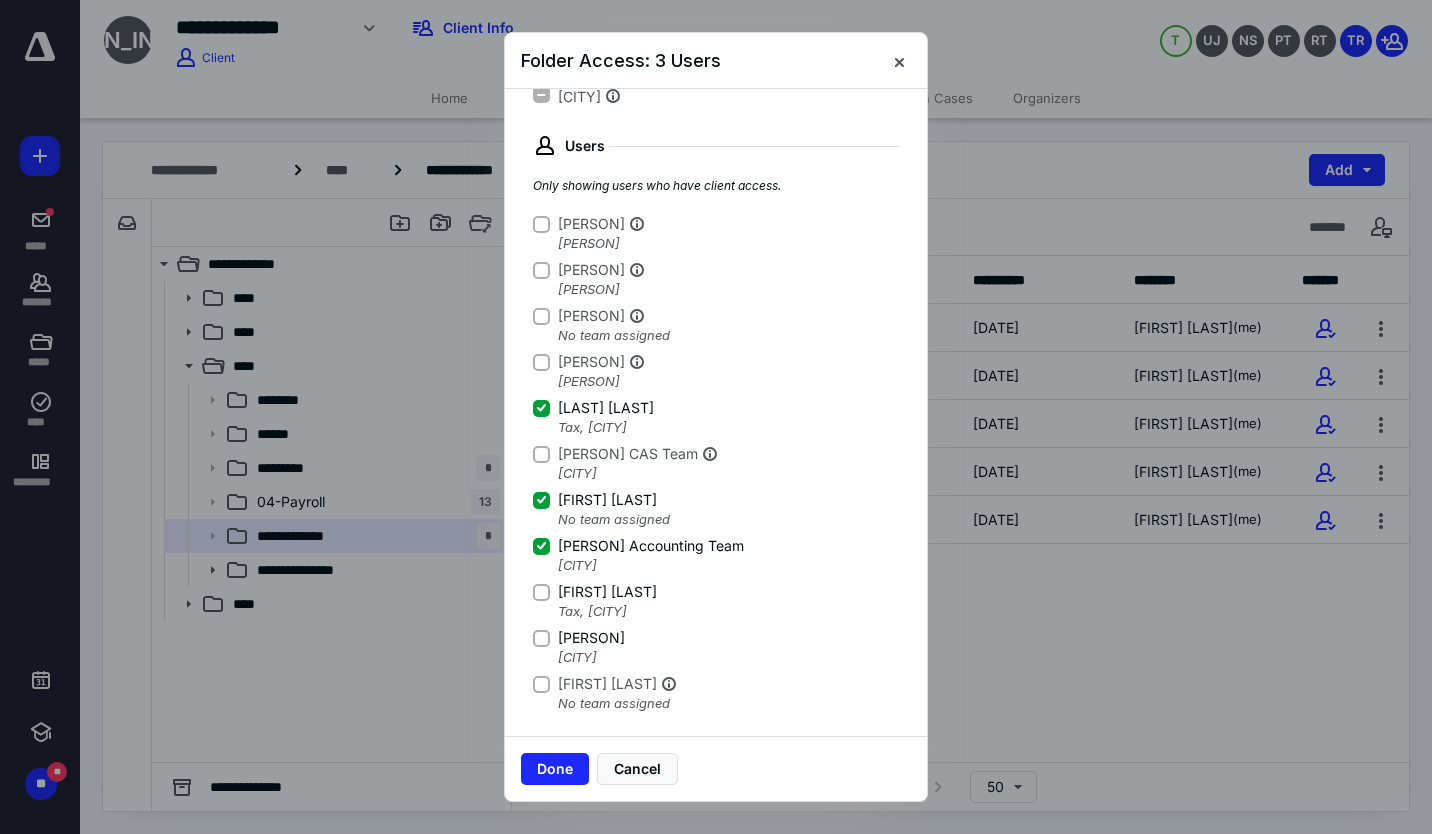 click on "[FIRST] [LAST]" at bounding box center [541, 224] 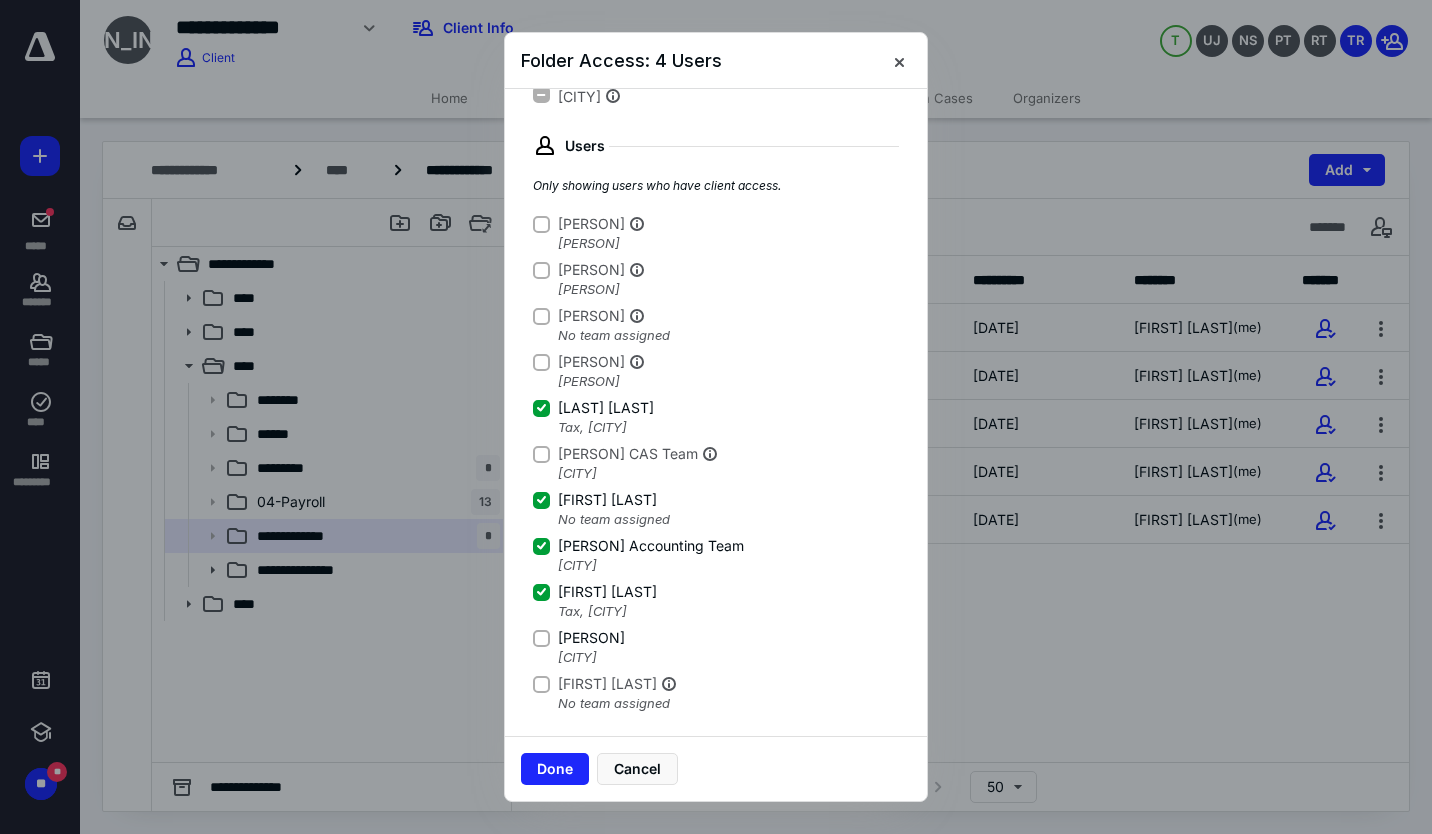 click on "[PERSON]" at bounding box center (541, 224) 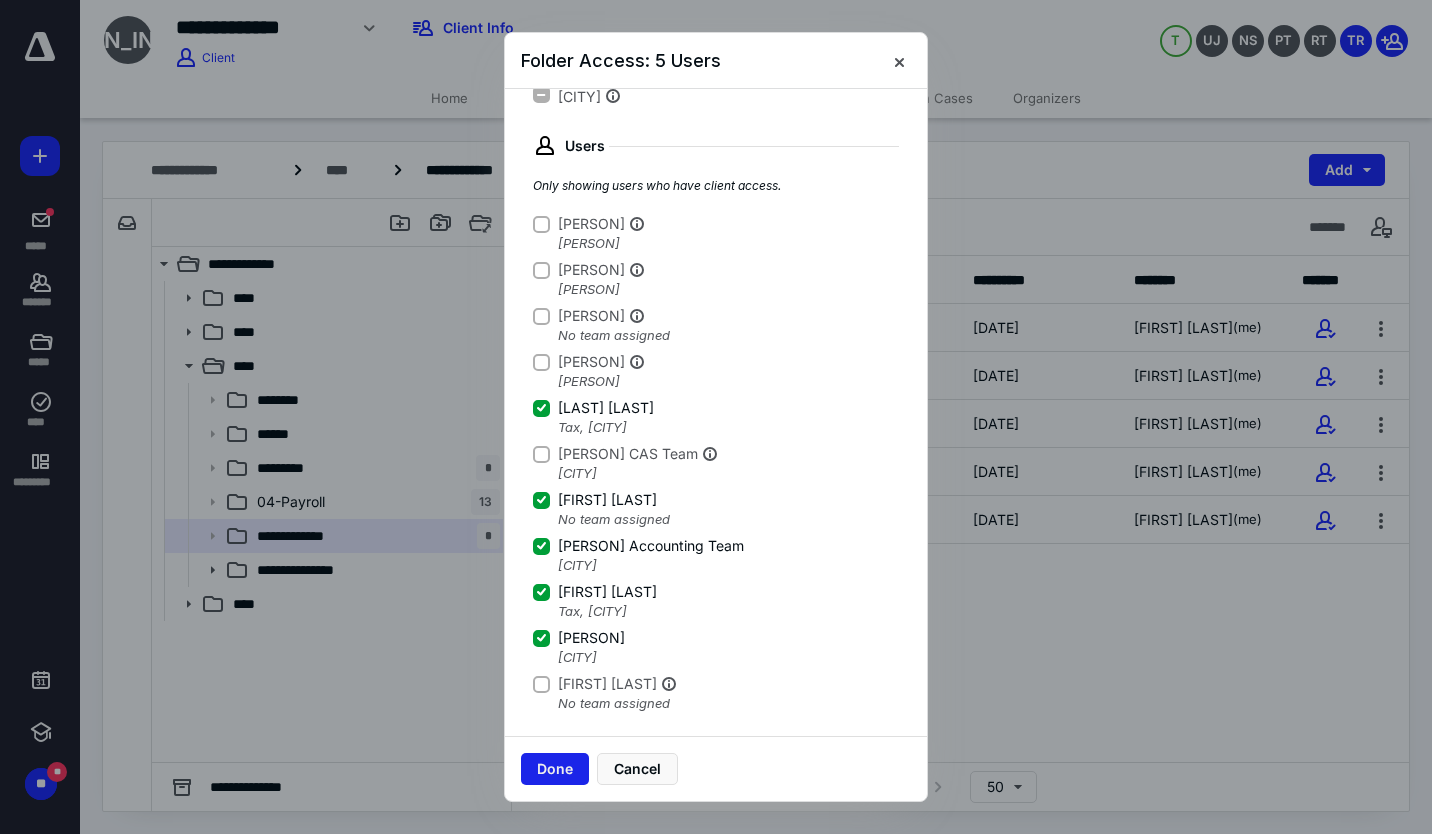 click on "Done" at bounding box center [555, 769] 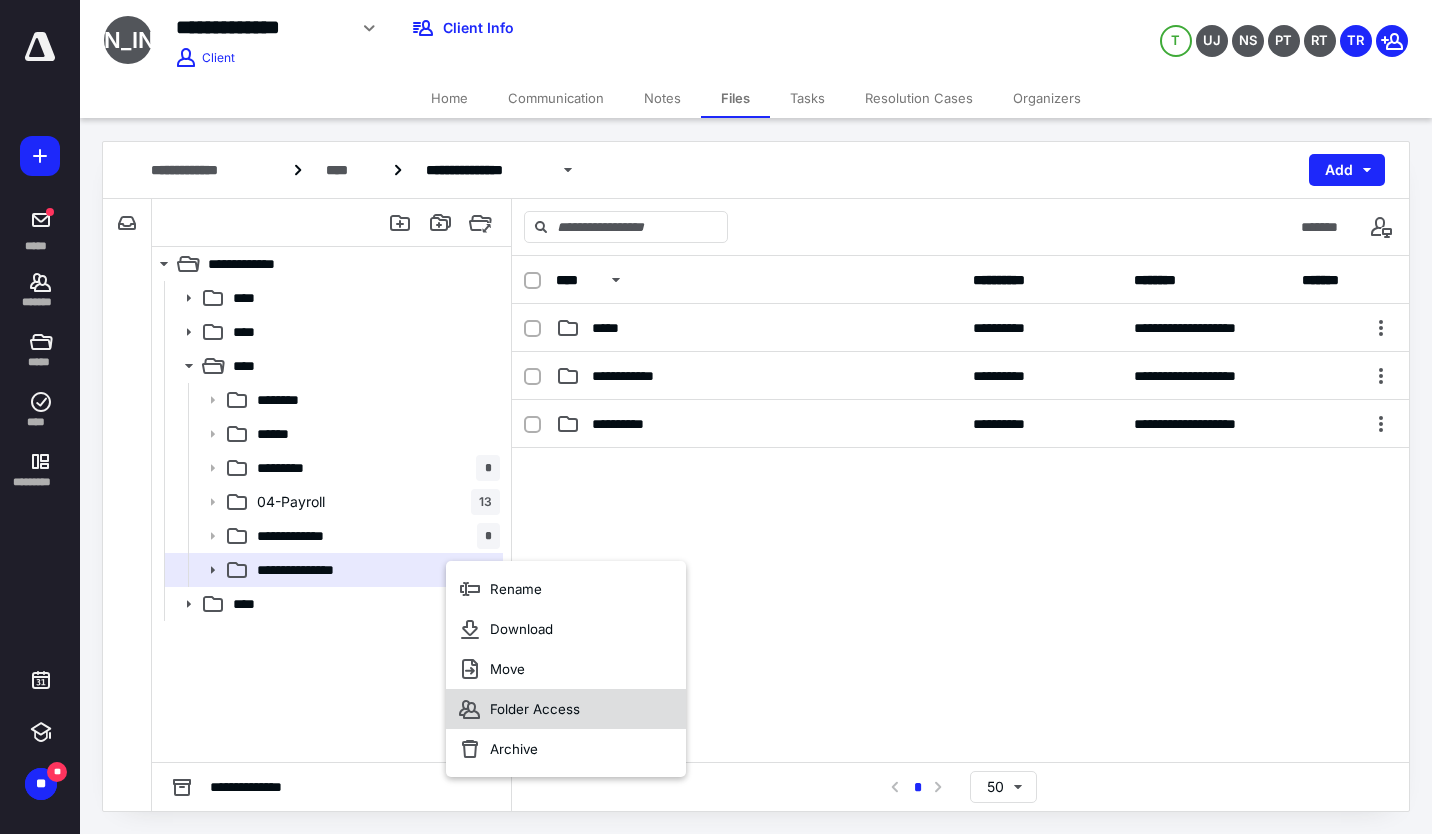 click on "Folder Access" at bounding box center (516, 589) 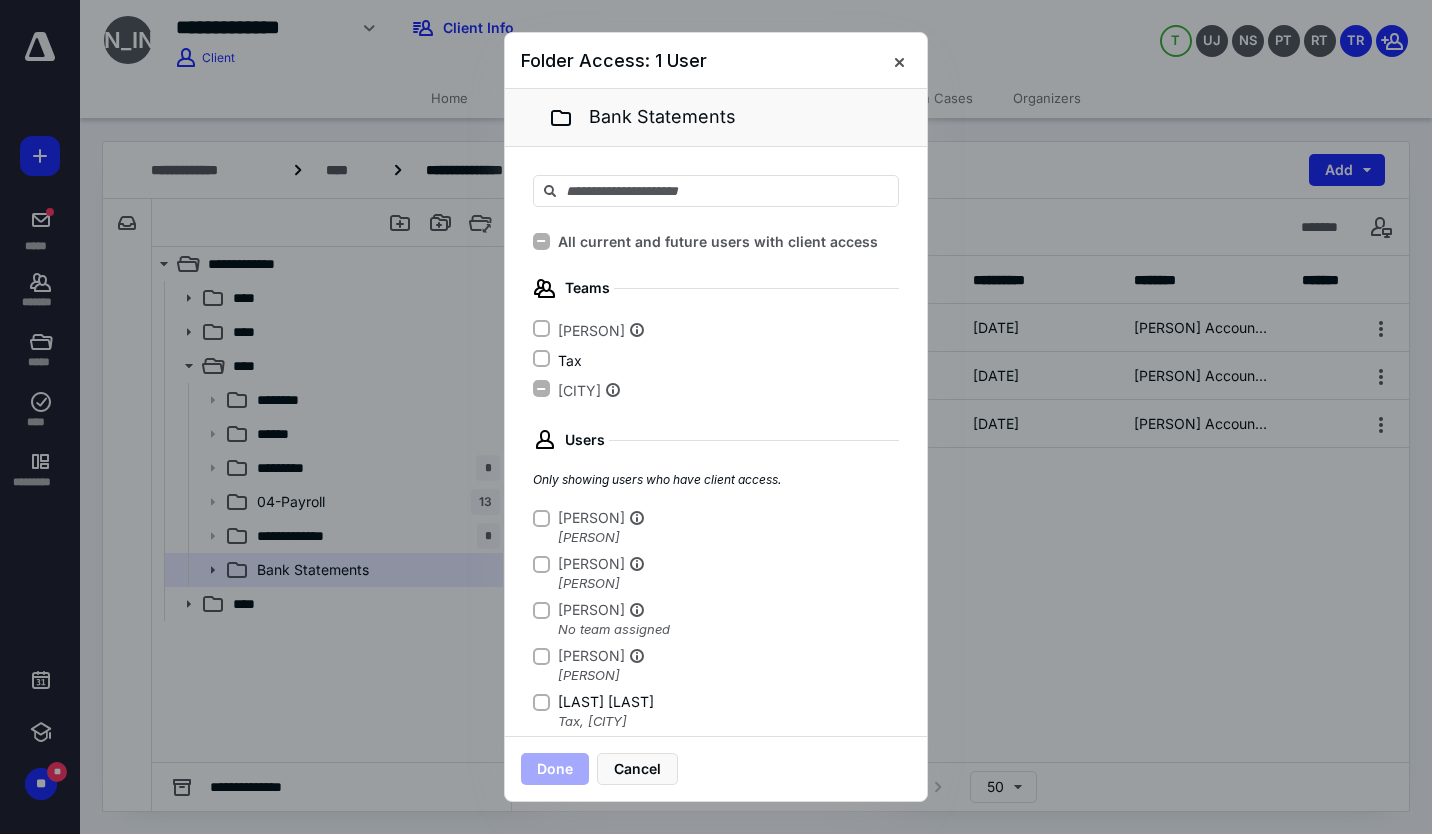 click on "[PERSON]" at bounding box center [591, 518] 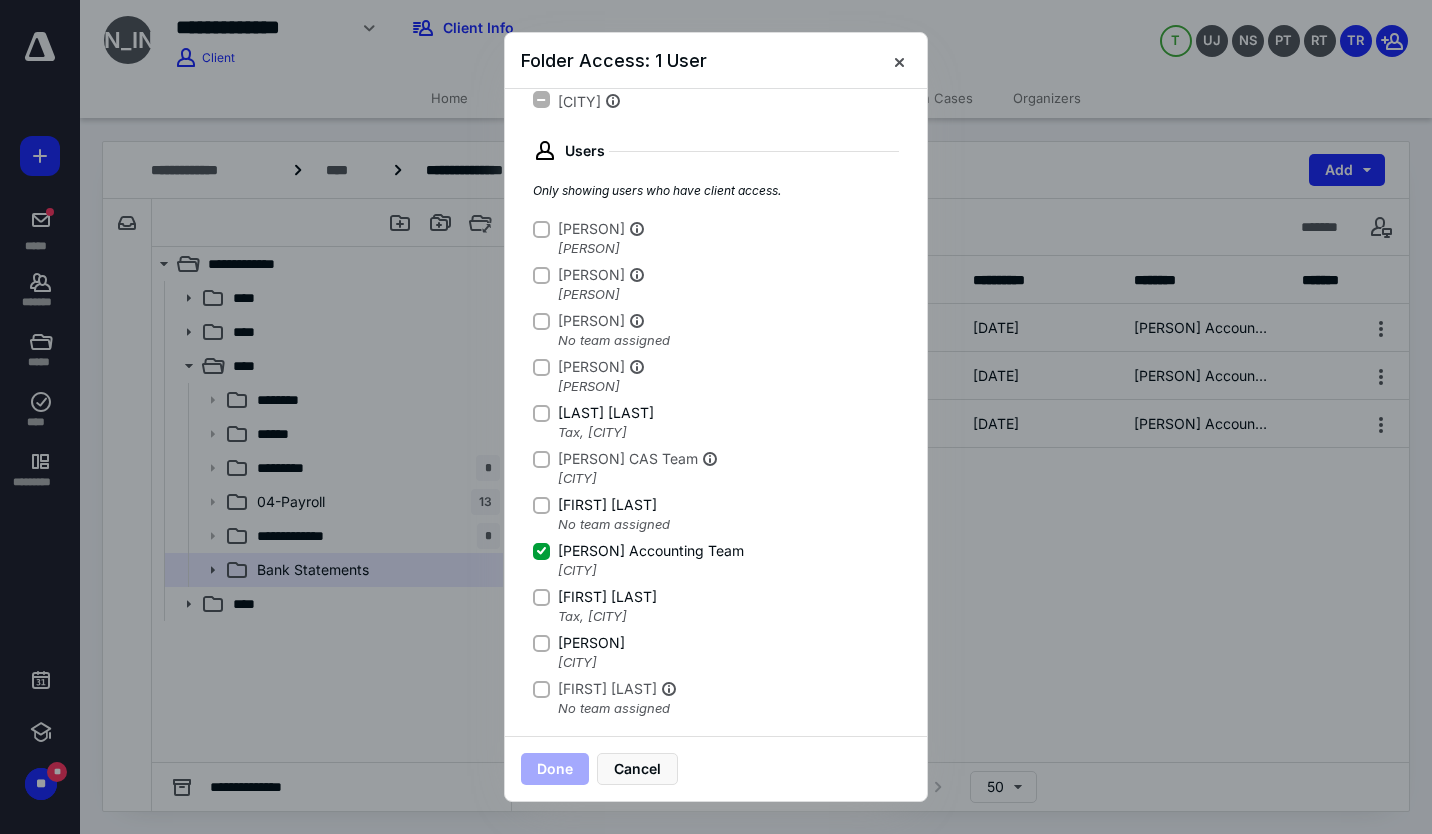 scroll, scrollTop: 294, scrollLeft: 0, axis: vertical 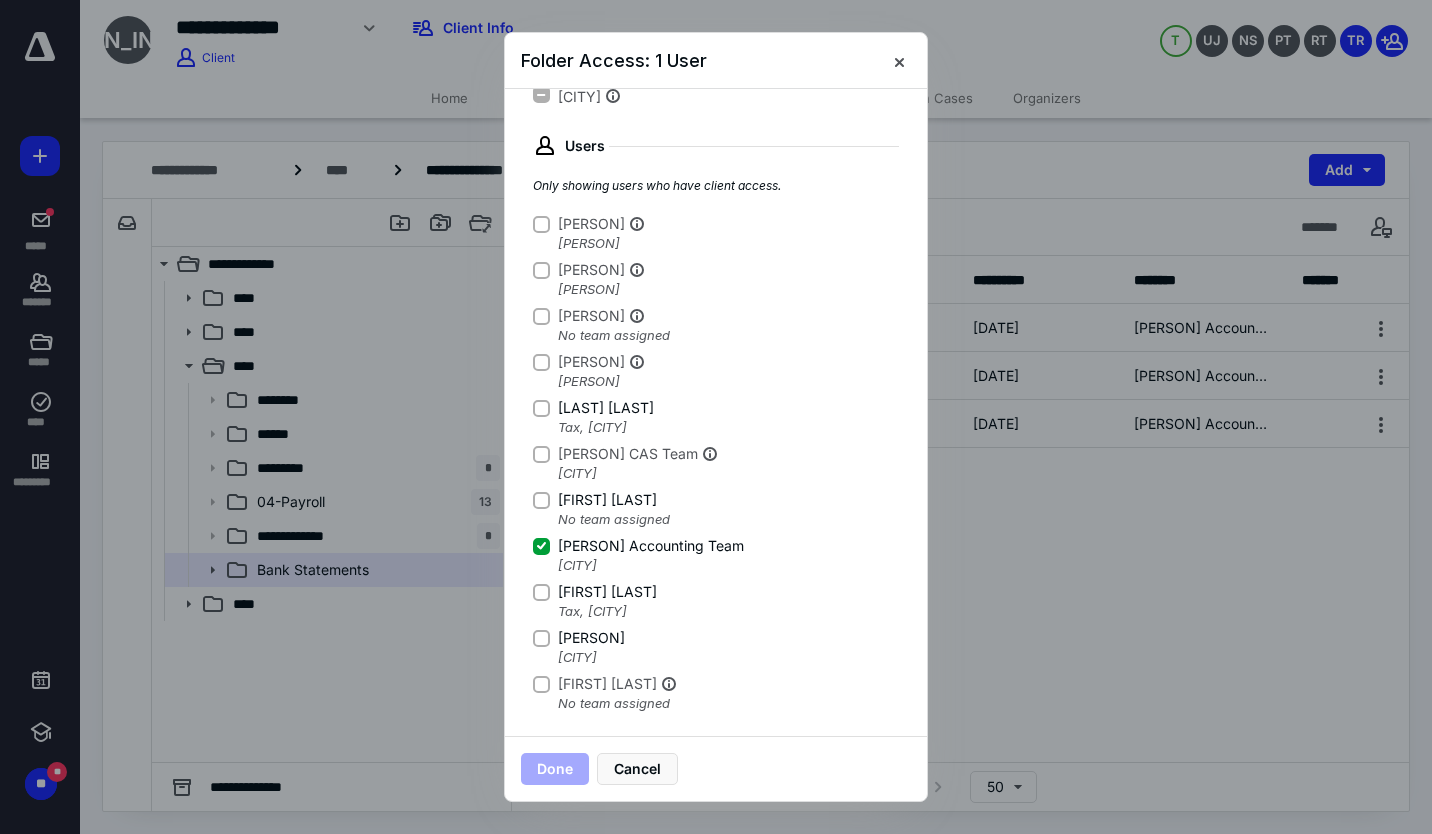 click on "[LAST] [LAST]" at bounding box center (541, 224) 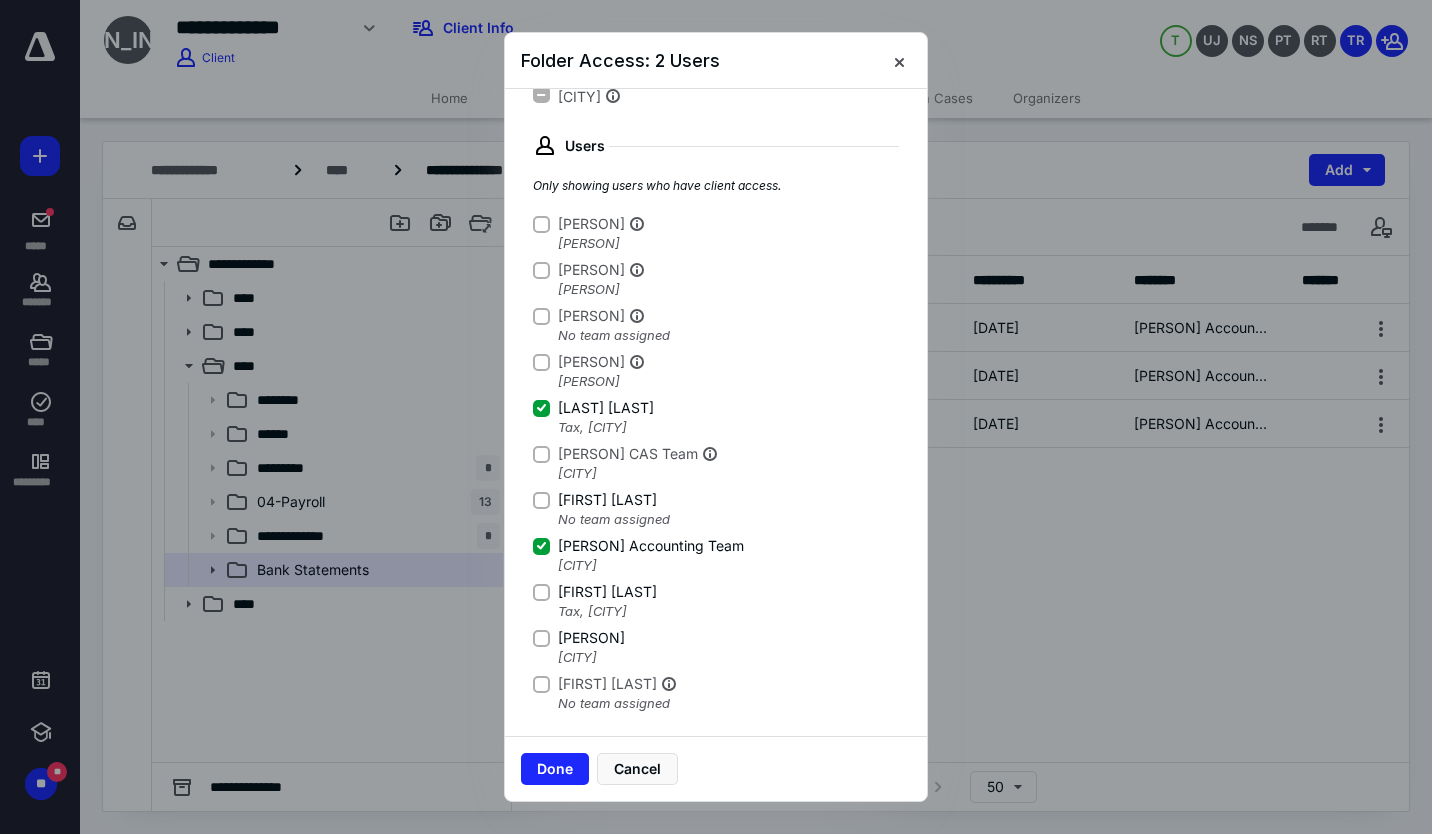 click at bounding box center [541, 223] 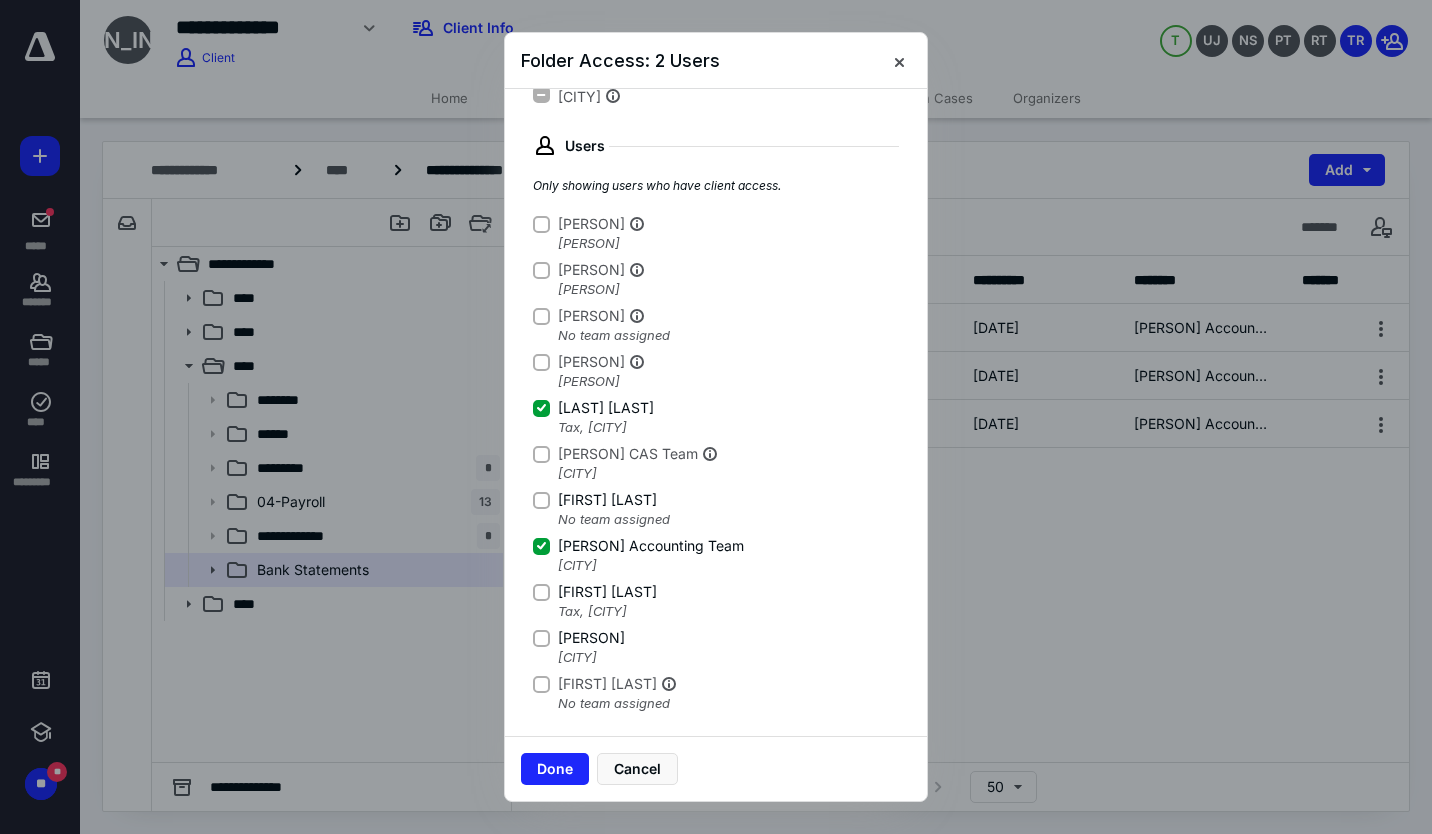 click at bounding box center [541, 223] 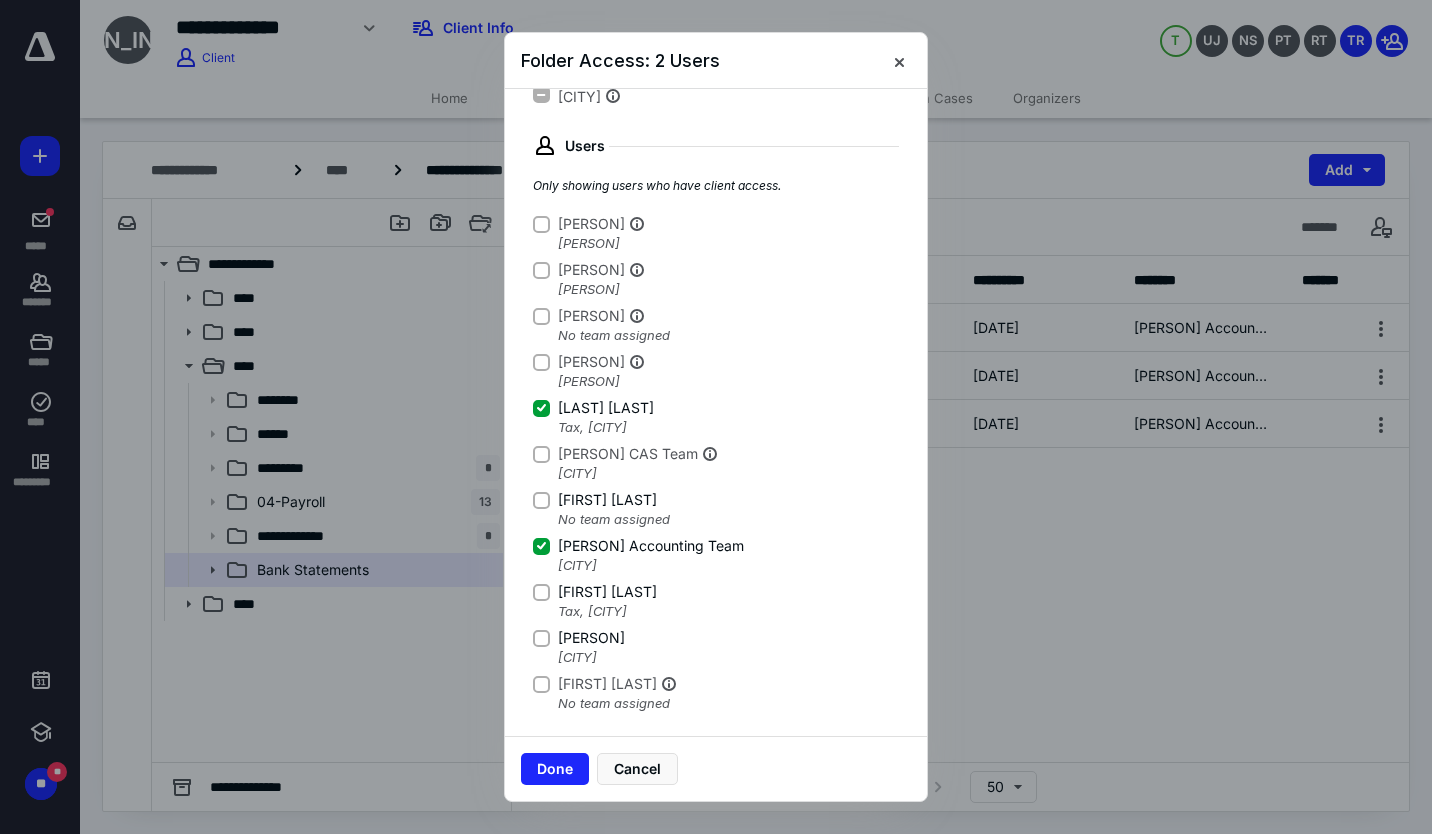 click on "[FIRST] [LAST]" at bounding box center [541, 224] 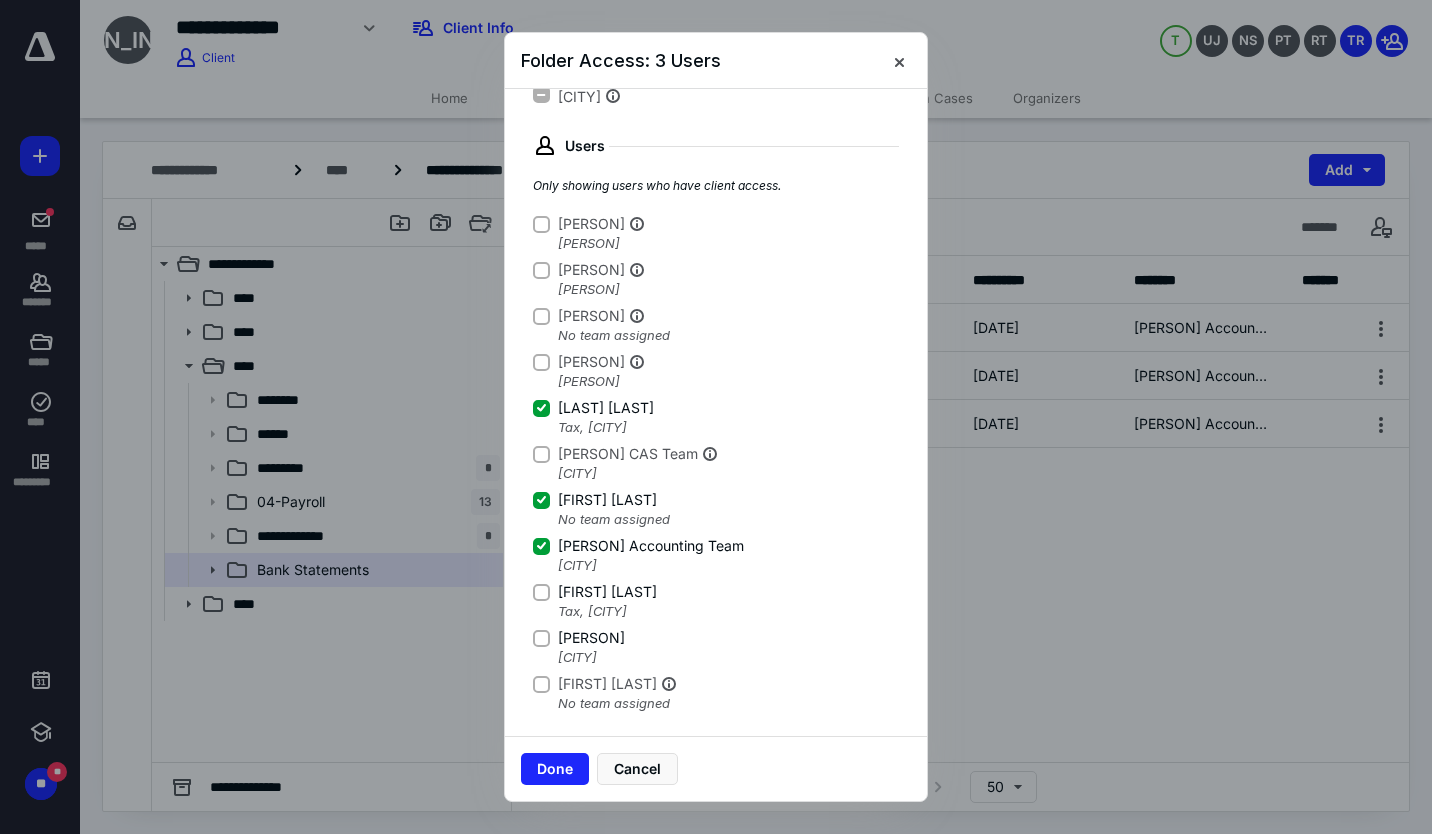 click on "[PERSON] Accounting Team TROY" at bounding box center (716, 555) 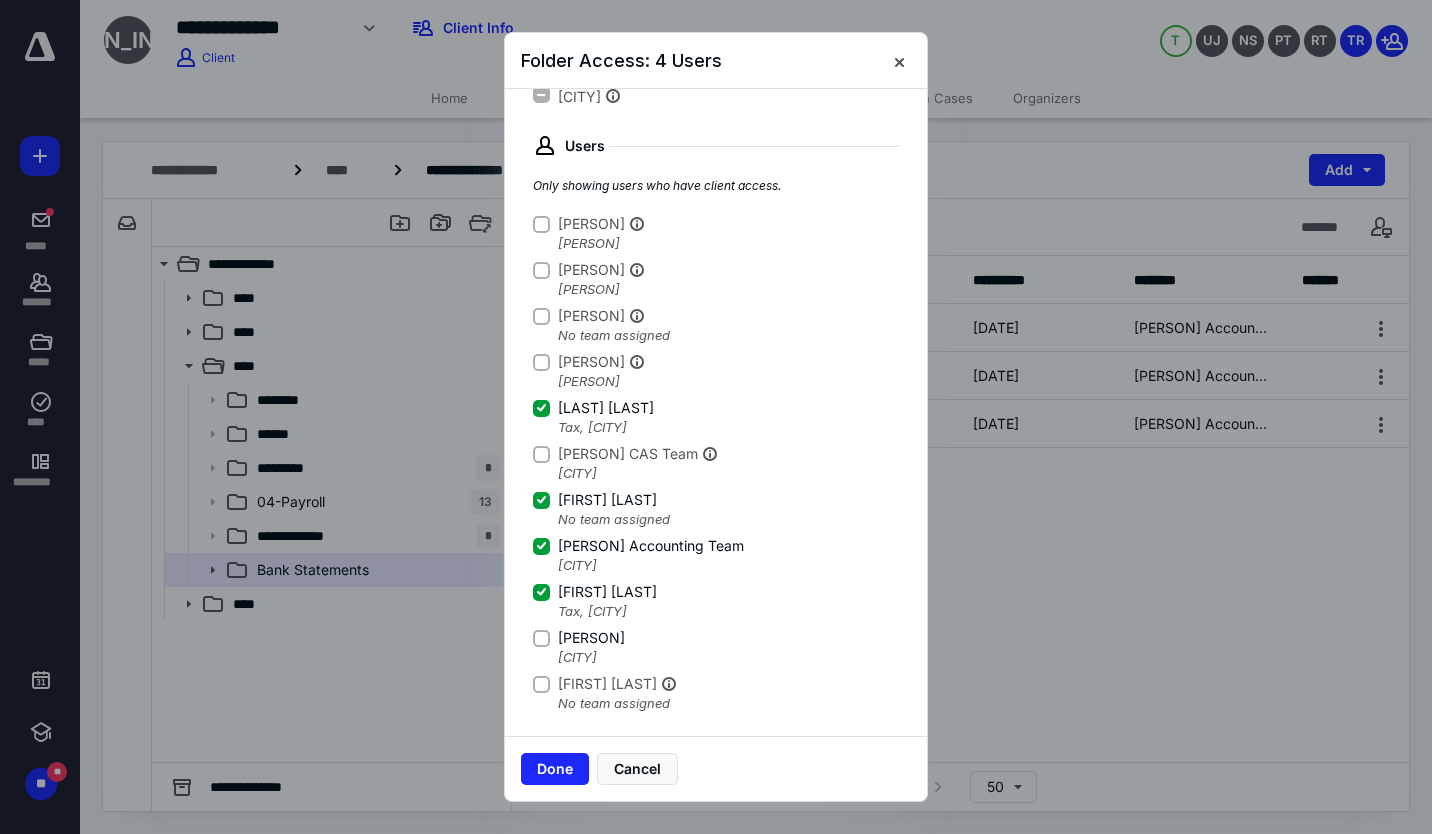 click at bounding box center [541, 408] 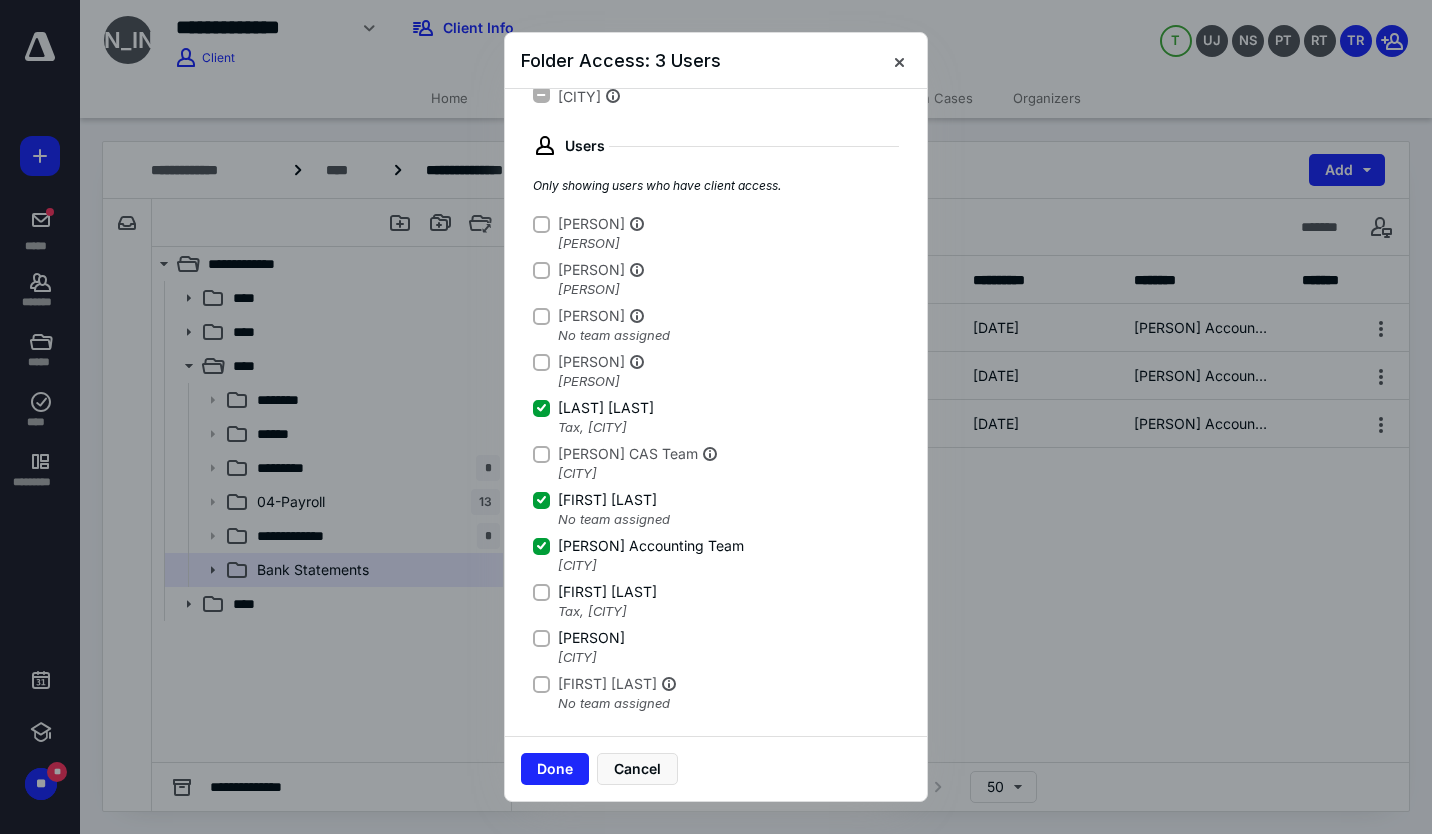 click on "[PERSON]" at bounding box center [541, 224] 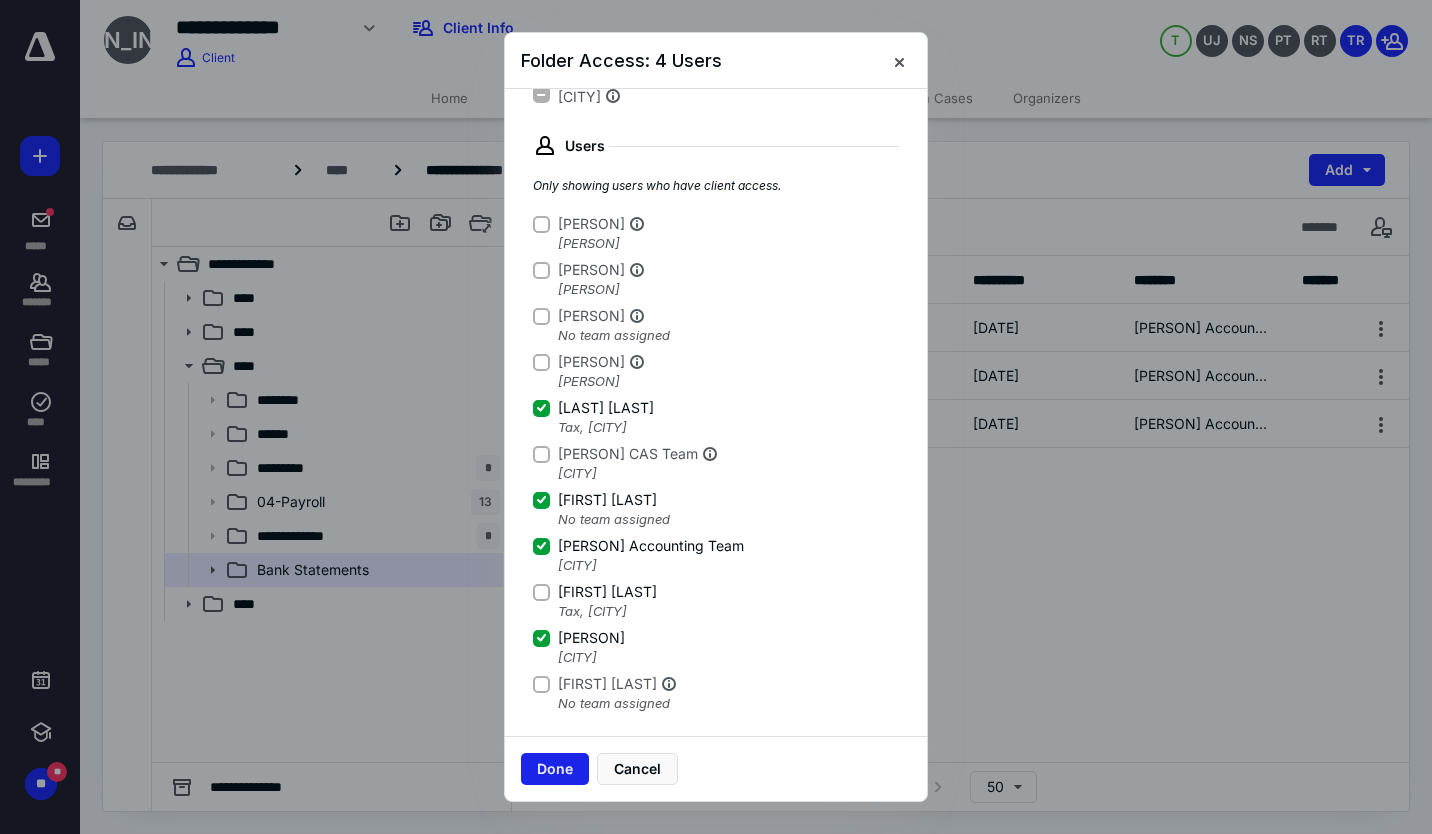 click on "Done" at bounding box center (555, 769) 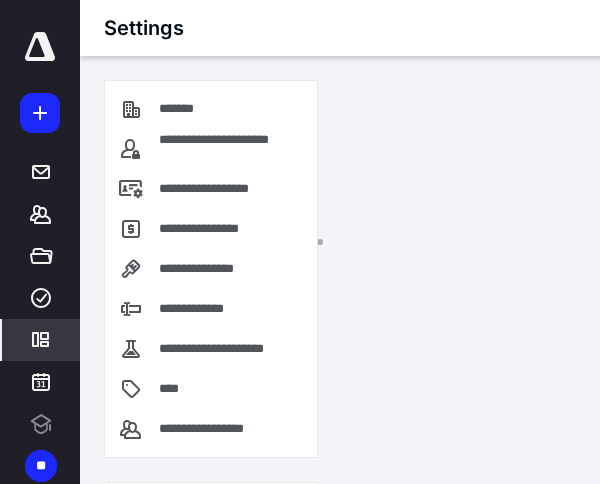 scroll, scrollTop: 0, scrollLeft: 0, axis: both 